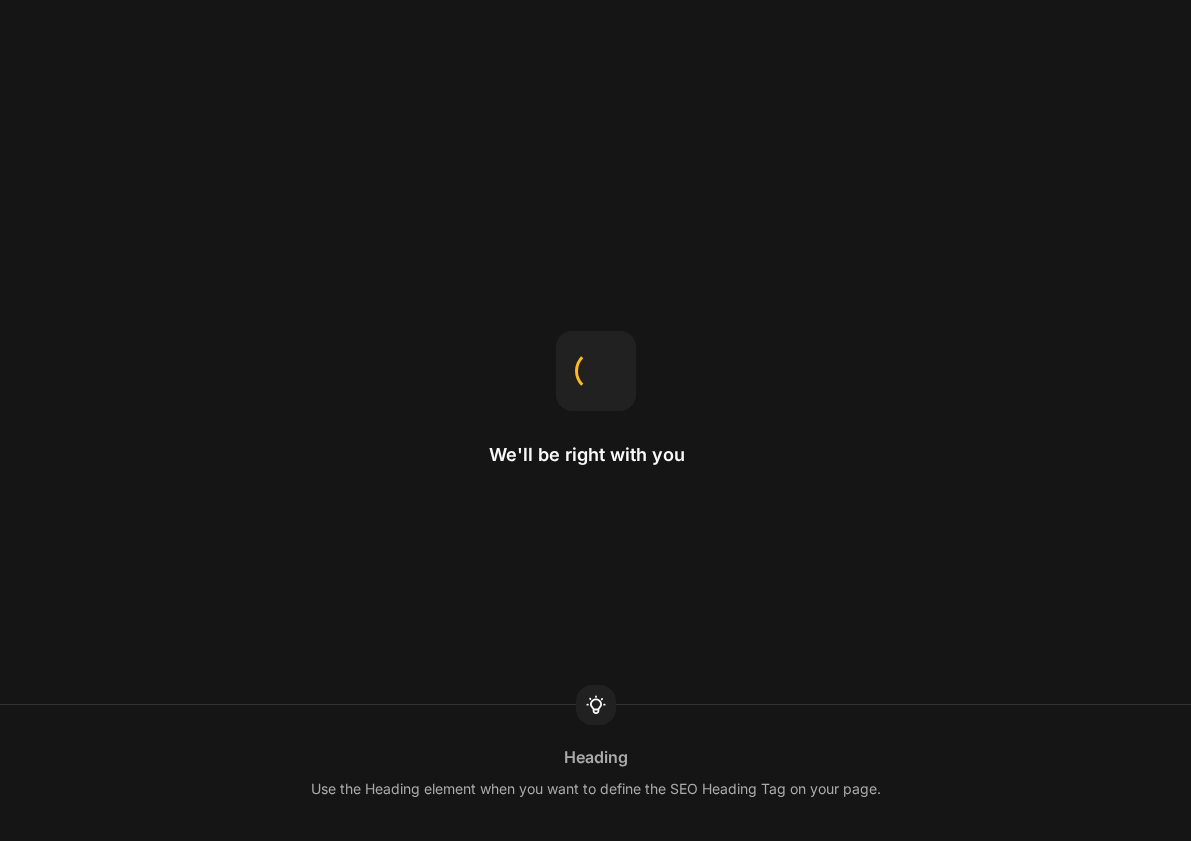 scroll, scrollTop: 0, scrollLeft: 0, axis: both 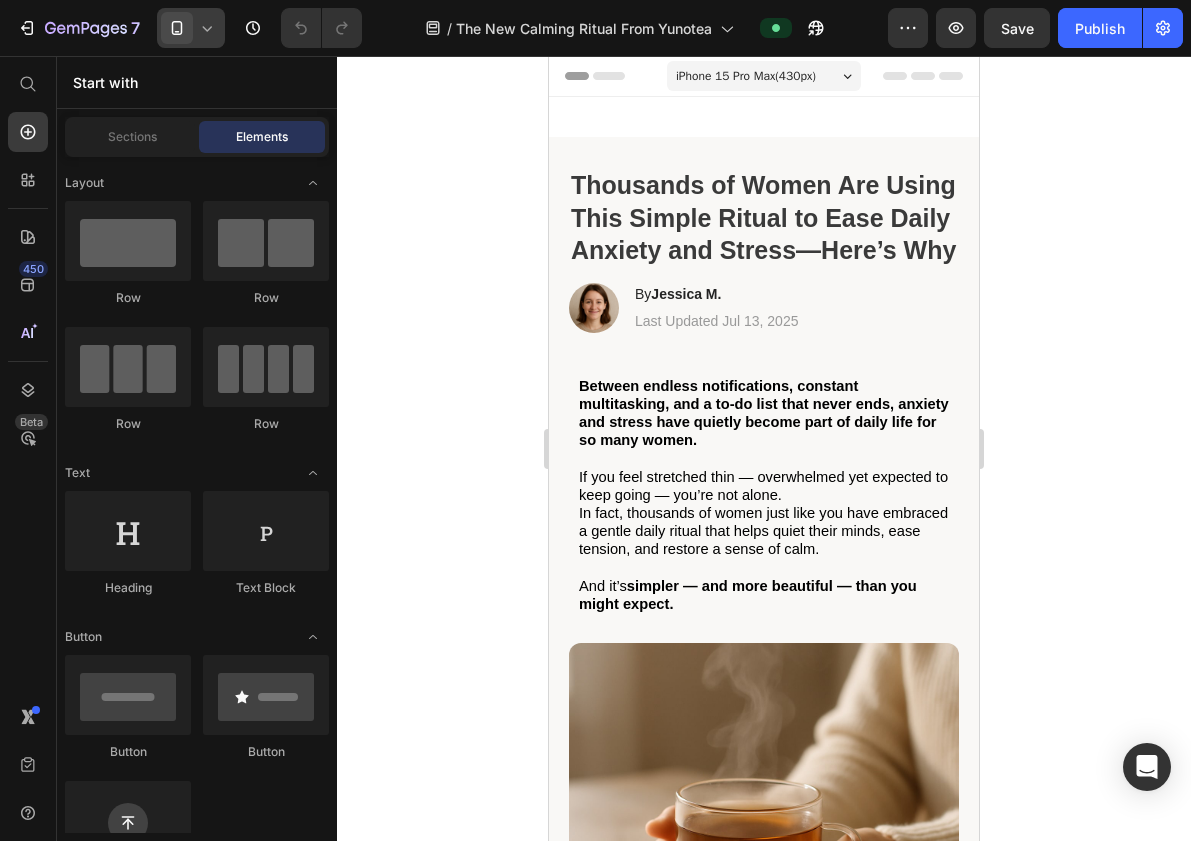 click 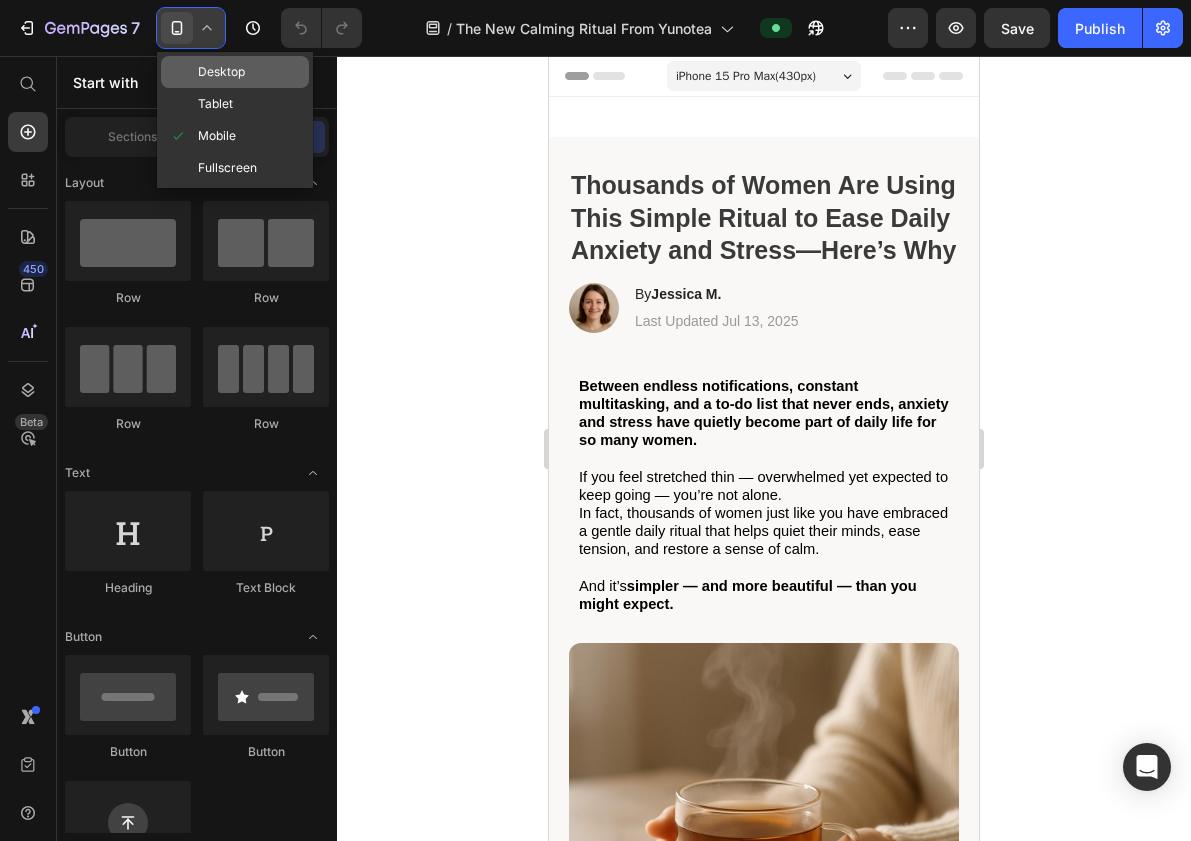 click on "Desktop" 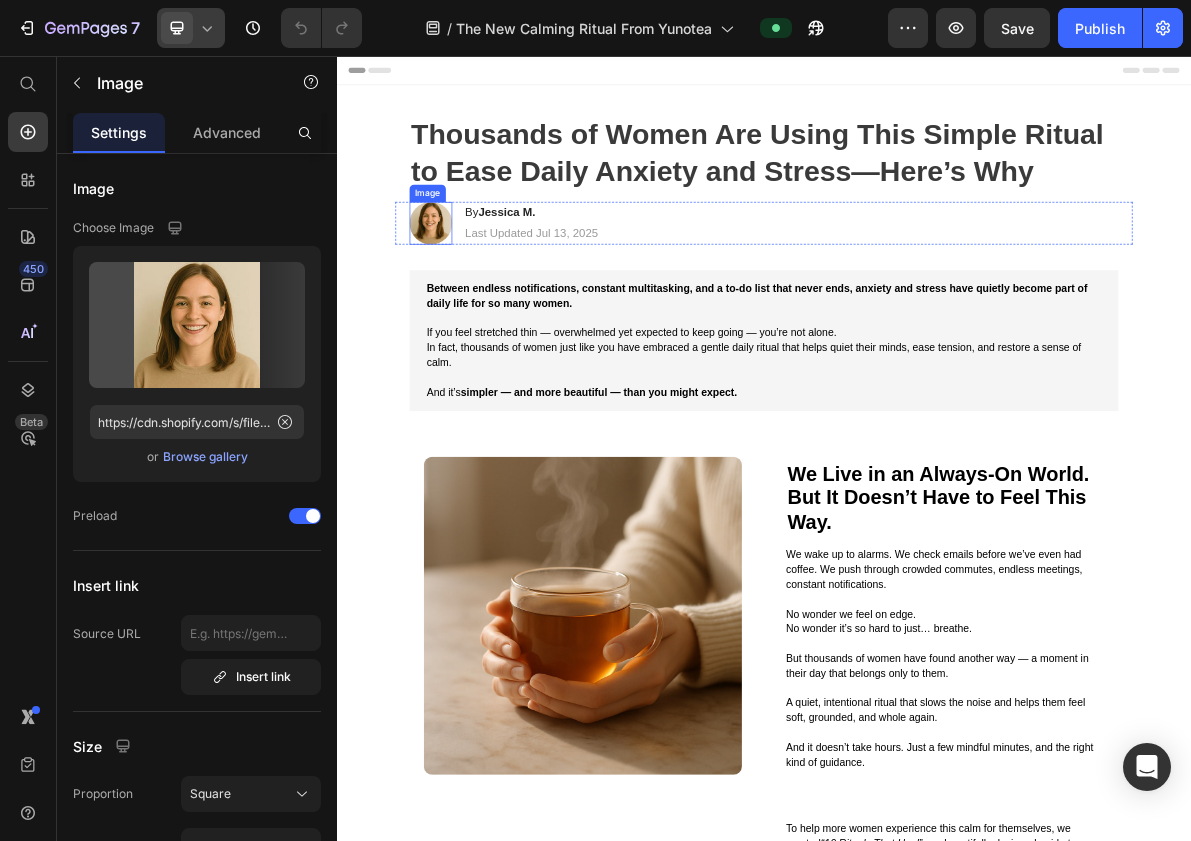 click at bounding box center (469, 291) 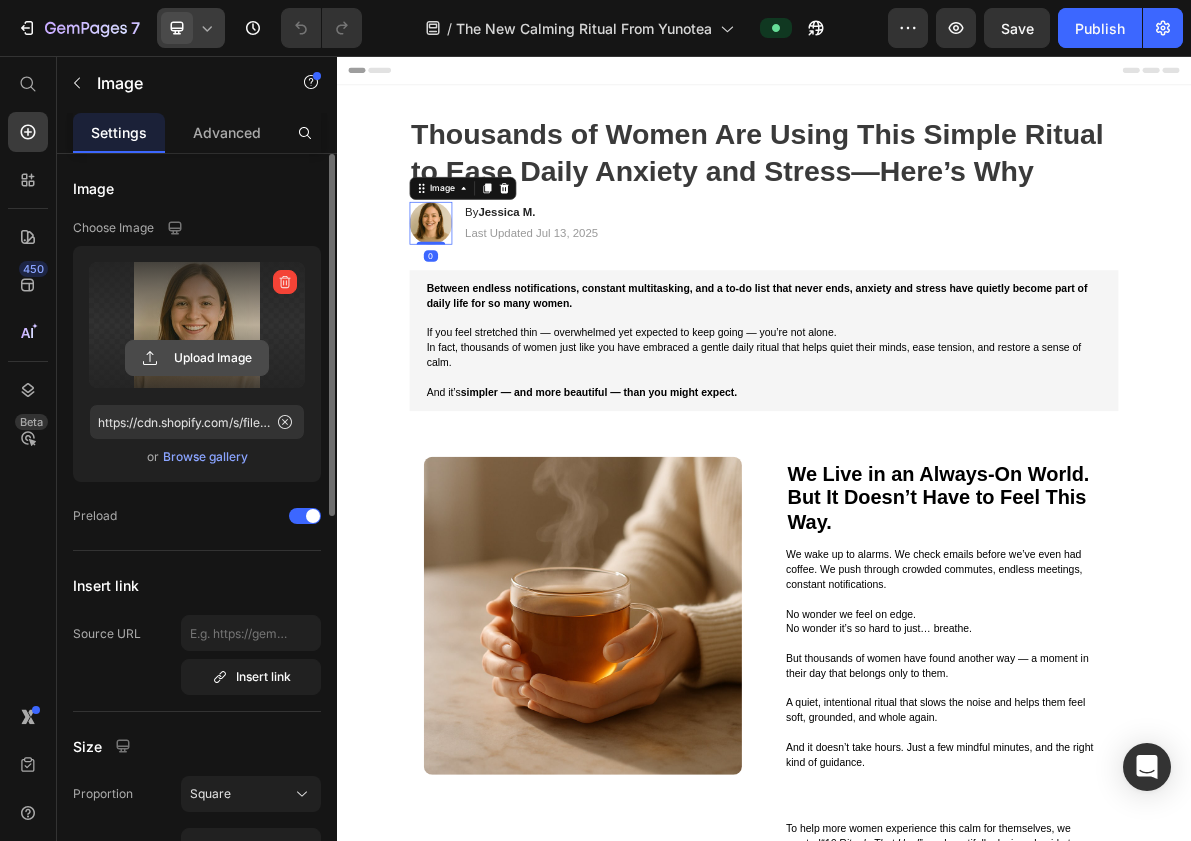 click 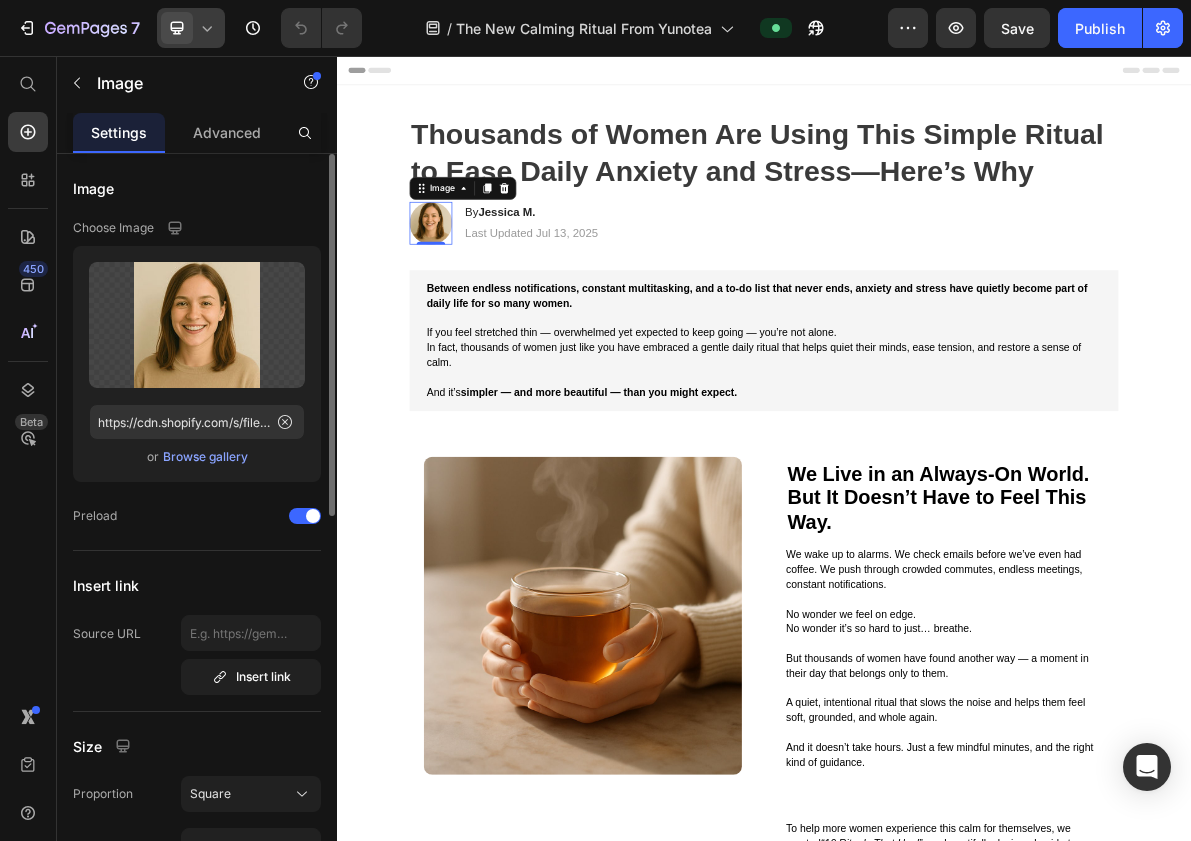 click on "Browse gallery" at bounding box center (205, 457) 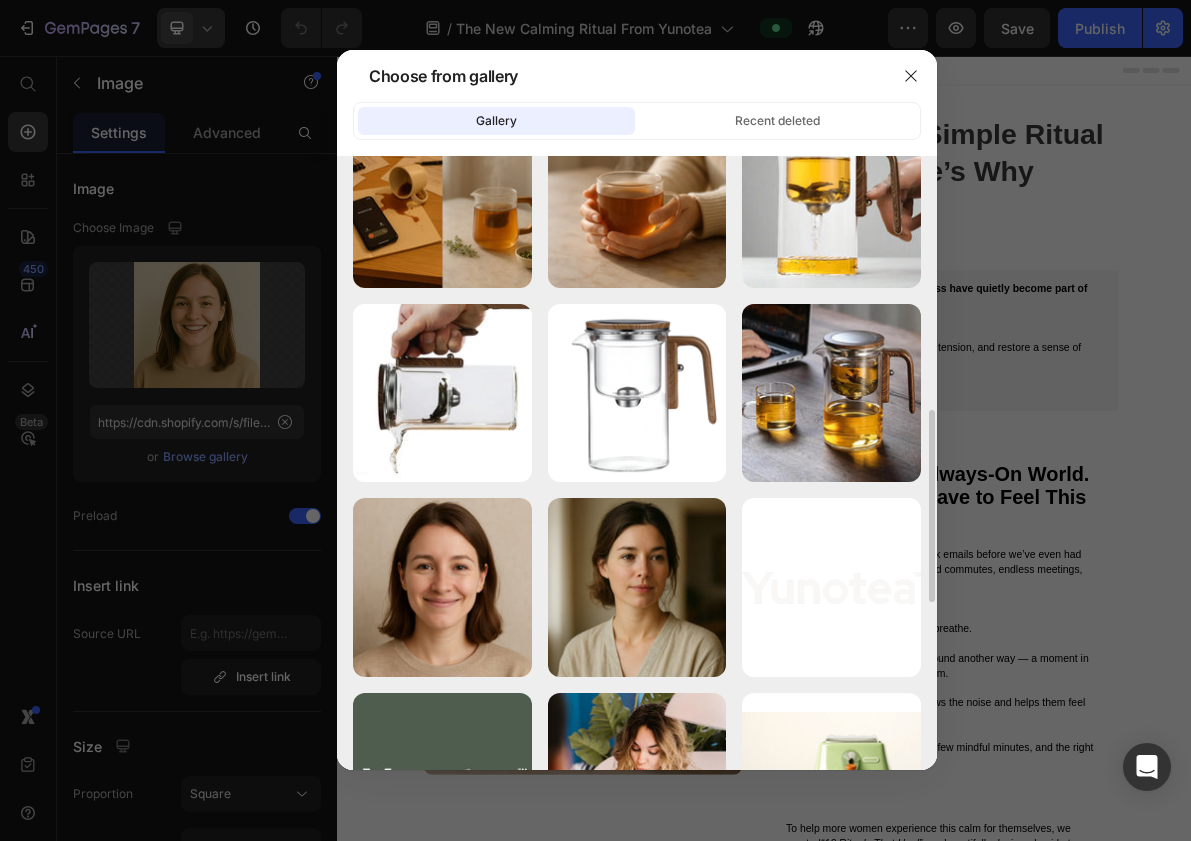 scroll, scrollTop: 687, scrollLeft: 0, axis: vertical 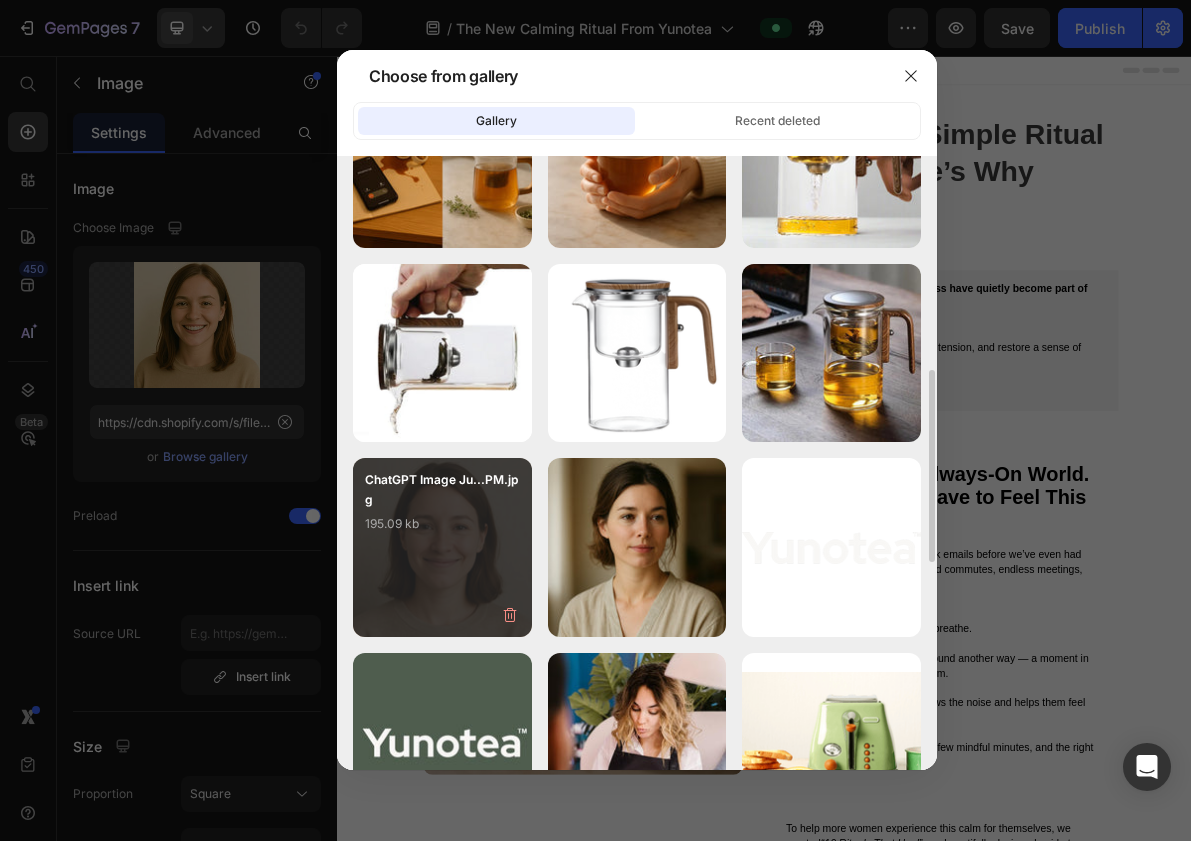 click on "ChatGPT Image Ju...PM.jpg 195.09 kb" at bounding box center [442, 547] 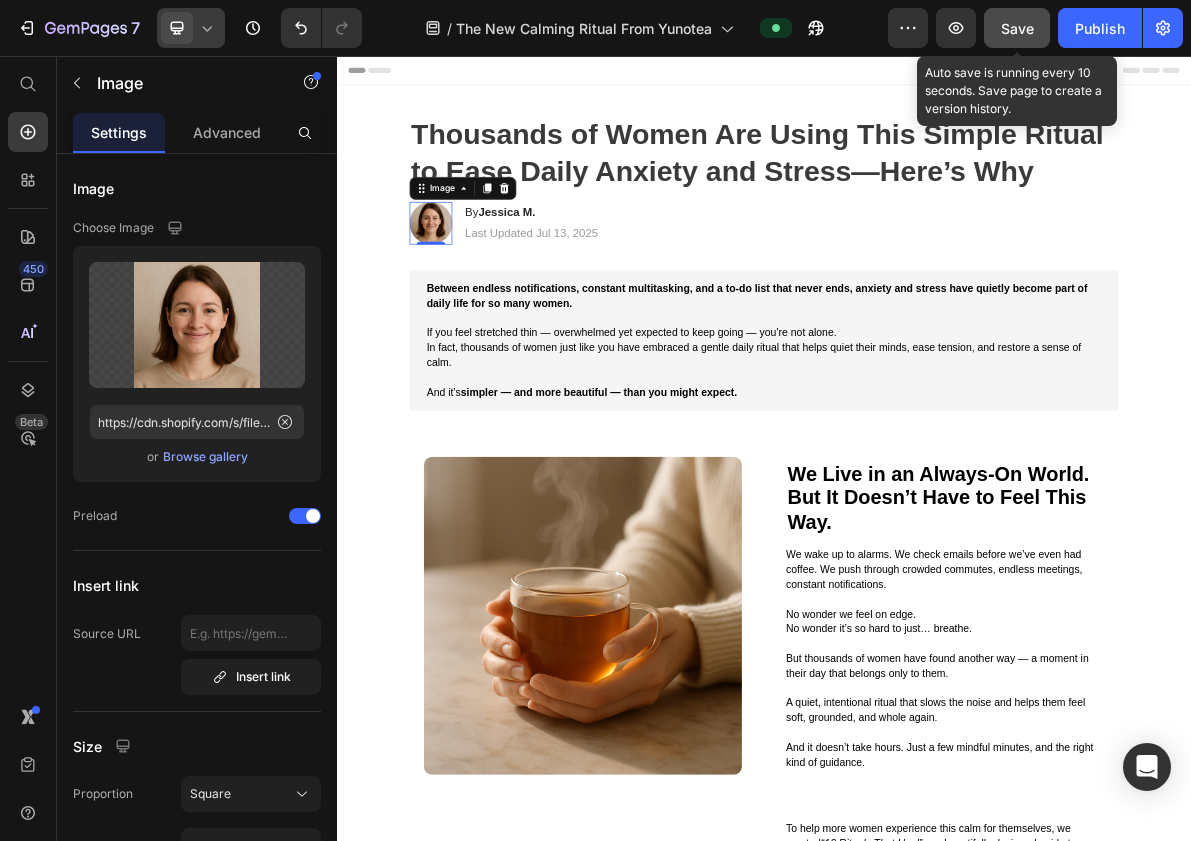 click on "Save" at bounding box center [1017, 28] 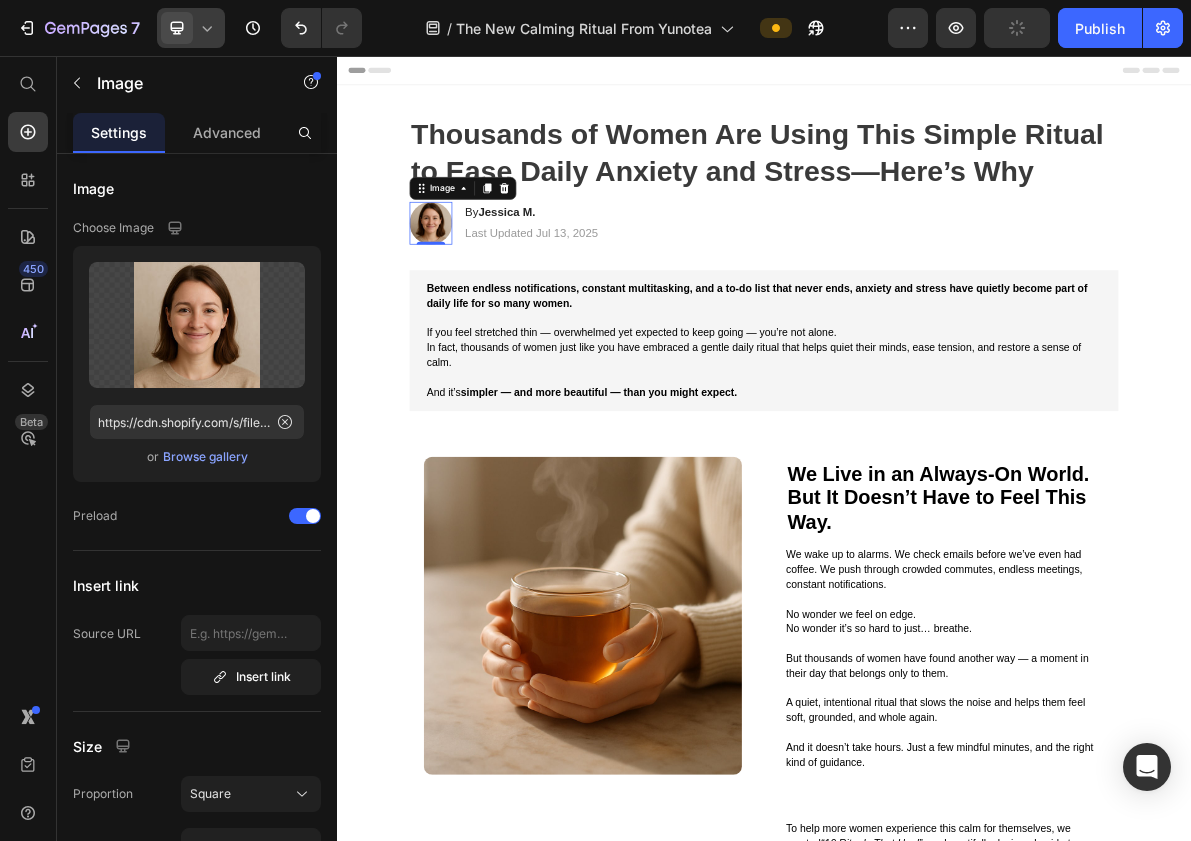 click 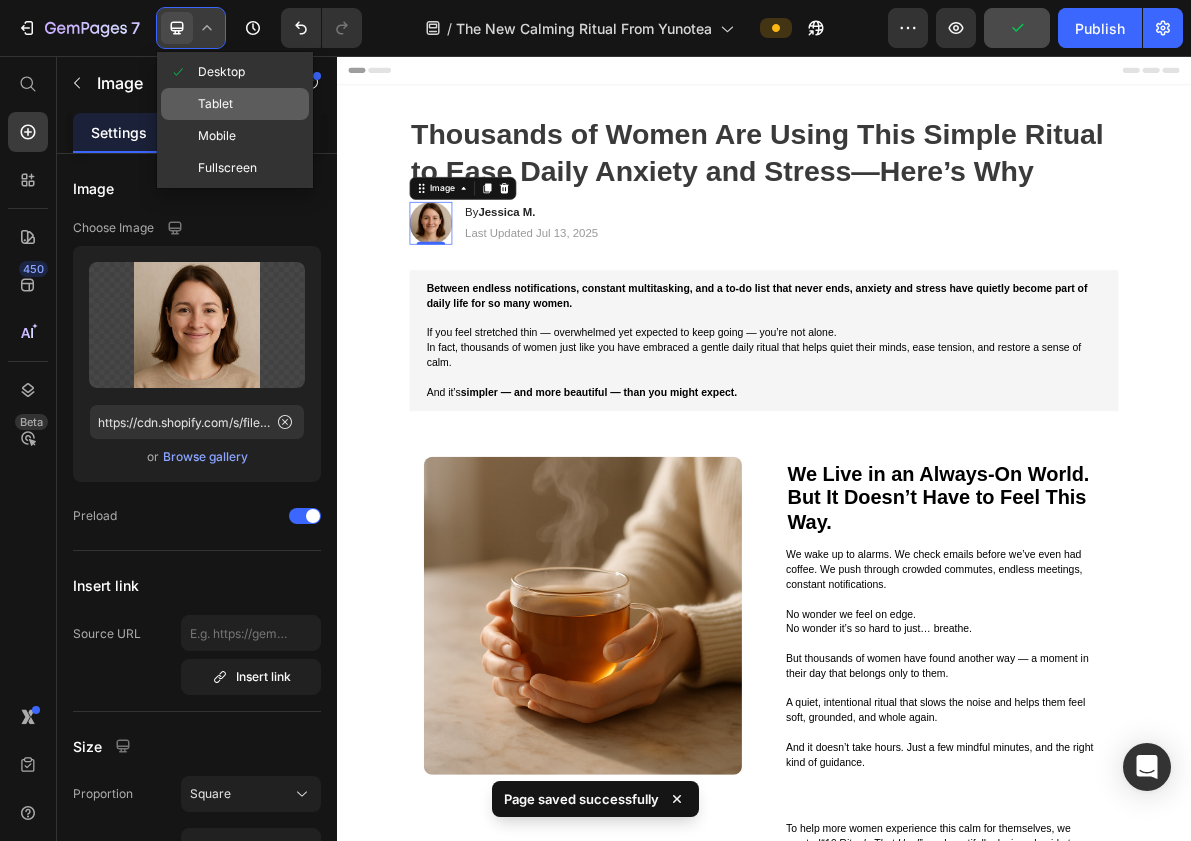 click on "Tablet" 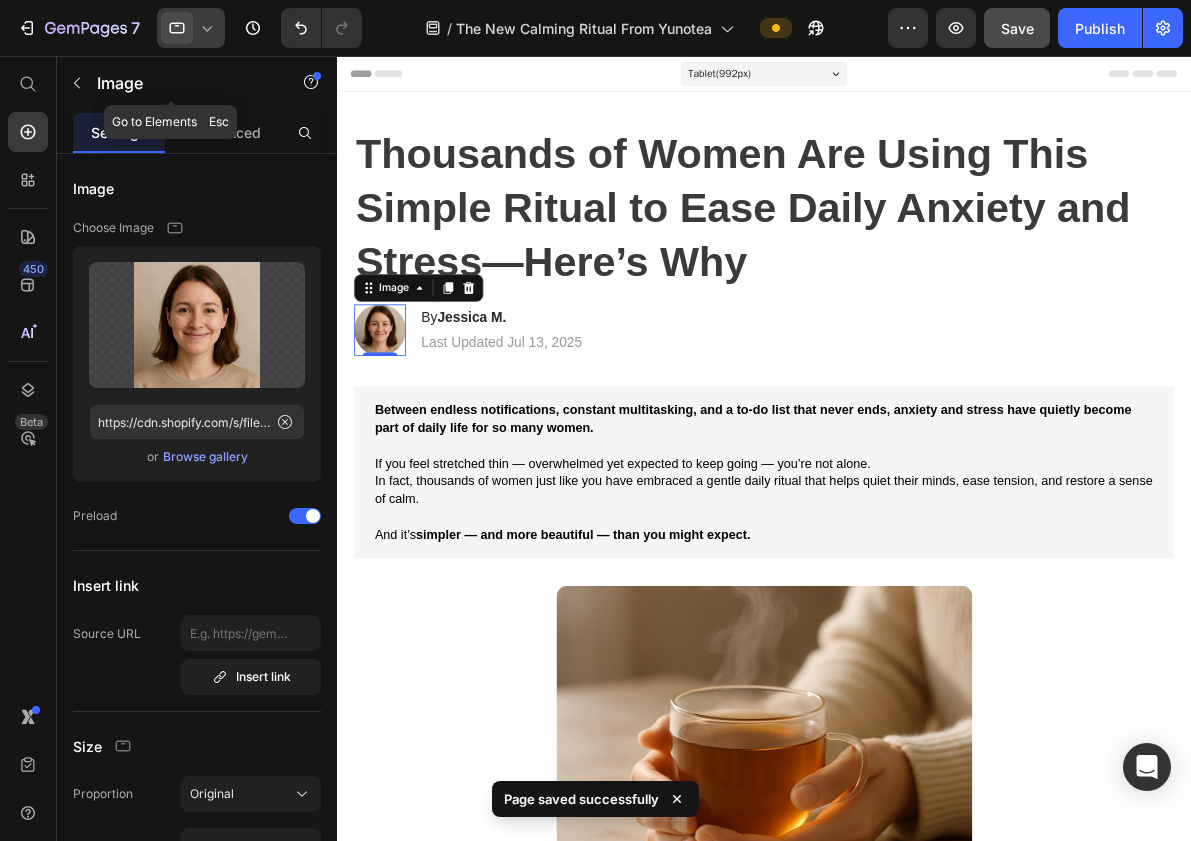 scroll, scrollTop: 217, scrollLeft: 0, axis: vertical 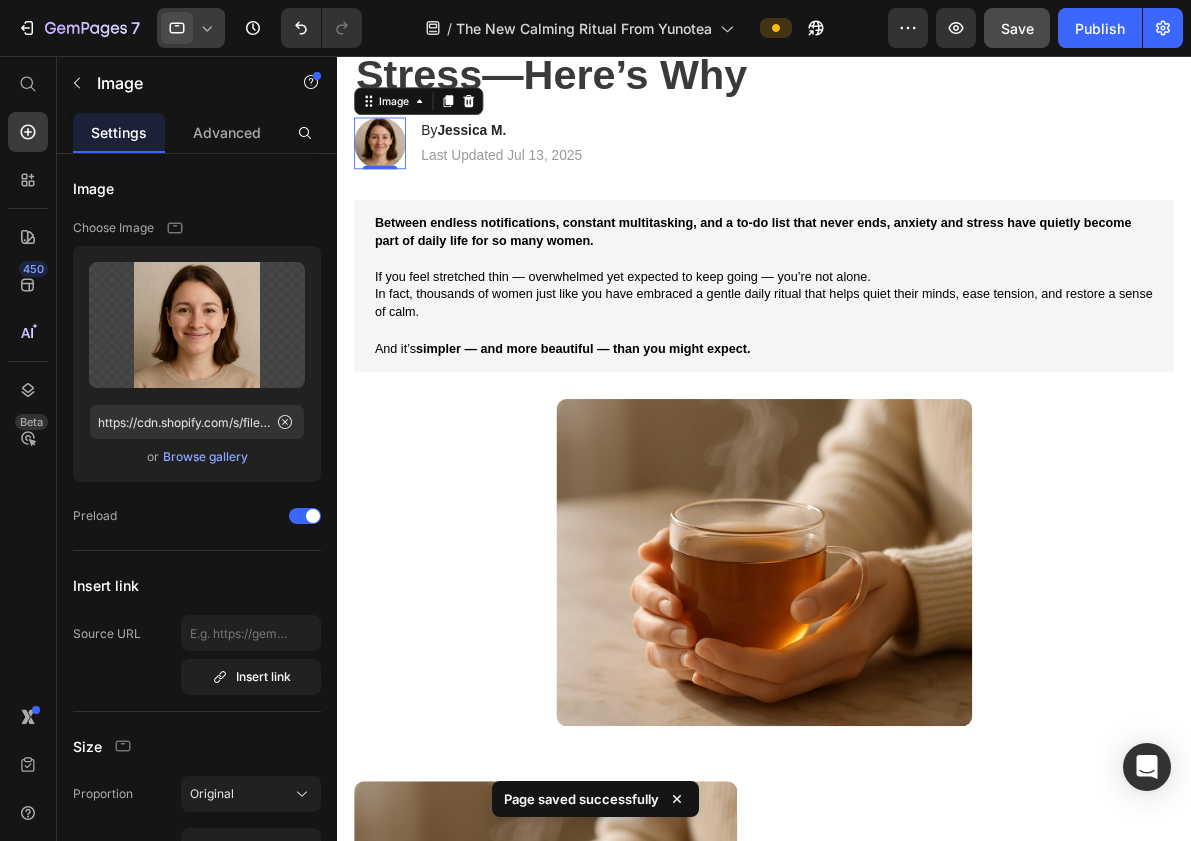 click 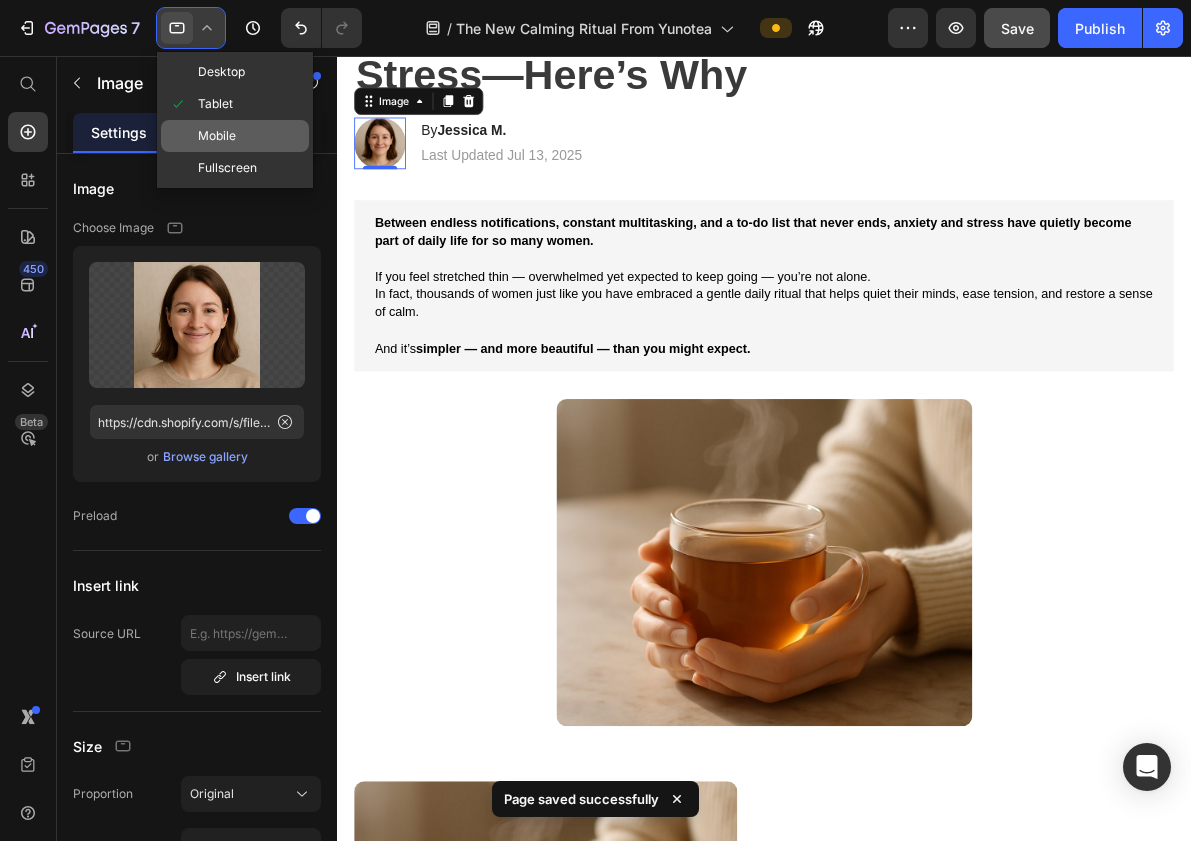 click on "Mobile" at bounding box center (217, 136) 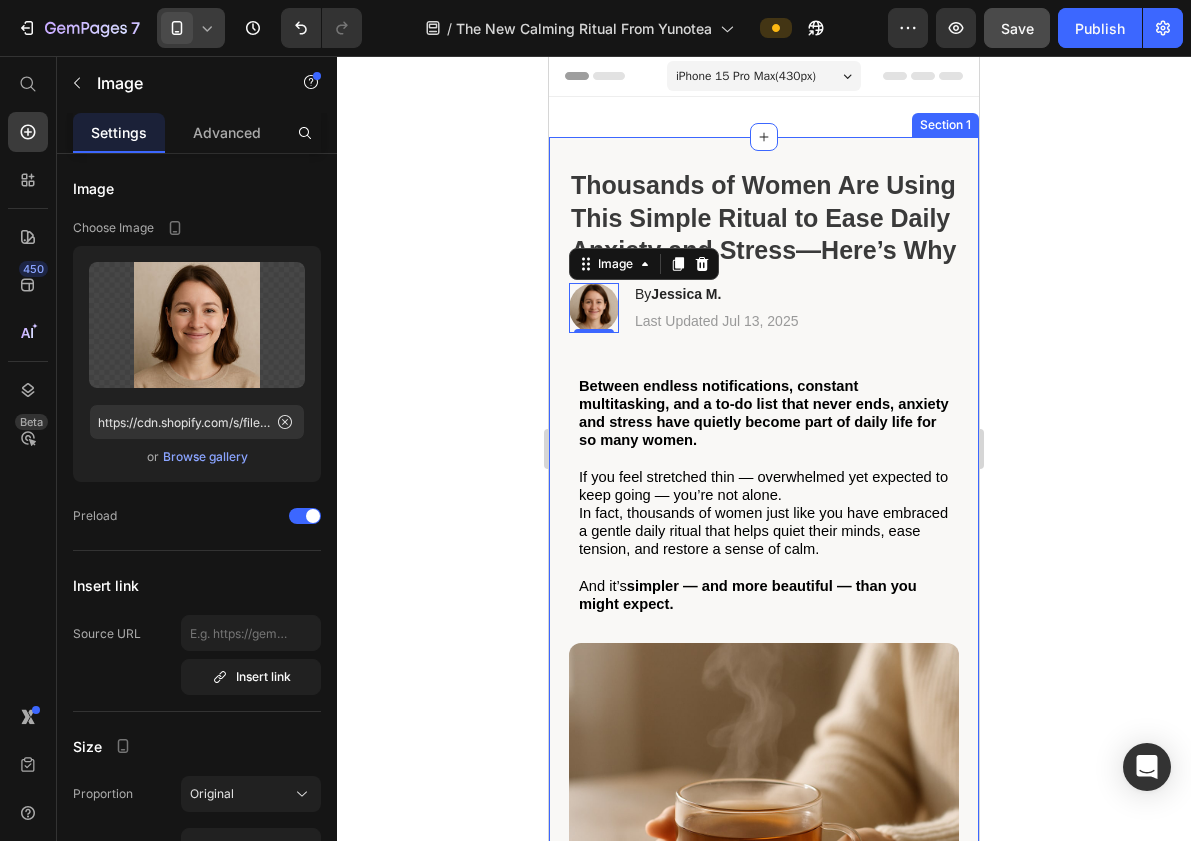 scroll, scrollTop: 0, scrollLeft: 0, axis: both 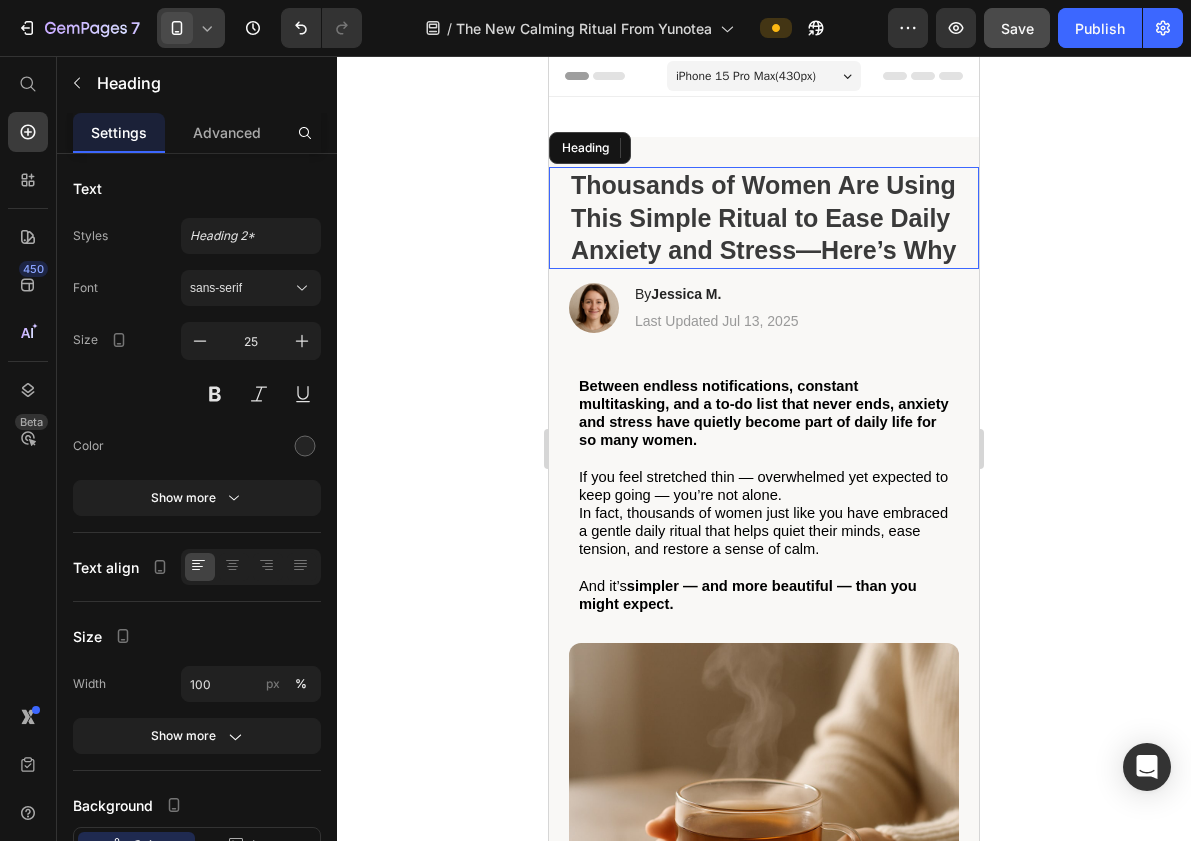 click on "Thousands of Women Are Using This Simple Ritual to Ease Daily Anxiety and Stress—Here’s Why" at bounding box center [763, 217] 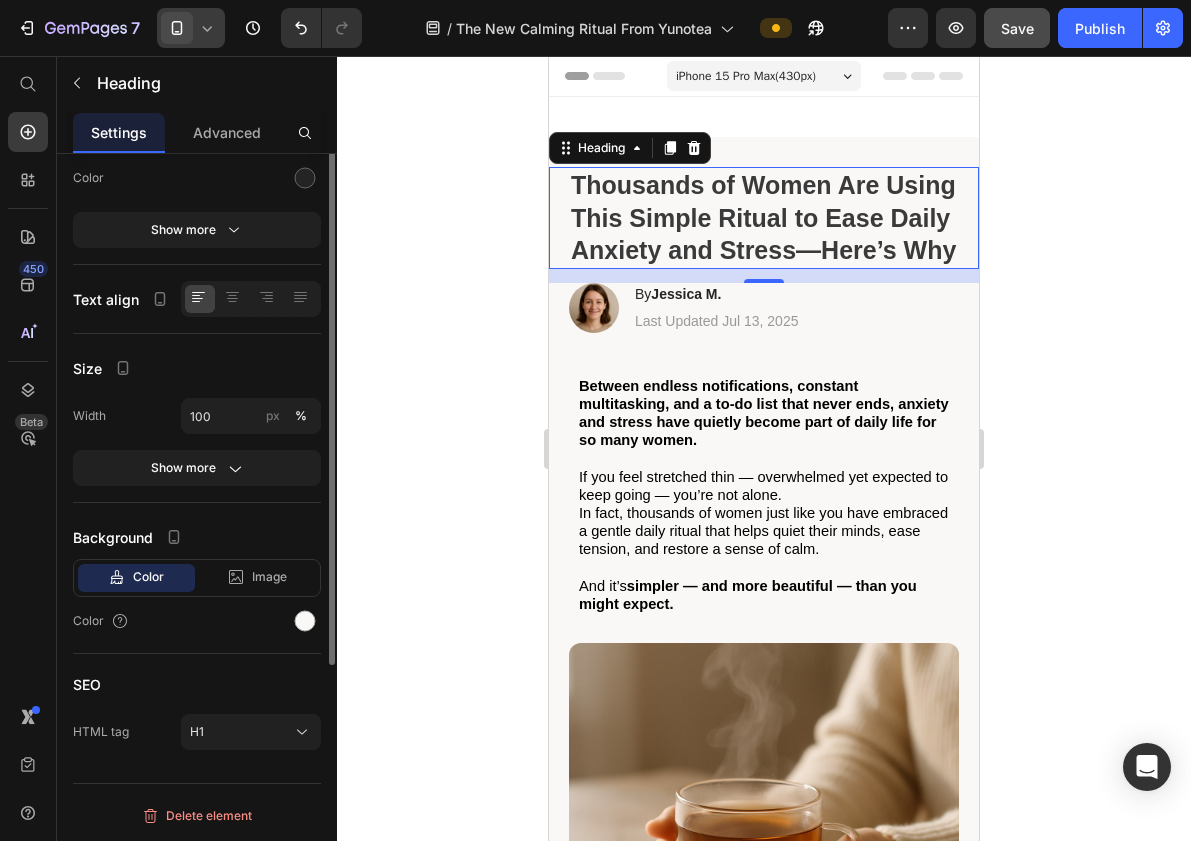 scroll, scrollTop: 0, scrollLeft: 0, axis: both 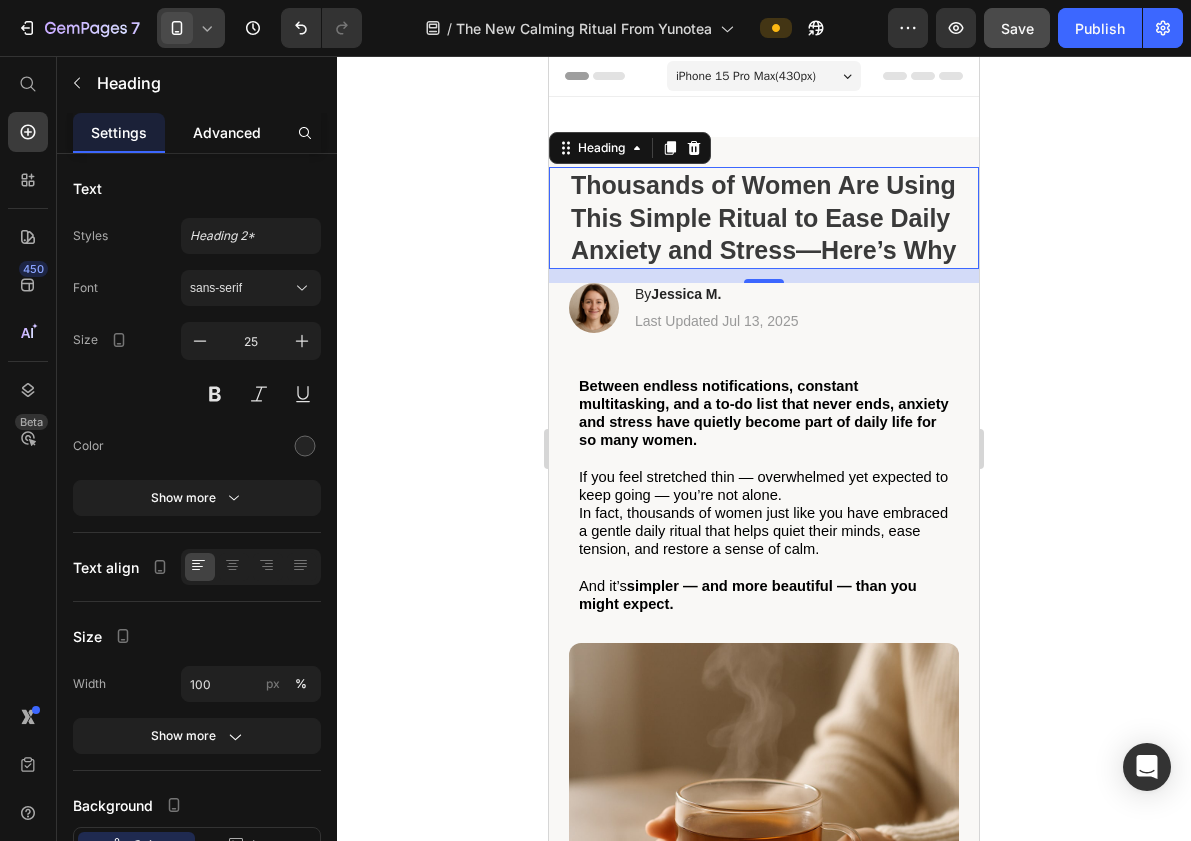 click on "Advanced" at bounding box center (227, 132) 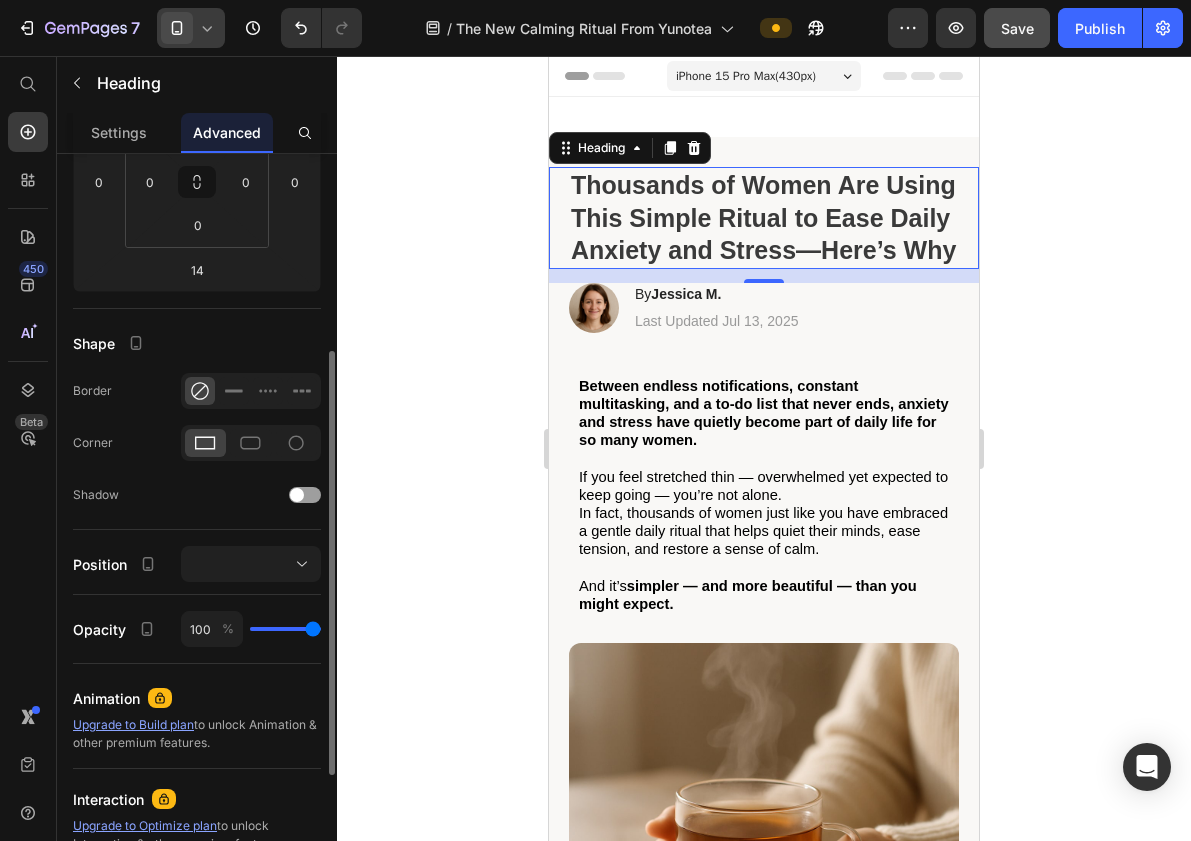 scroll, scrollTop: 354, scrollLeft: 0, axis: vertical 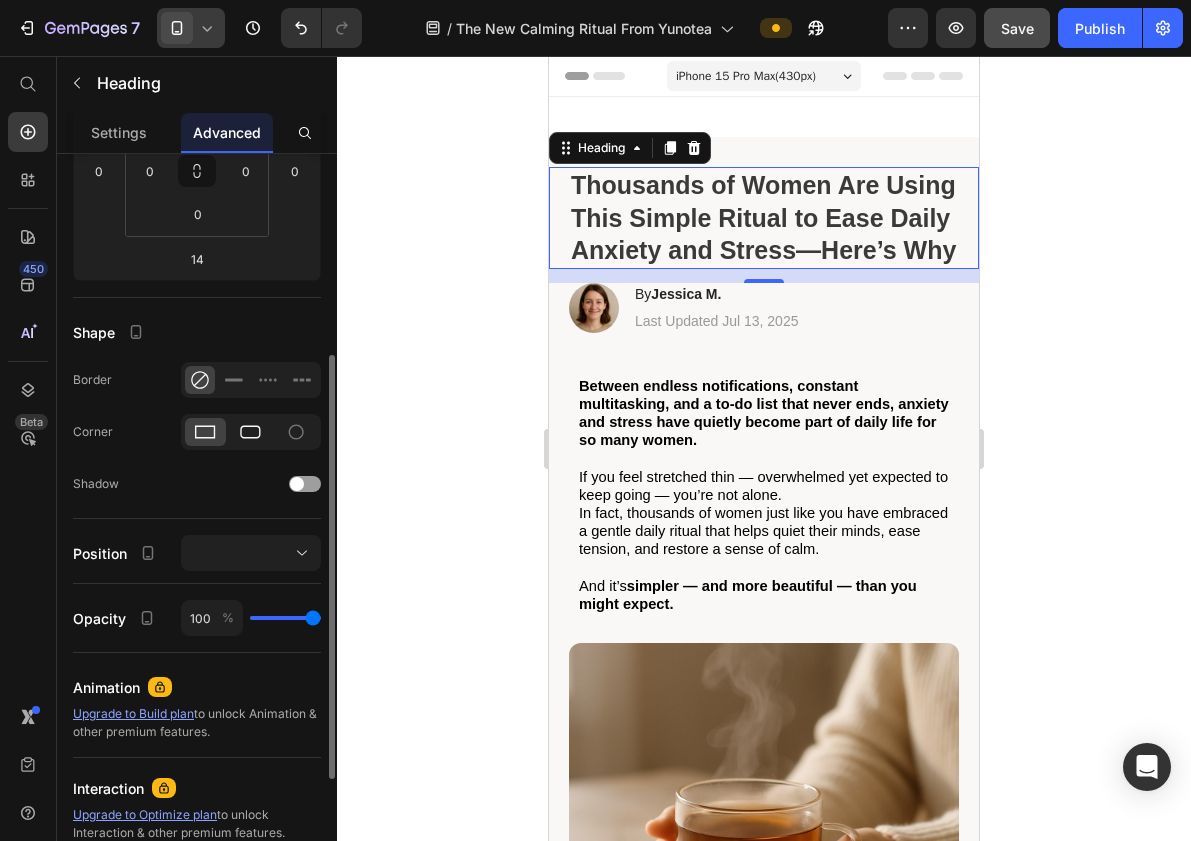 click 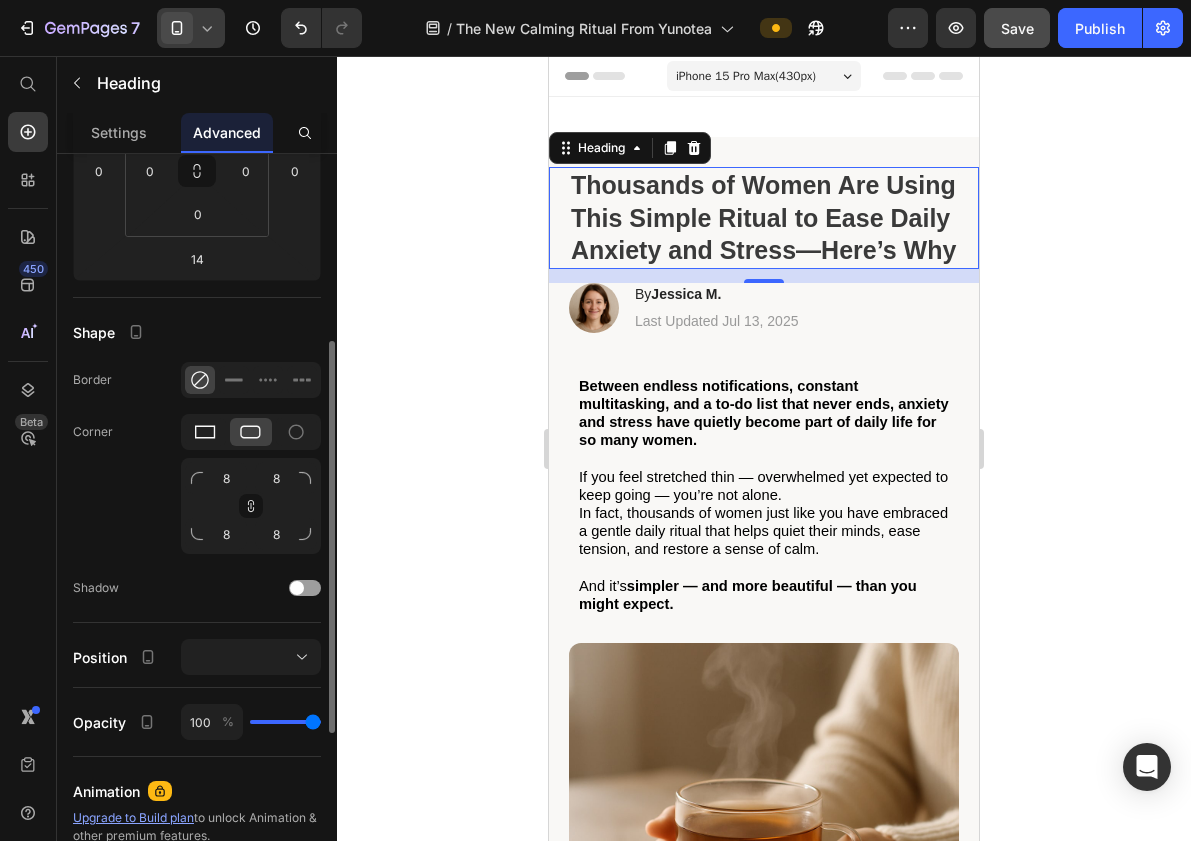 click 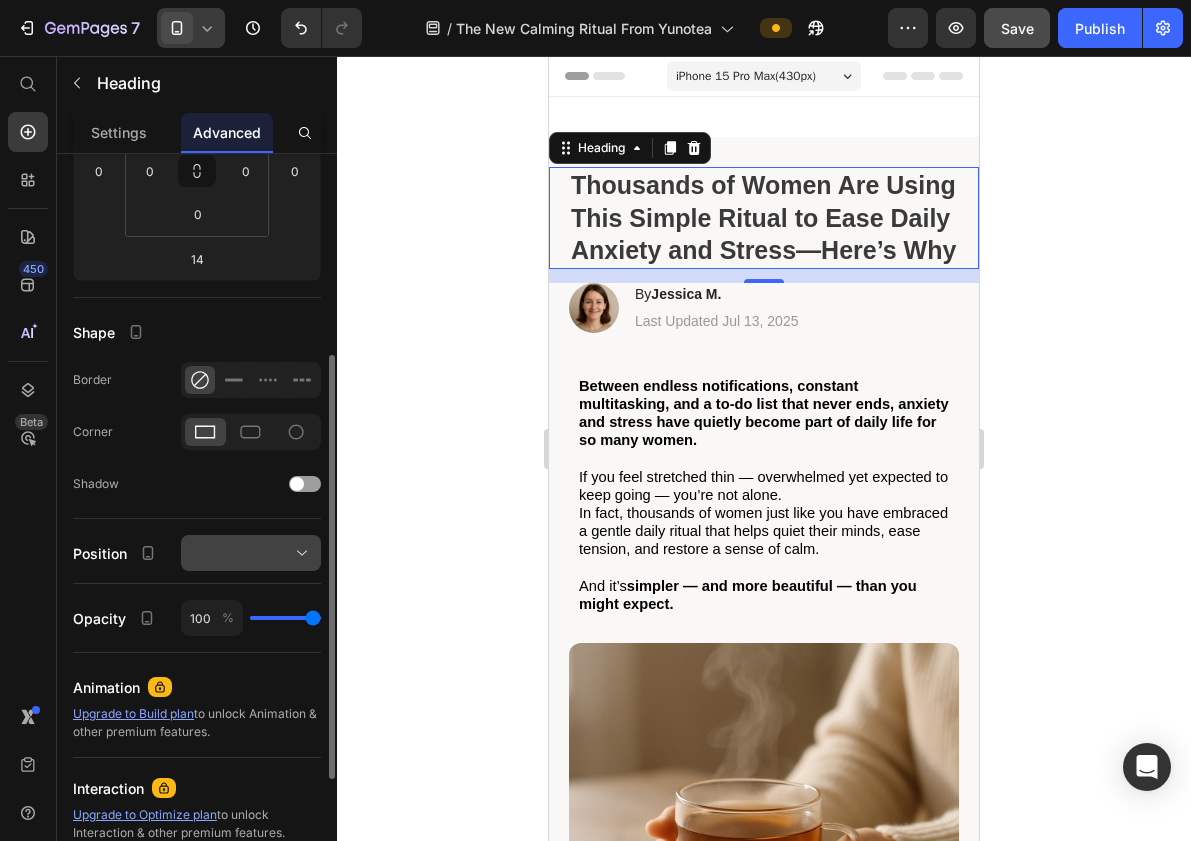 click at bounding box center [251, 553] 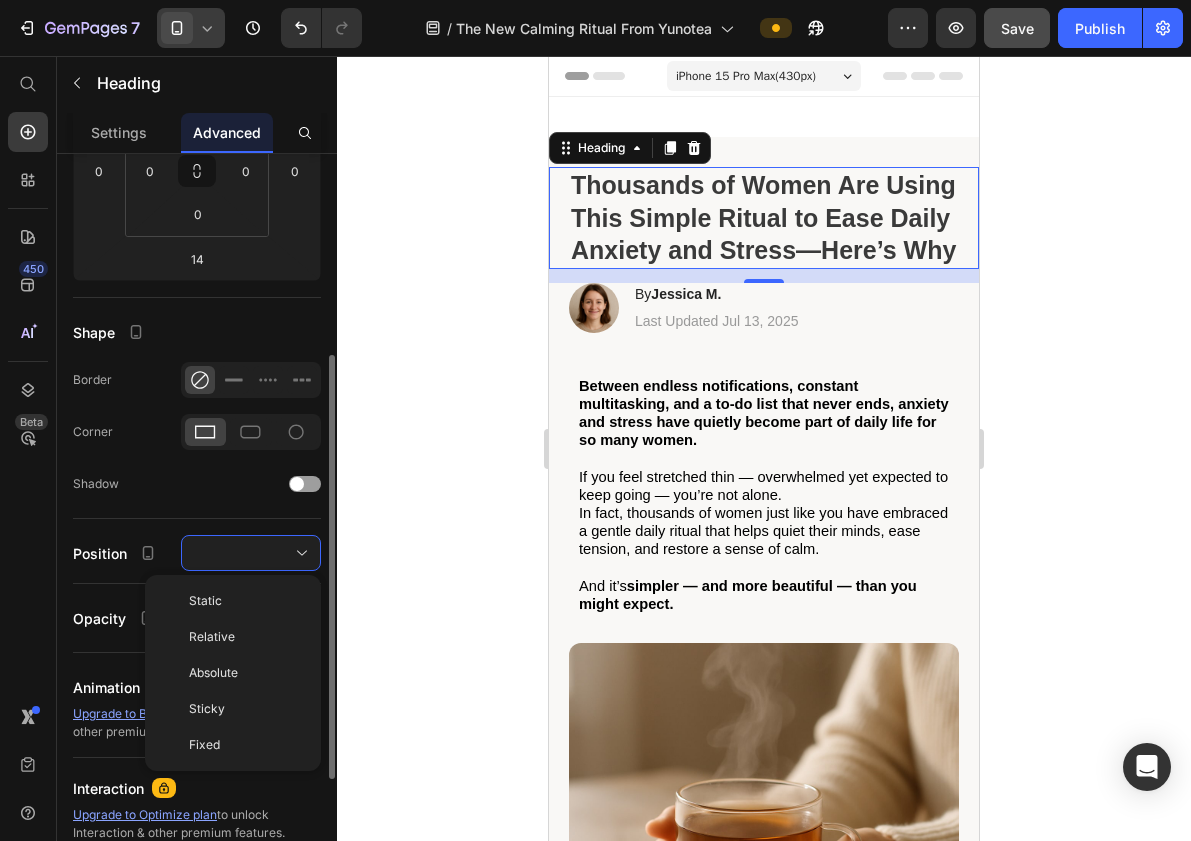 click on "Shape Border Corner Shadow" 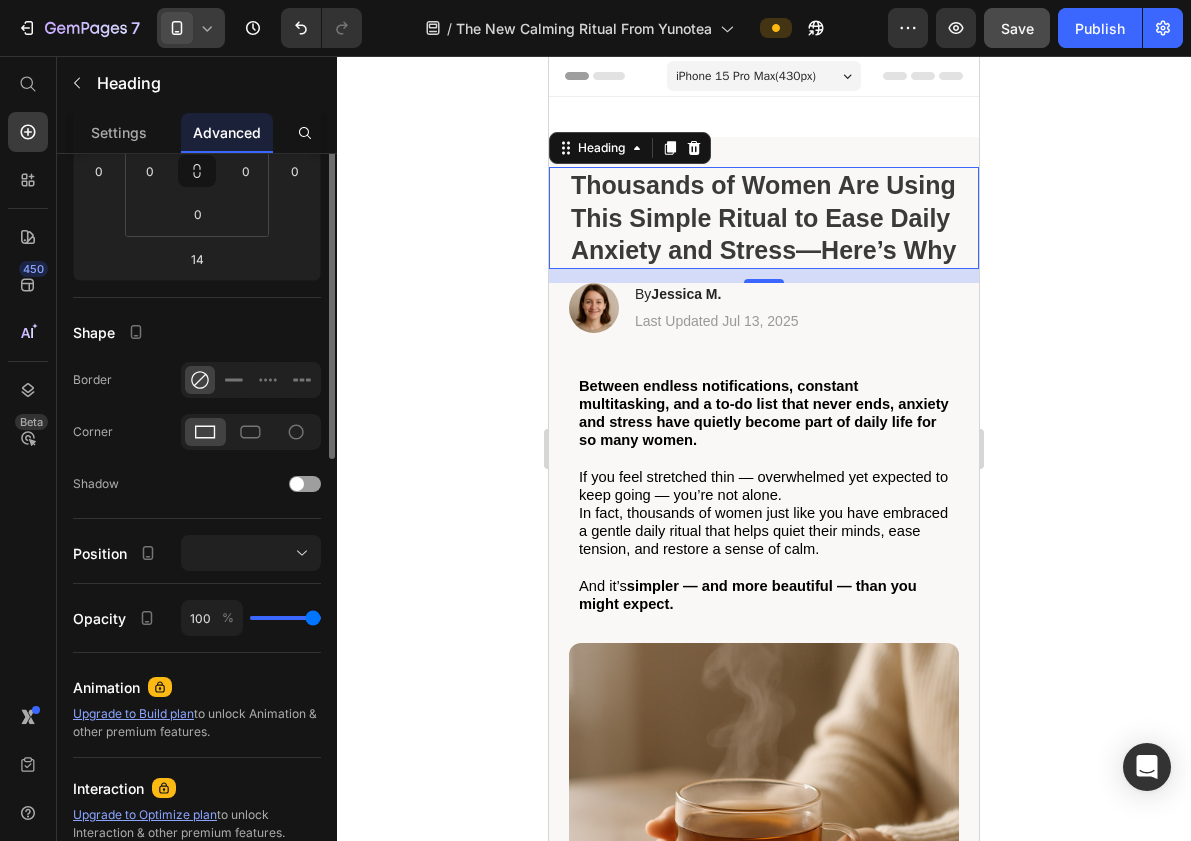 scroll, scrollTop: 0, scrollLeft: 0, axis: both 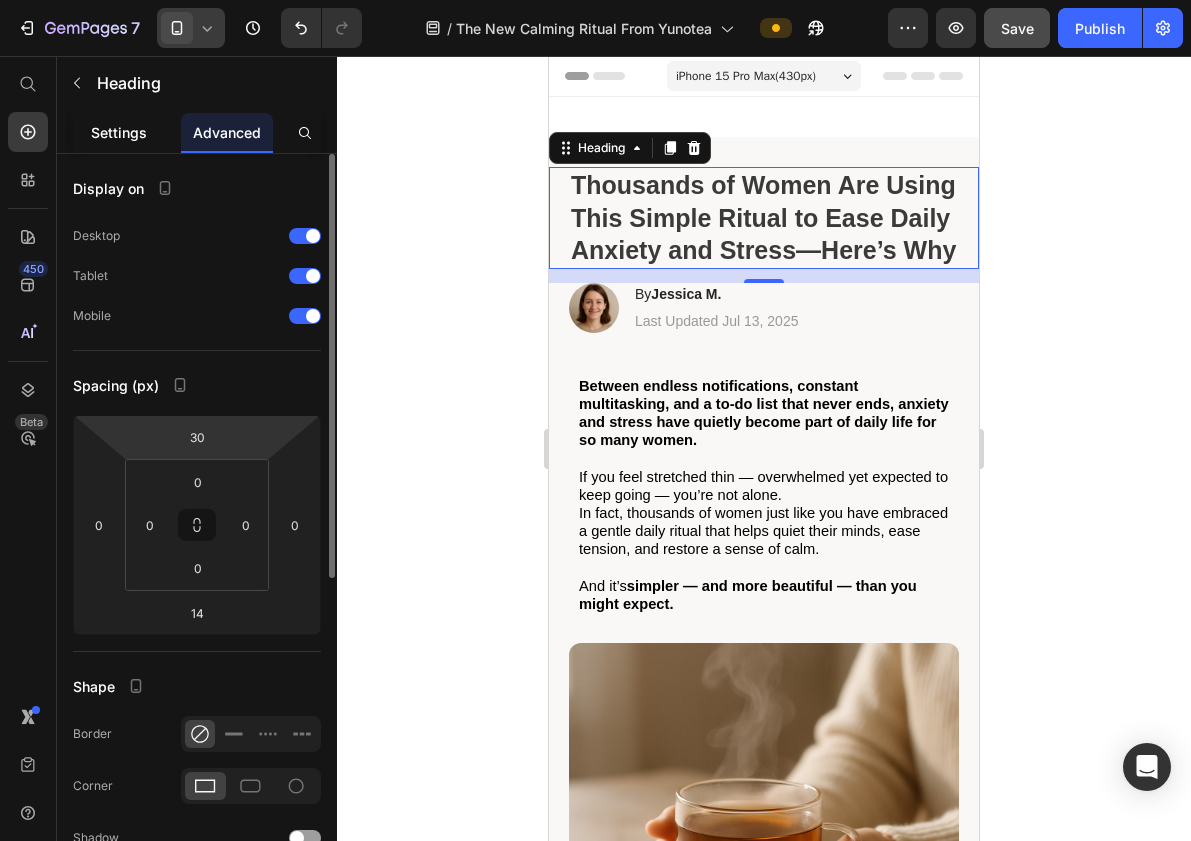 click on "Settings" at bounding box center (119, 132) 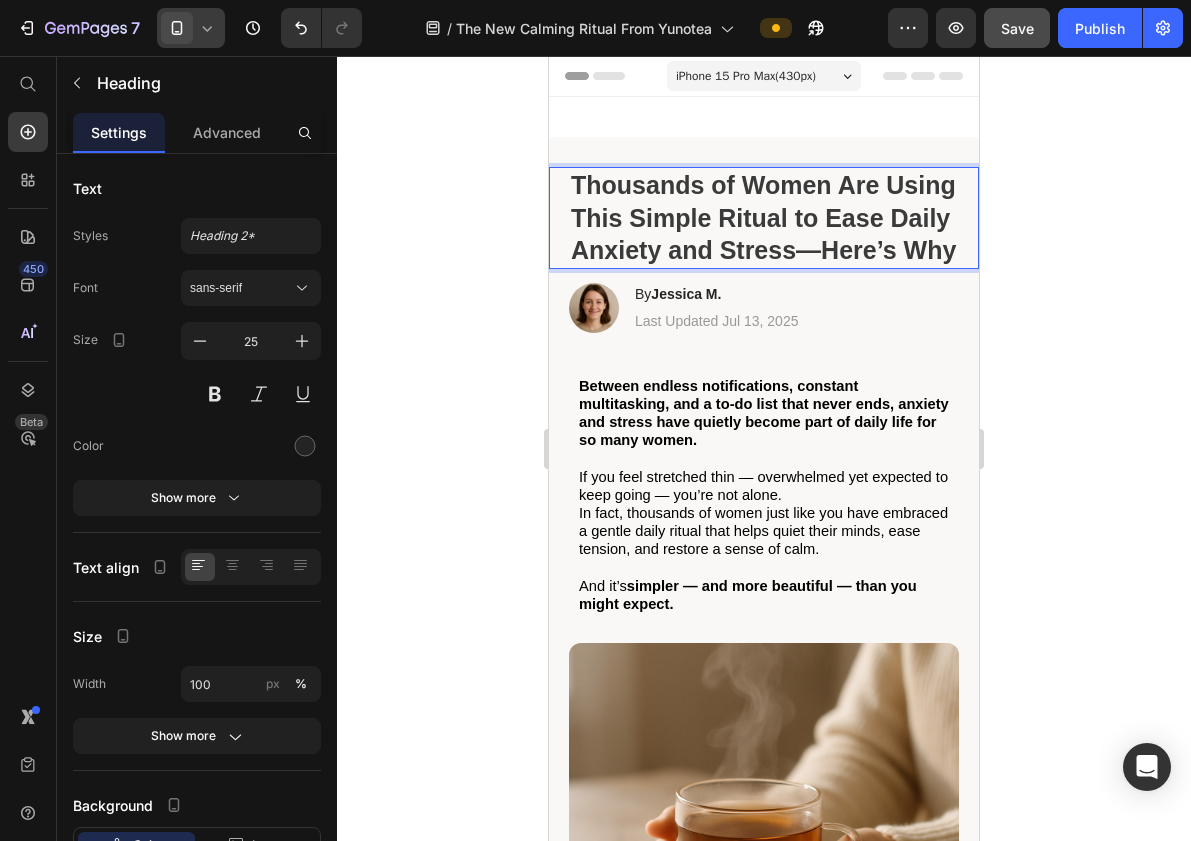 click 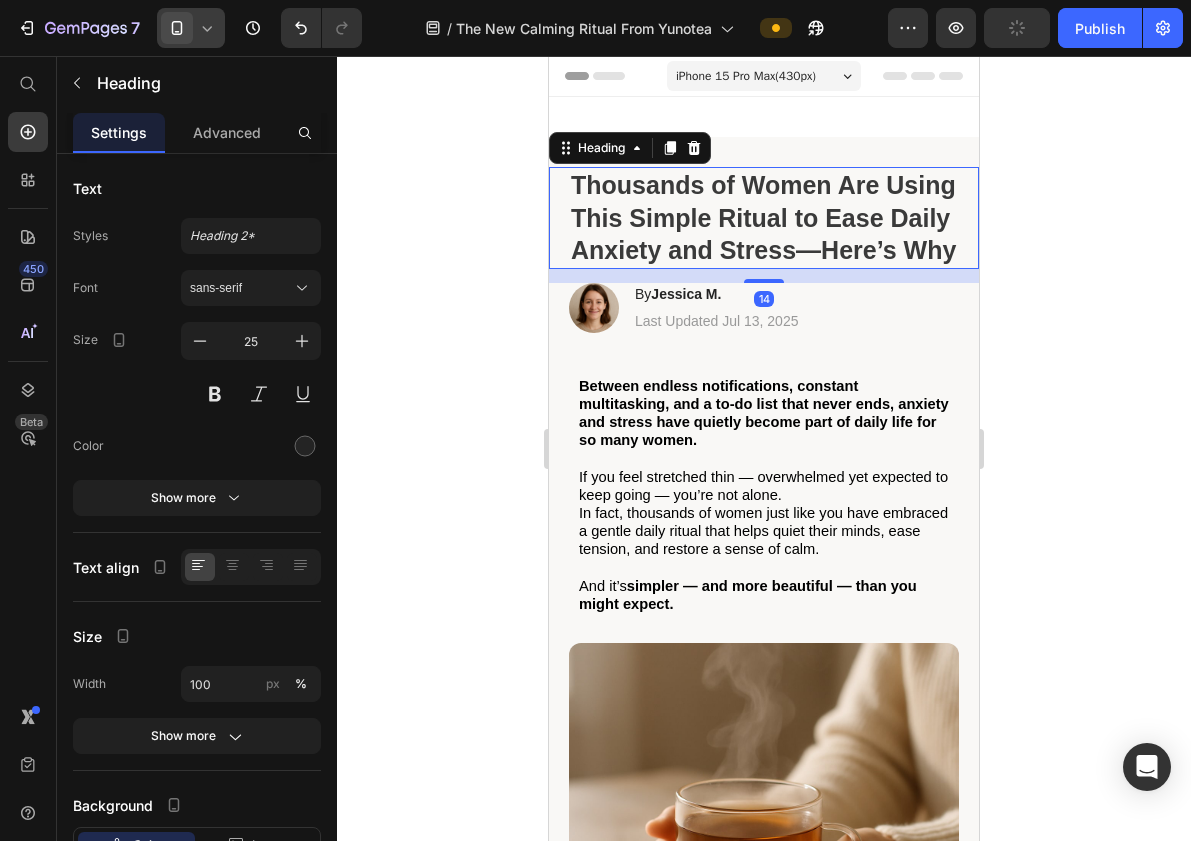 click on "Thousands of Women Are Using This Simple Ritual to Ease Daily Anxiety and Stress—Here’s Why" at bounding box center (763, 217) 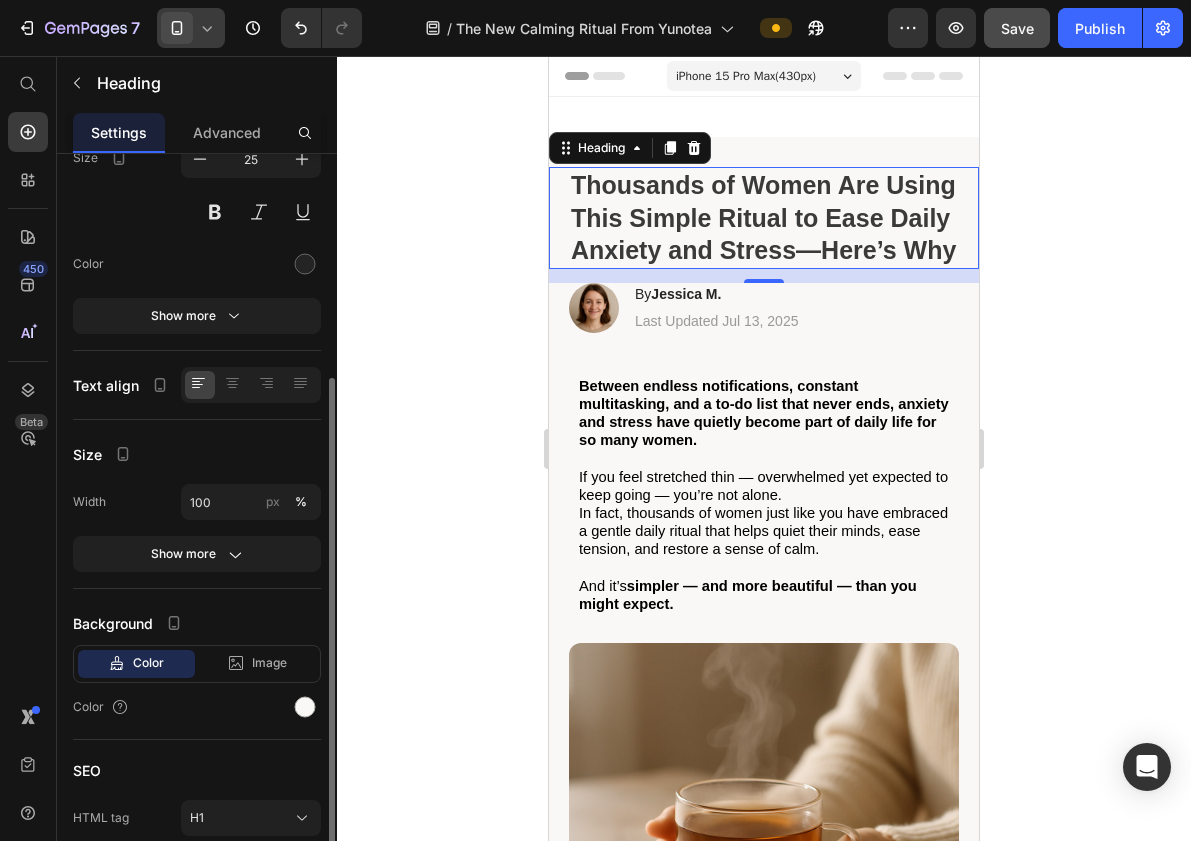 scroll, scrollTop: 252, scrollLeft: 0, axis: vertical 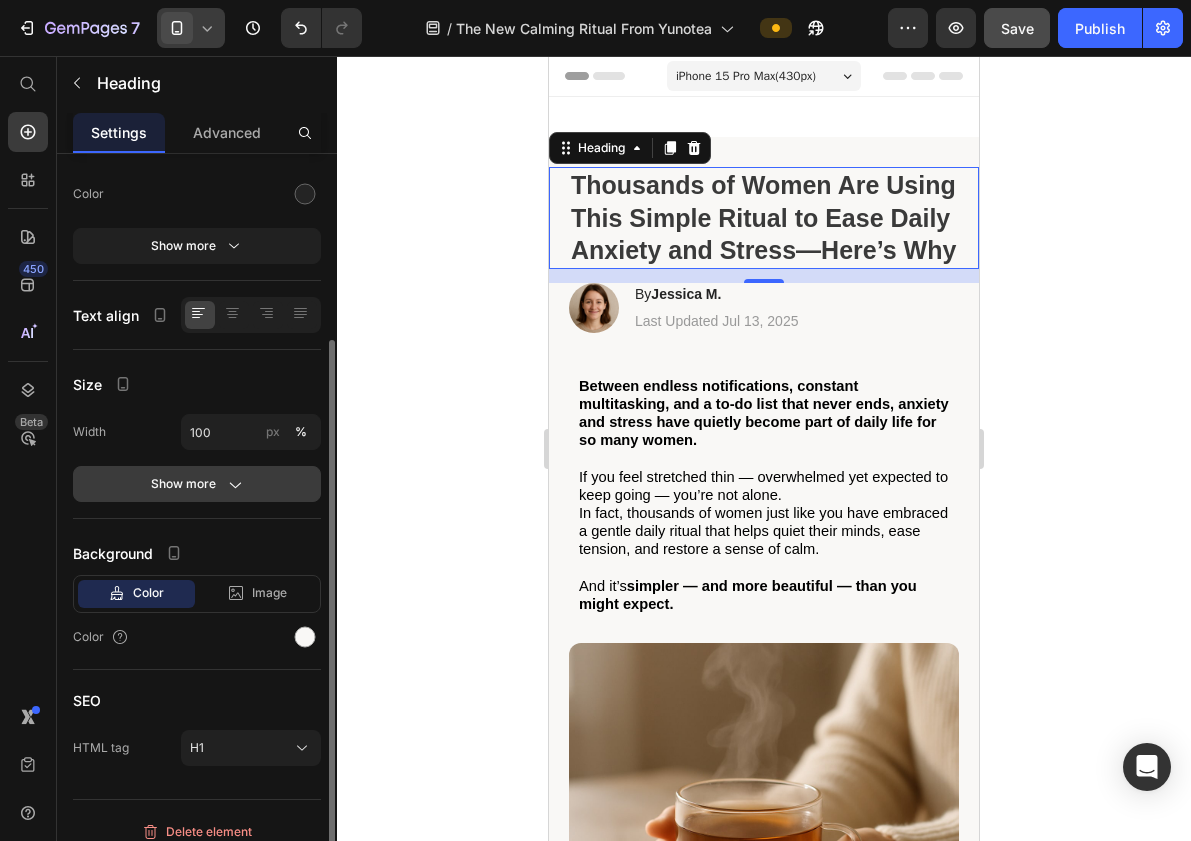 click on "Show more" at bounding box center [197, 484] 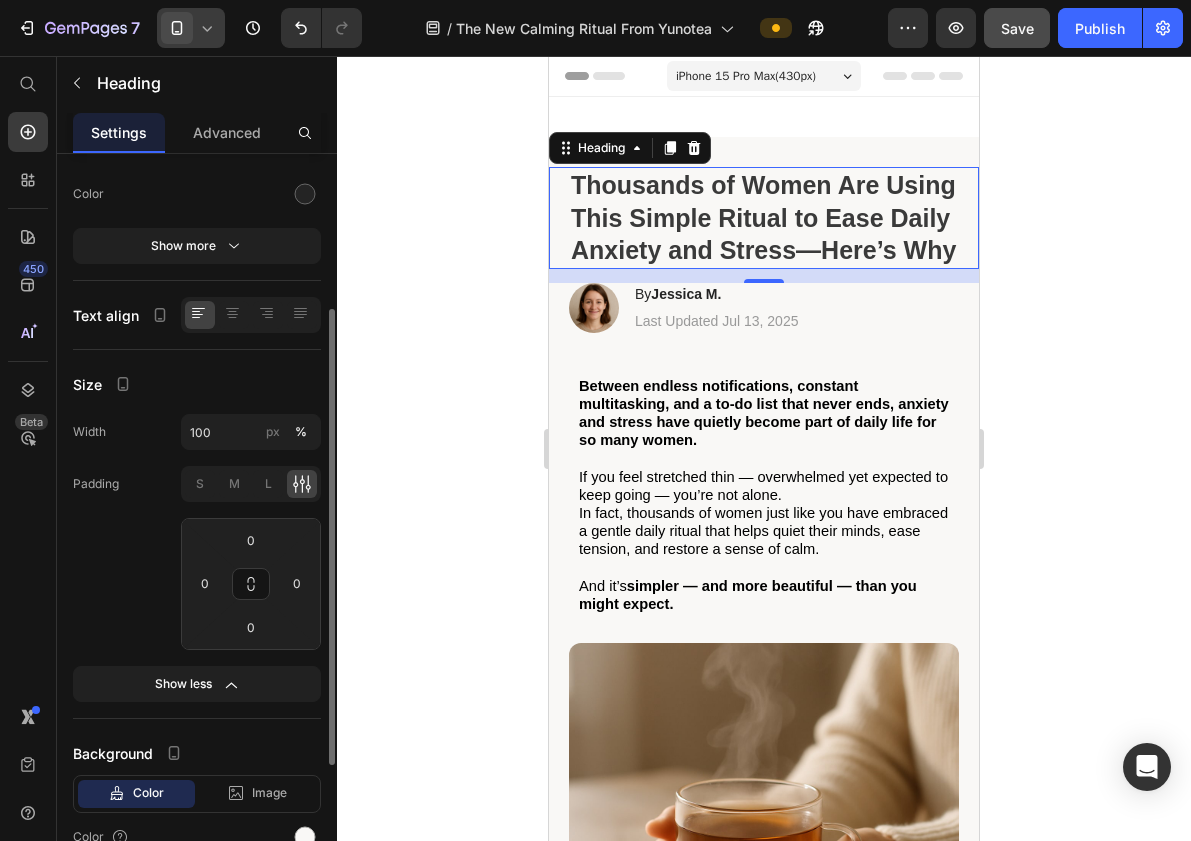 click on "Size" at bounding box center (197, 384) 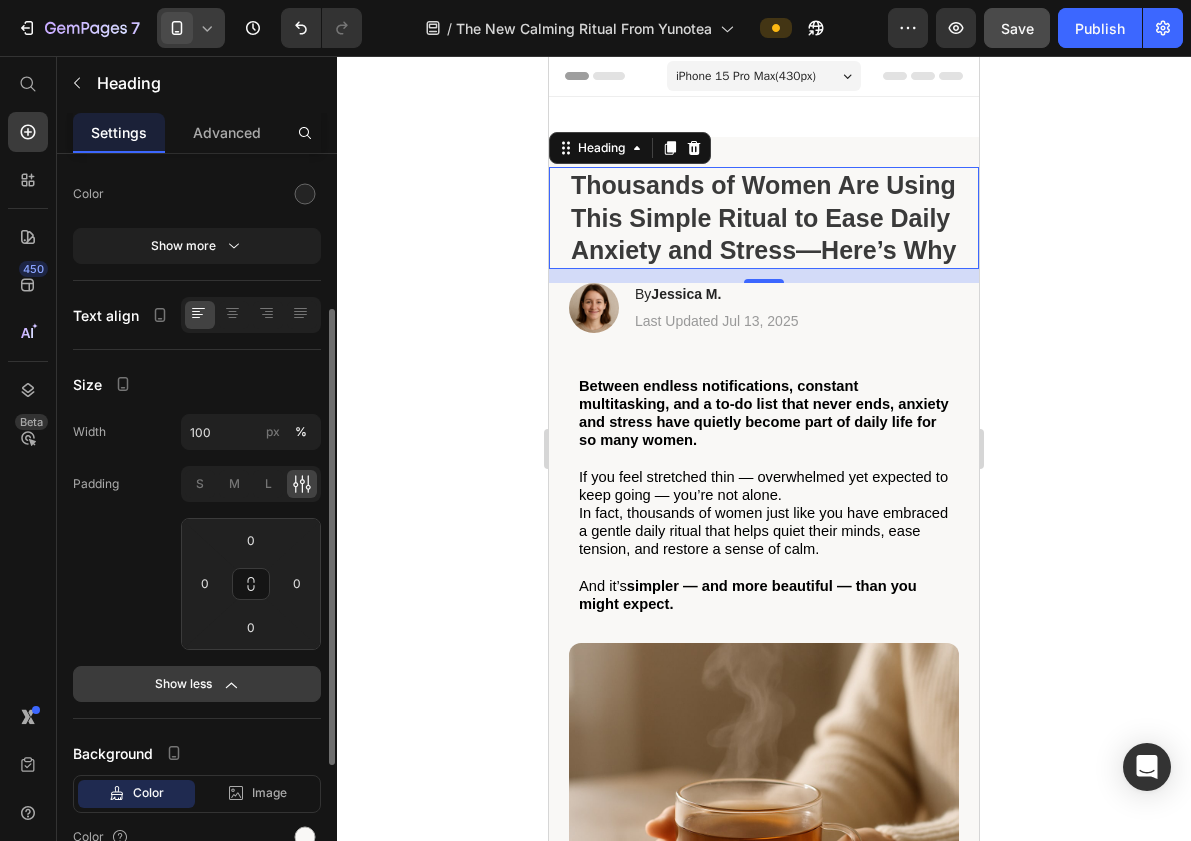 click on "Show less" at bounding box center [197, 684] 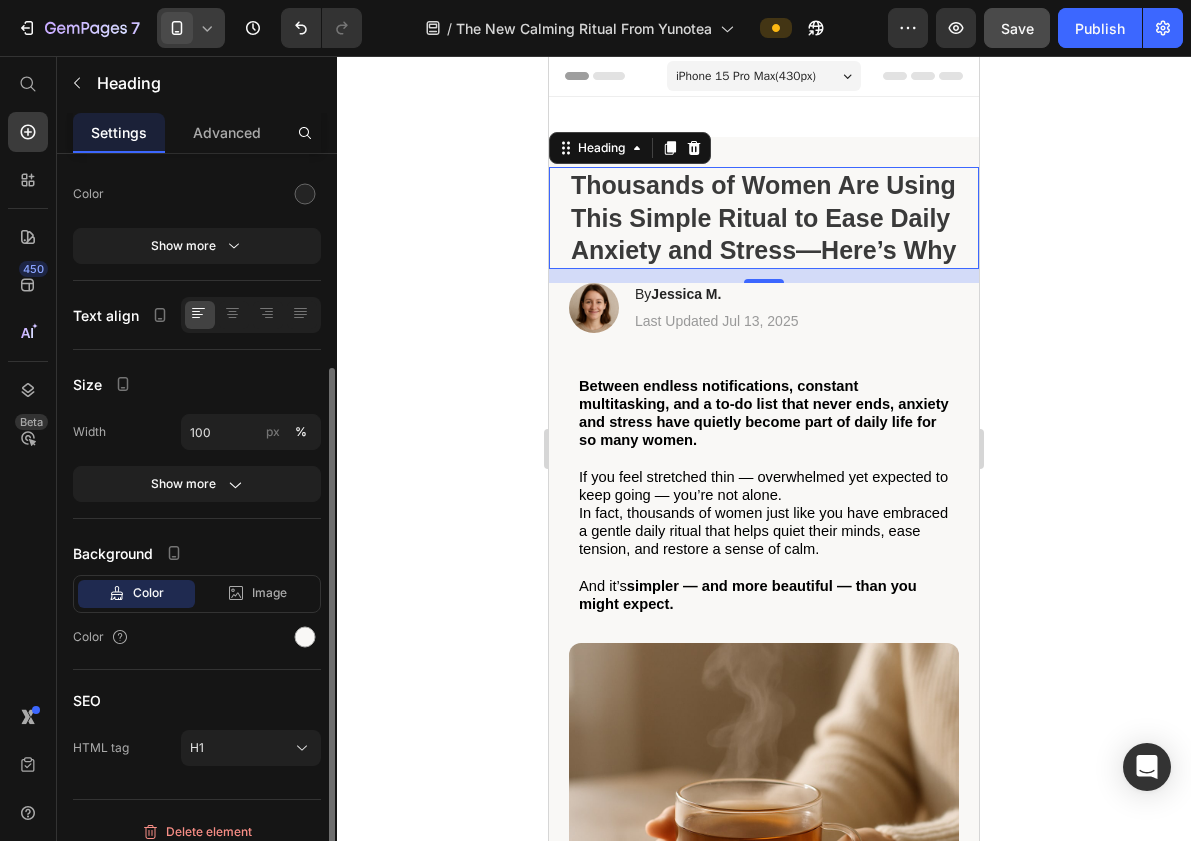 scroll, scrollTop: 268, scrollLeft: 0, axis: vertical 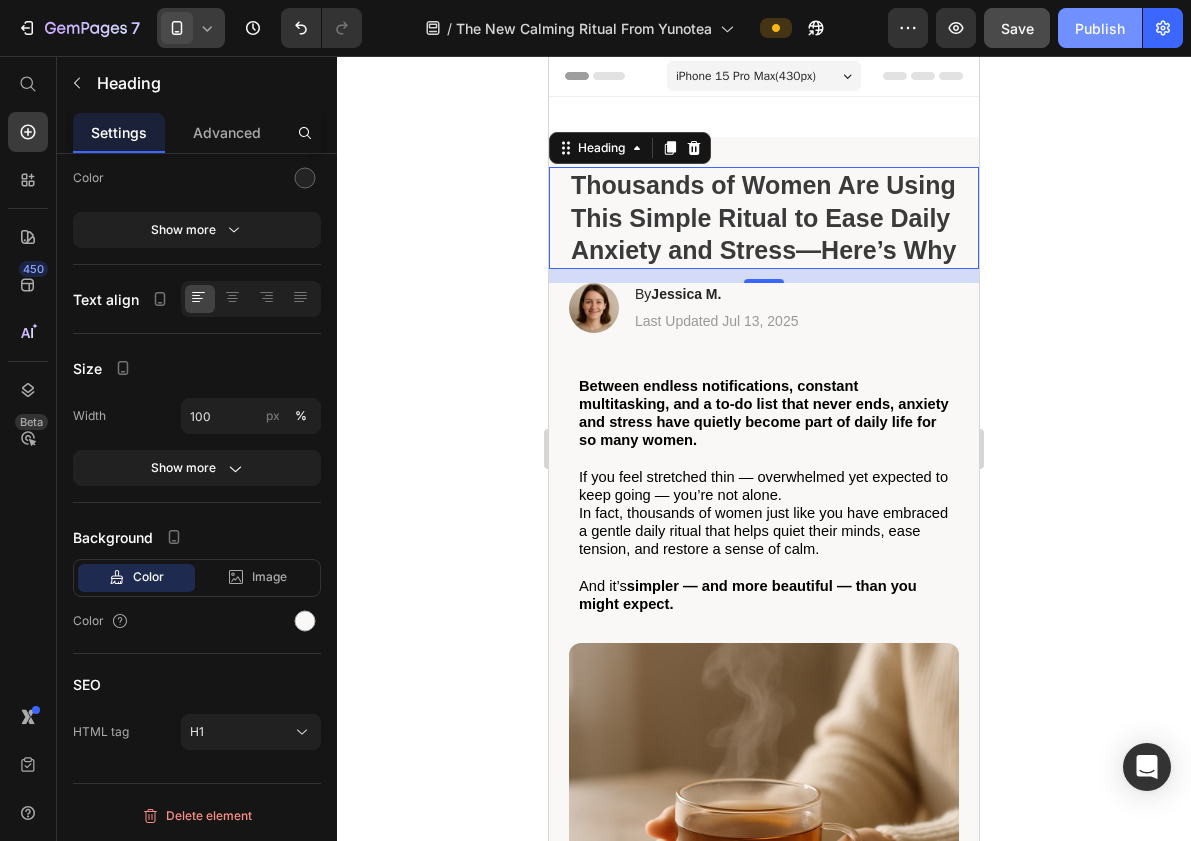 click on "Publish" at bounding box center (1100, 28) 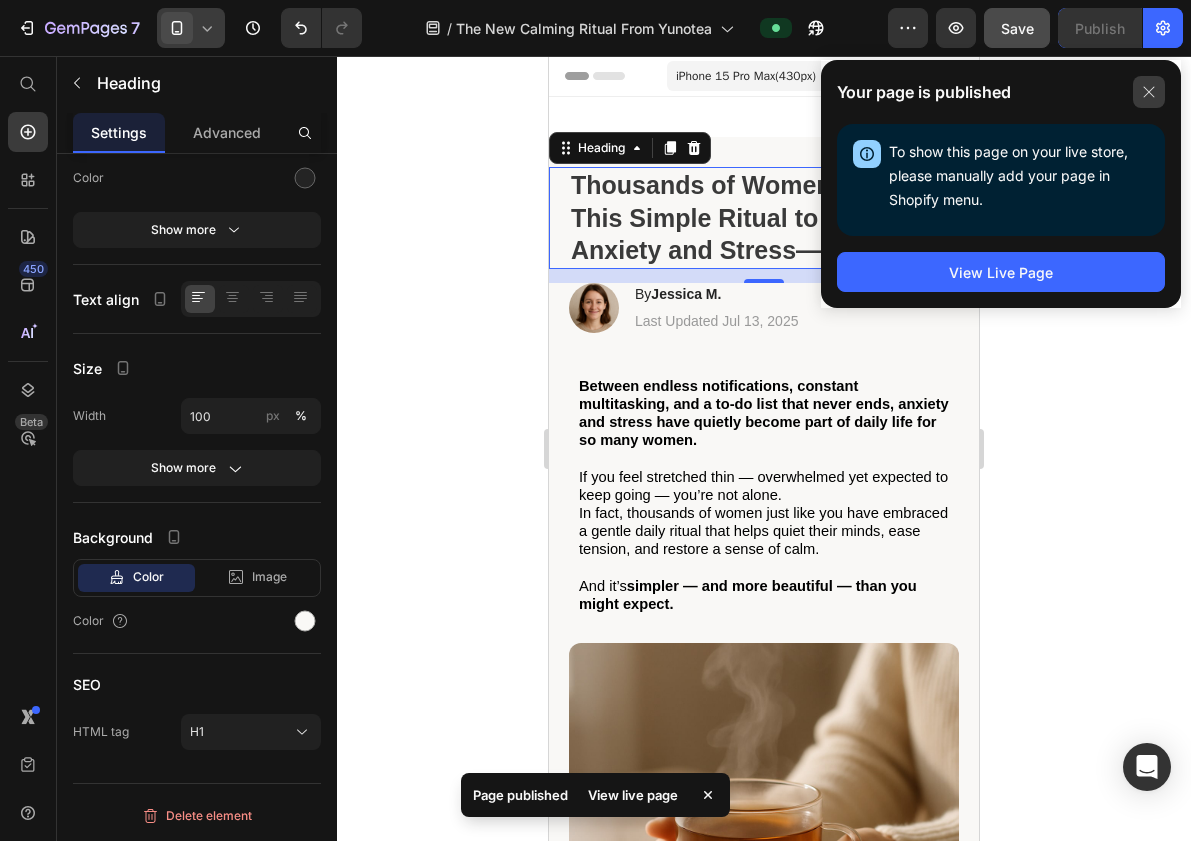 click 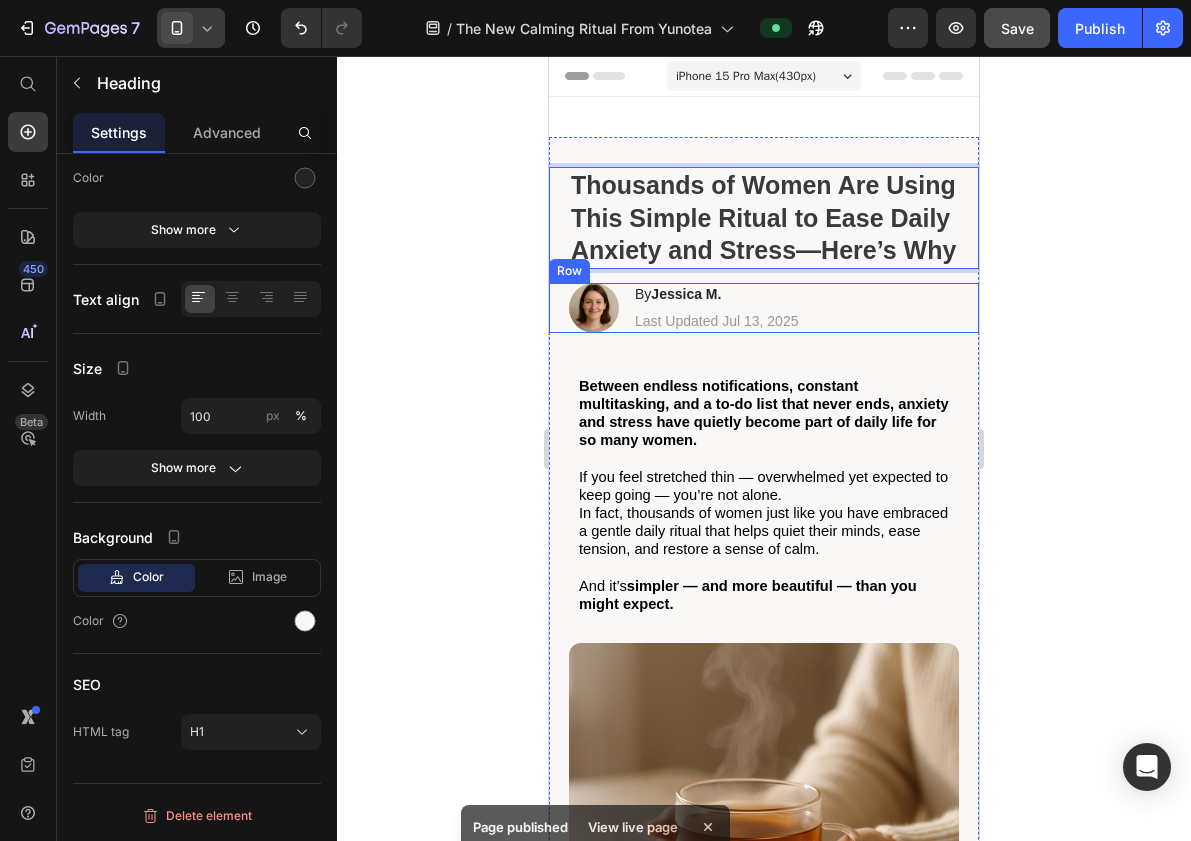 click 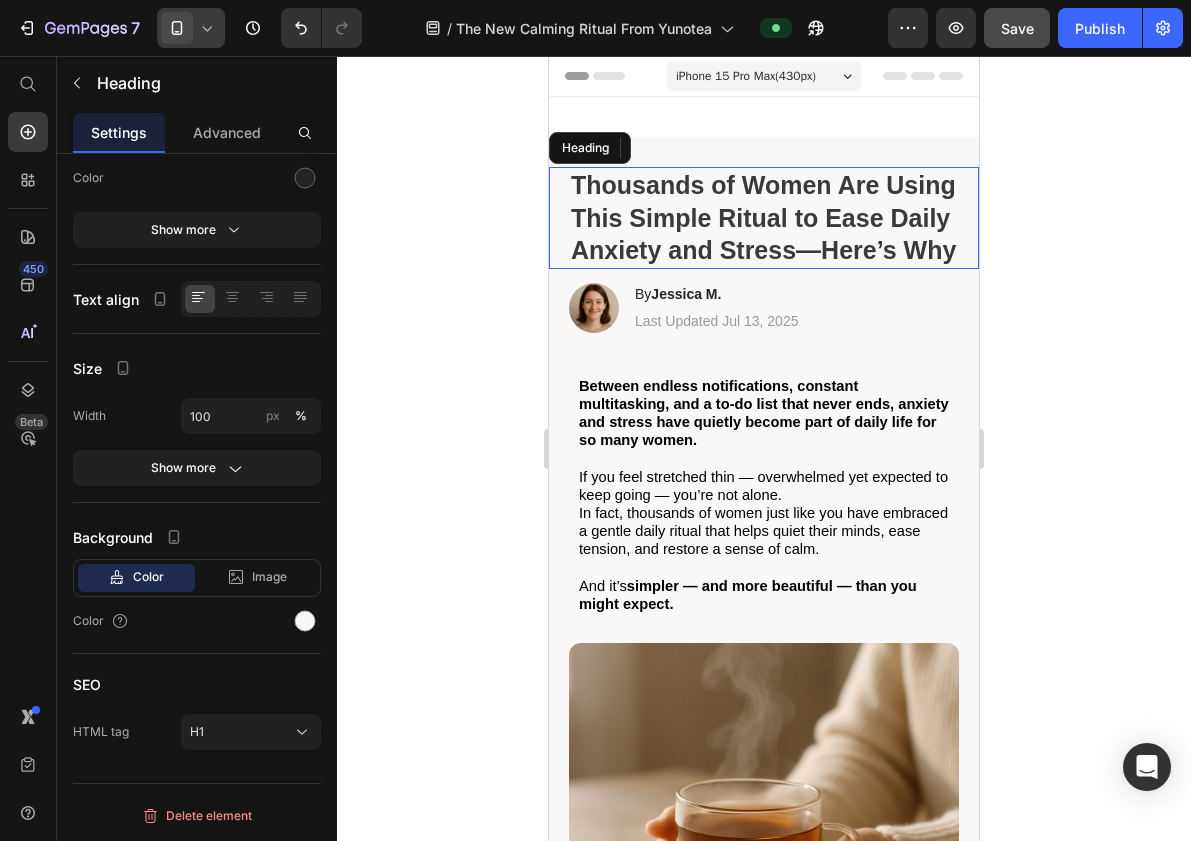 click on "Thousands of Women Are Using This Simple Ritual to Ease Daily Anxiety and Stress—Here’s Why" at bounding box center [763, 217] 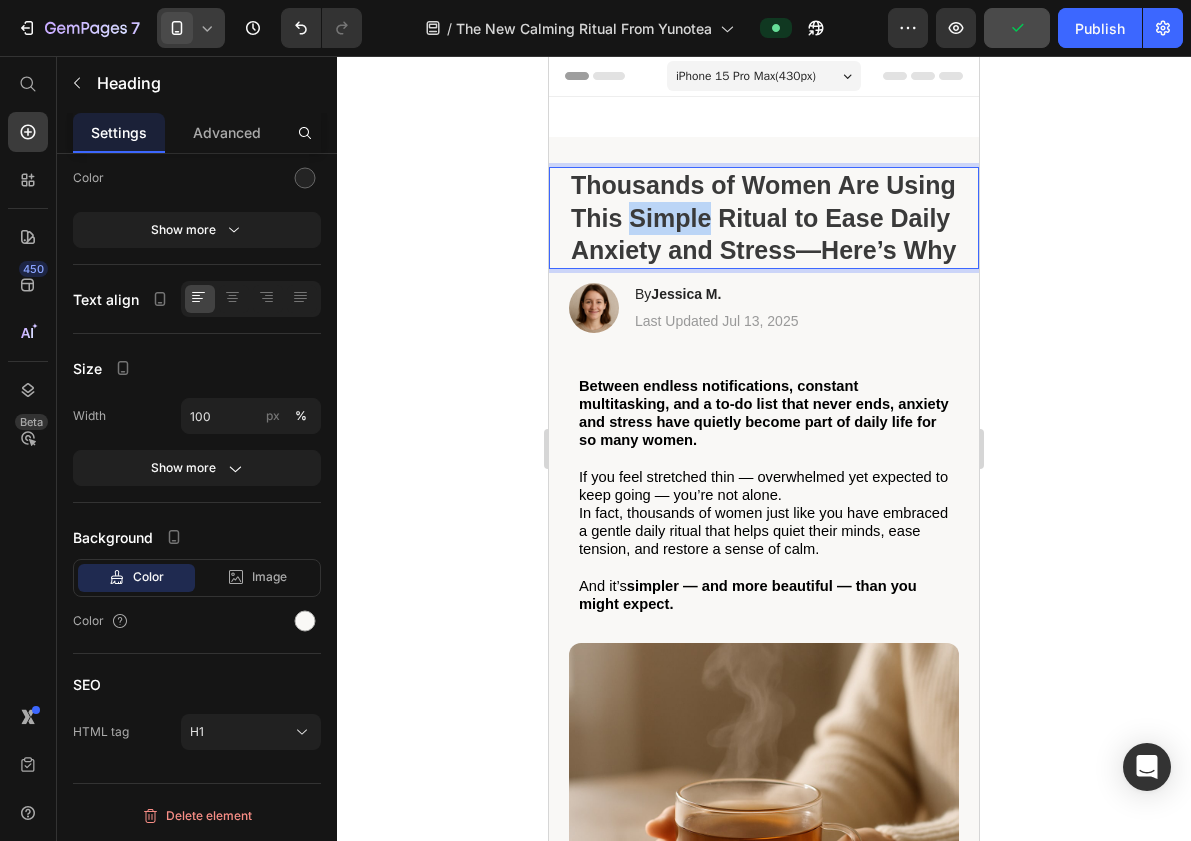click on "Thousands of Women Are Using This Simple Ritual to Ease Daily Anxiety and Stress—Here’s Why" at bounding box center [763, 217] 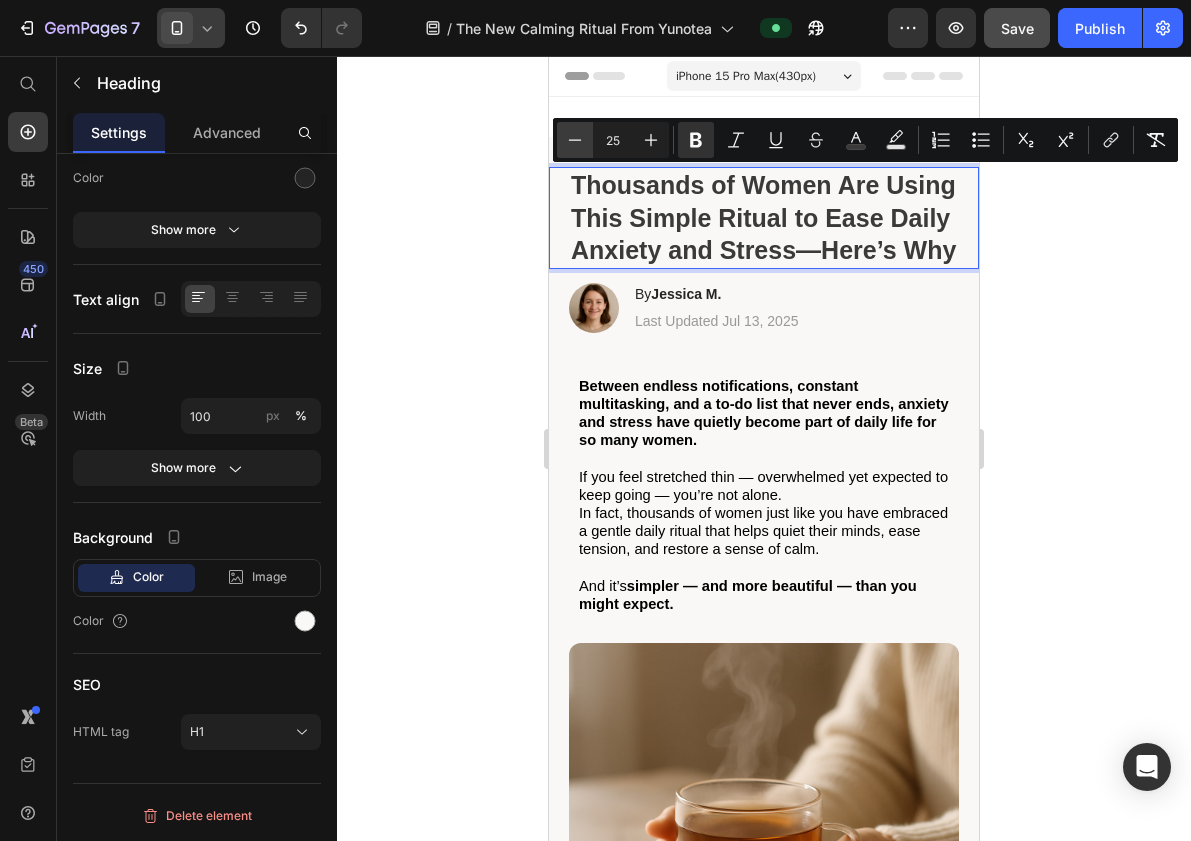 click 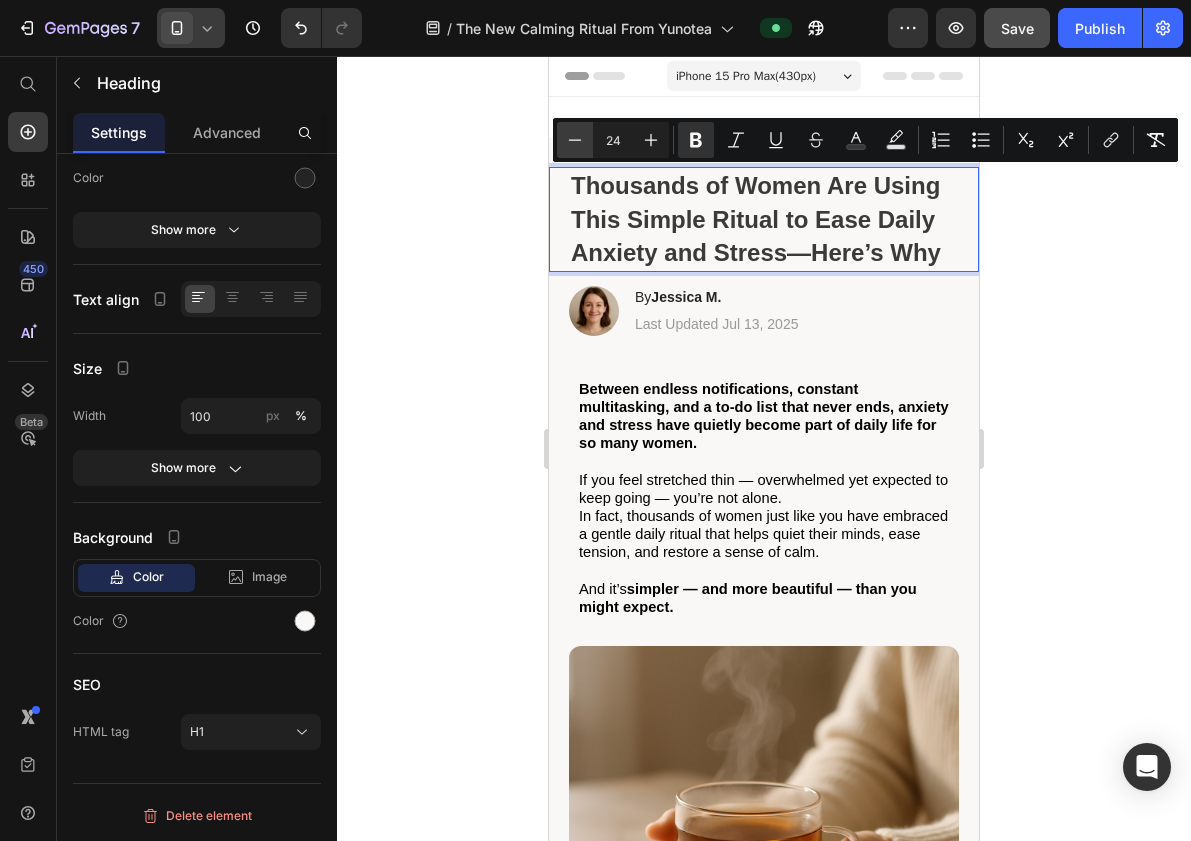 click 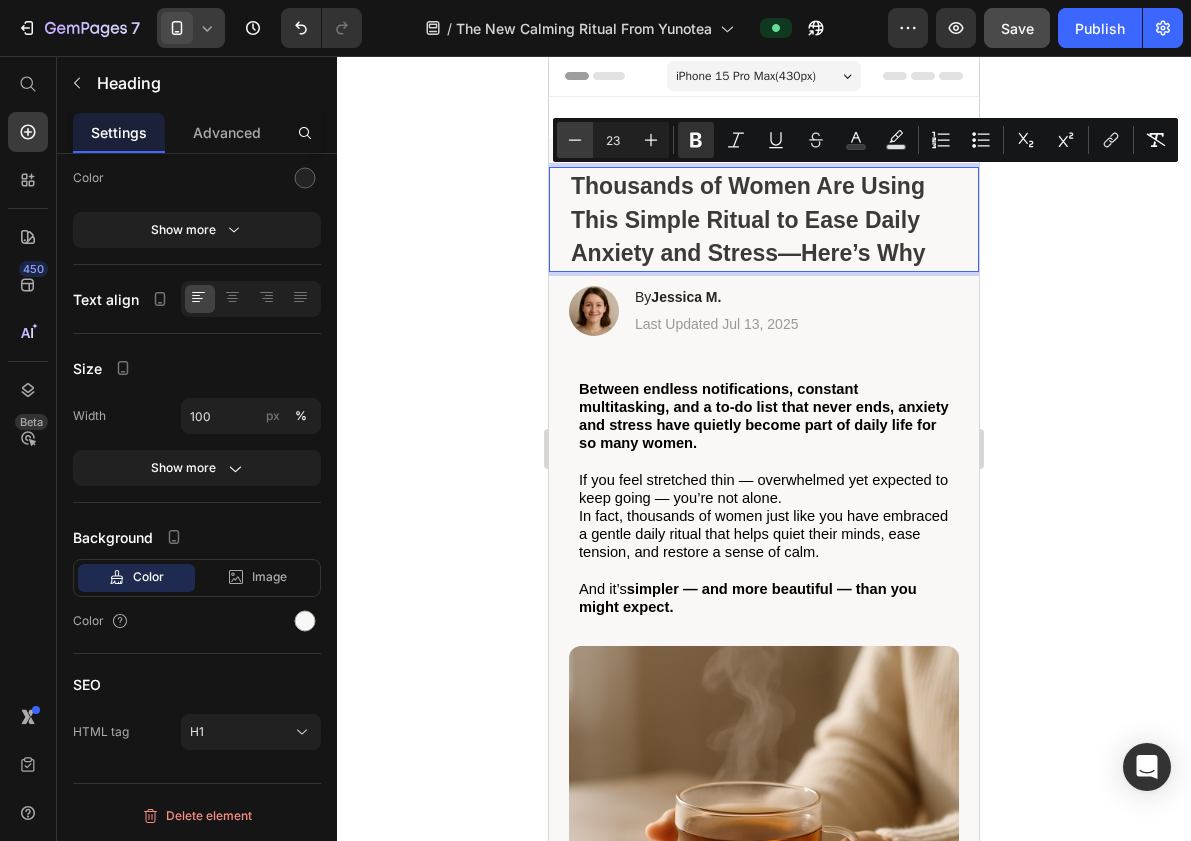 click 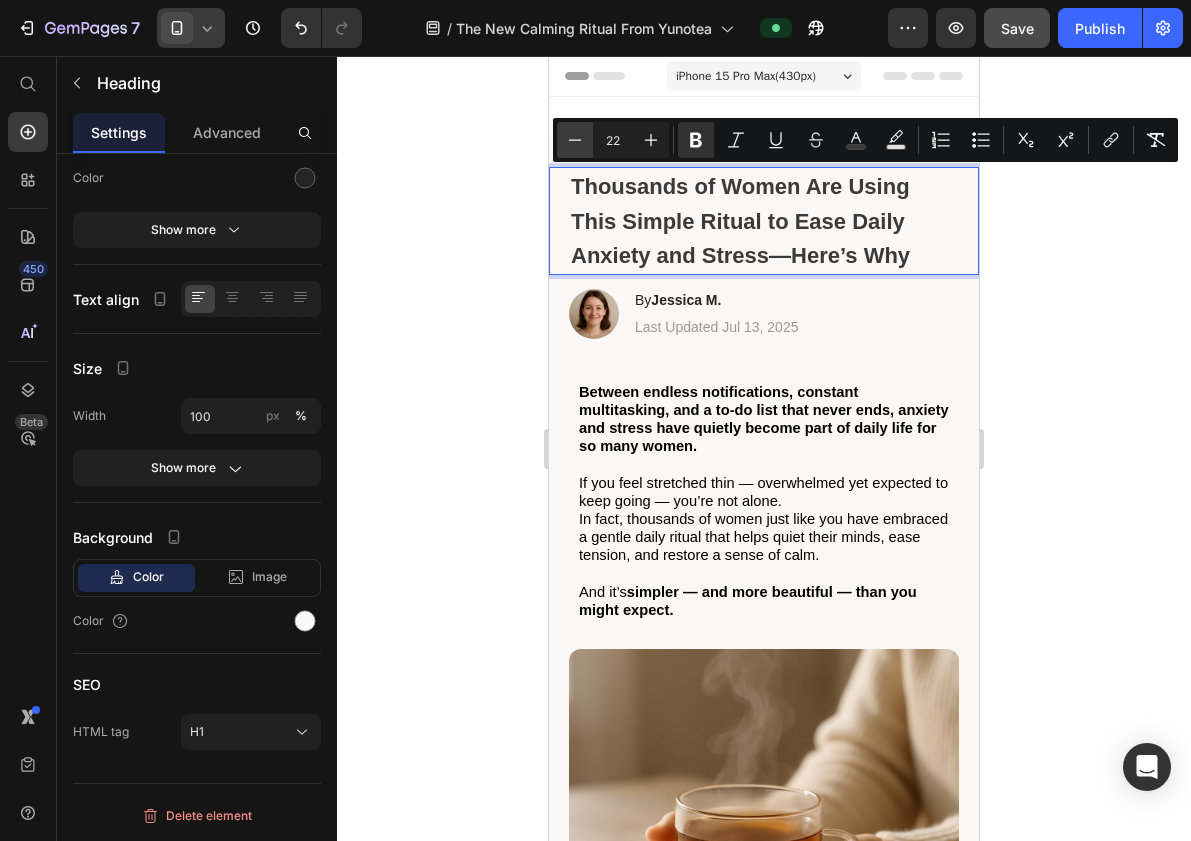 click 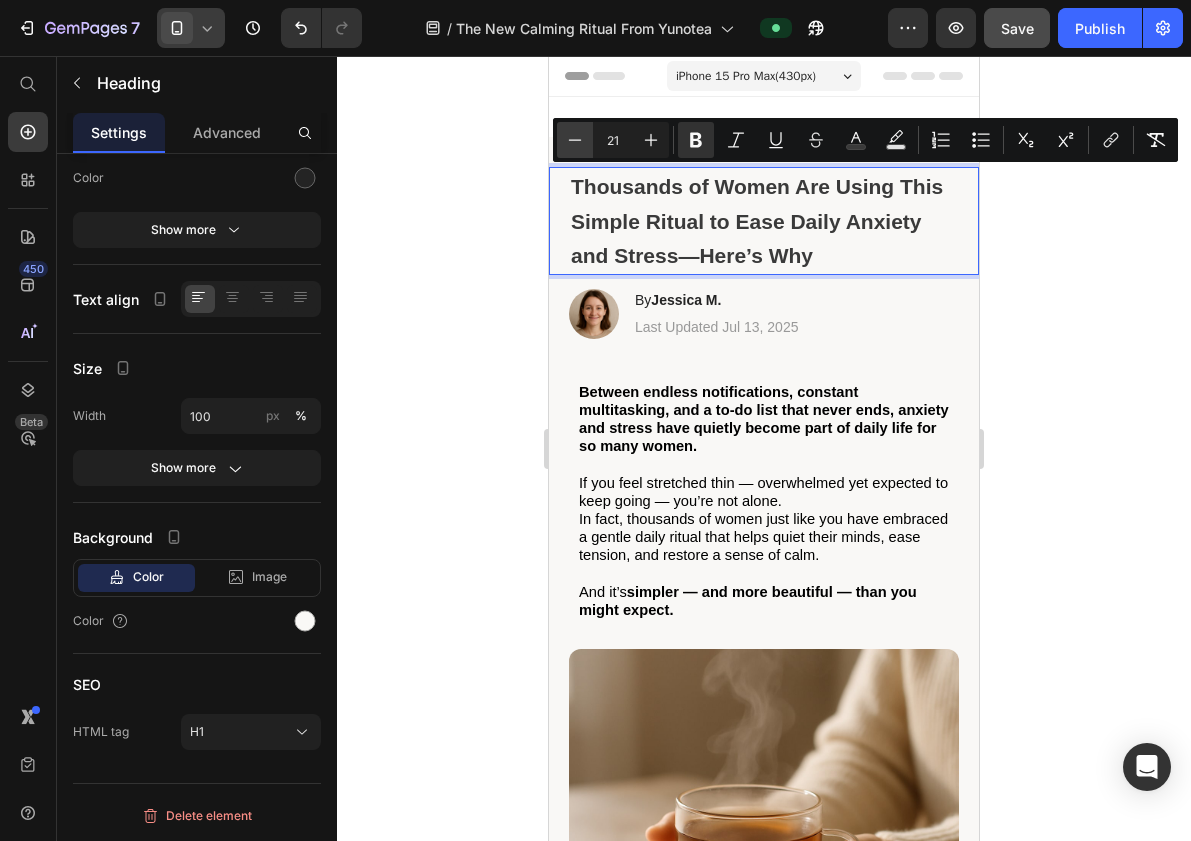 click 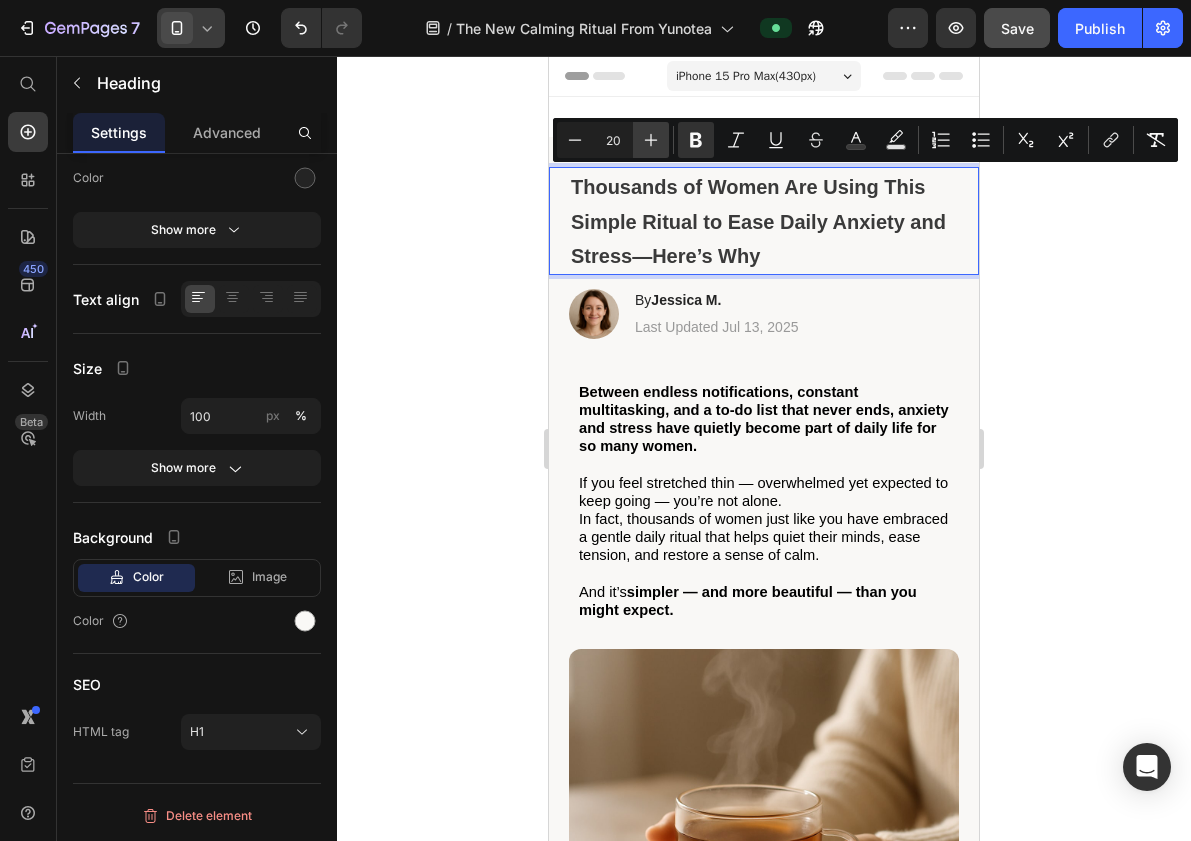 click 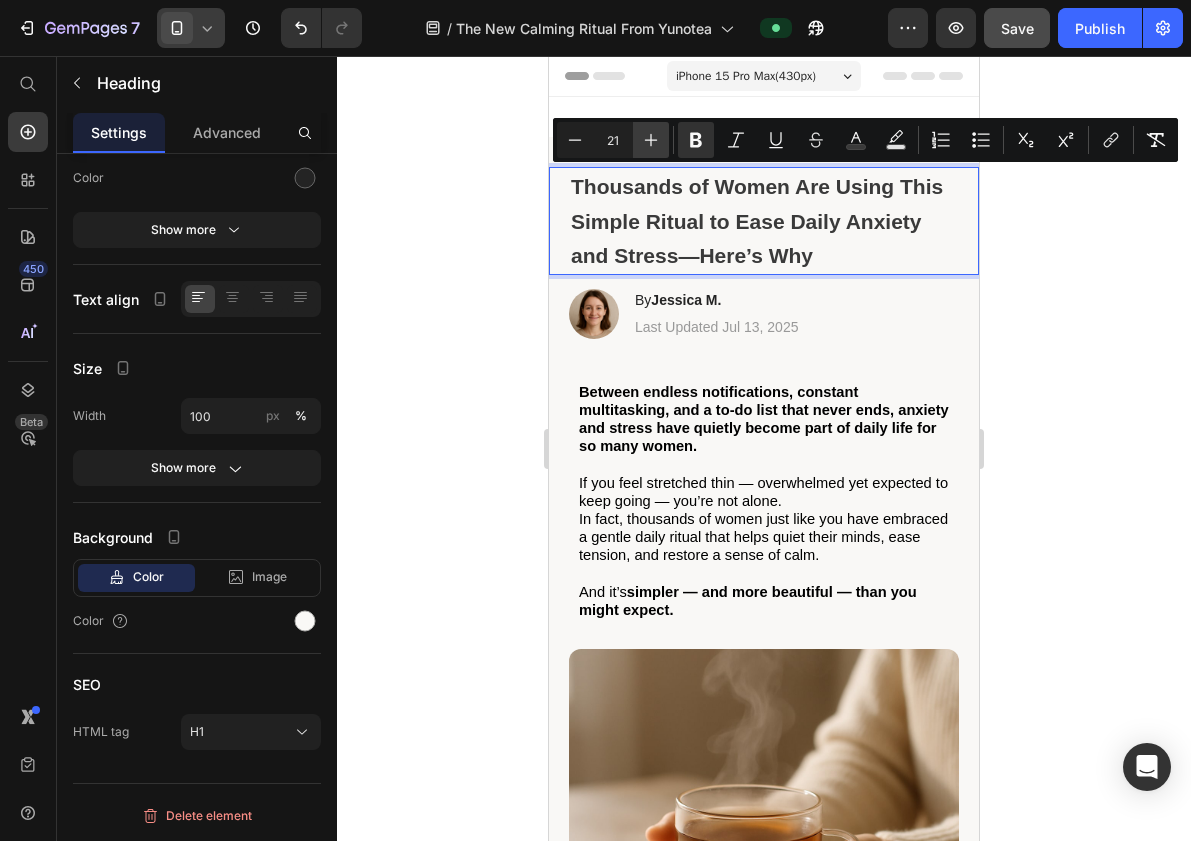 click 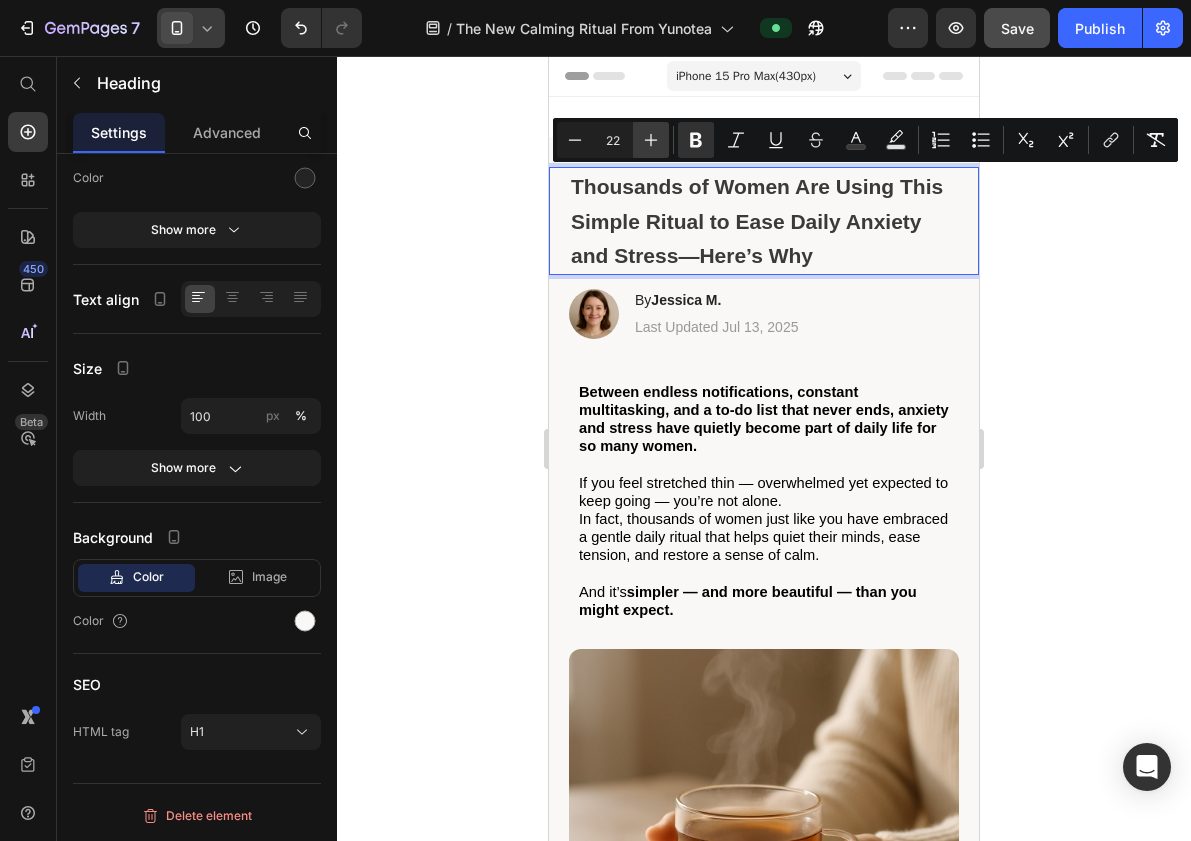 click 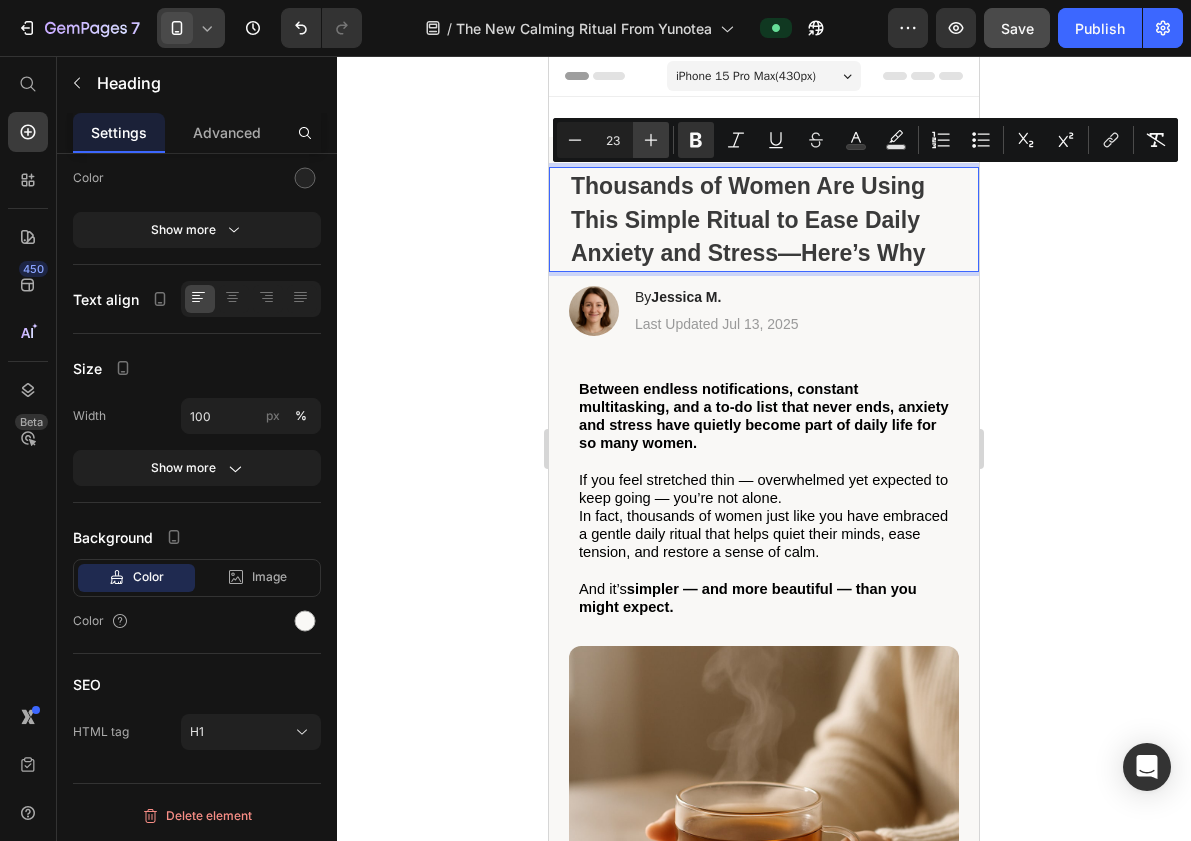 click 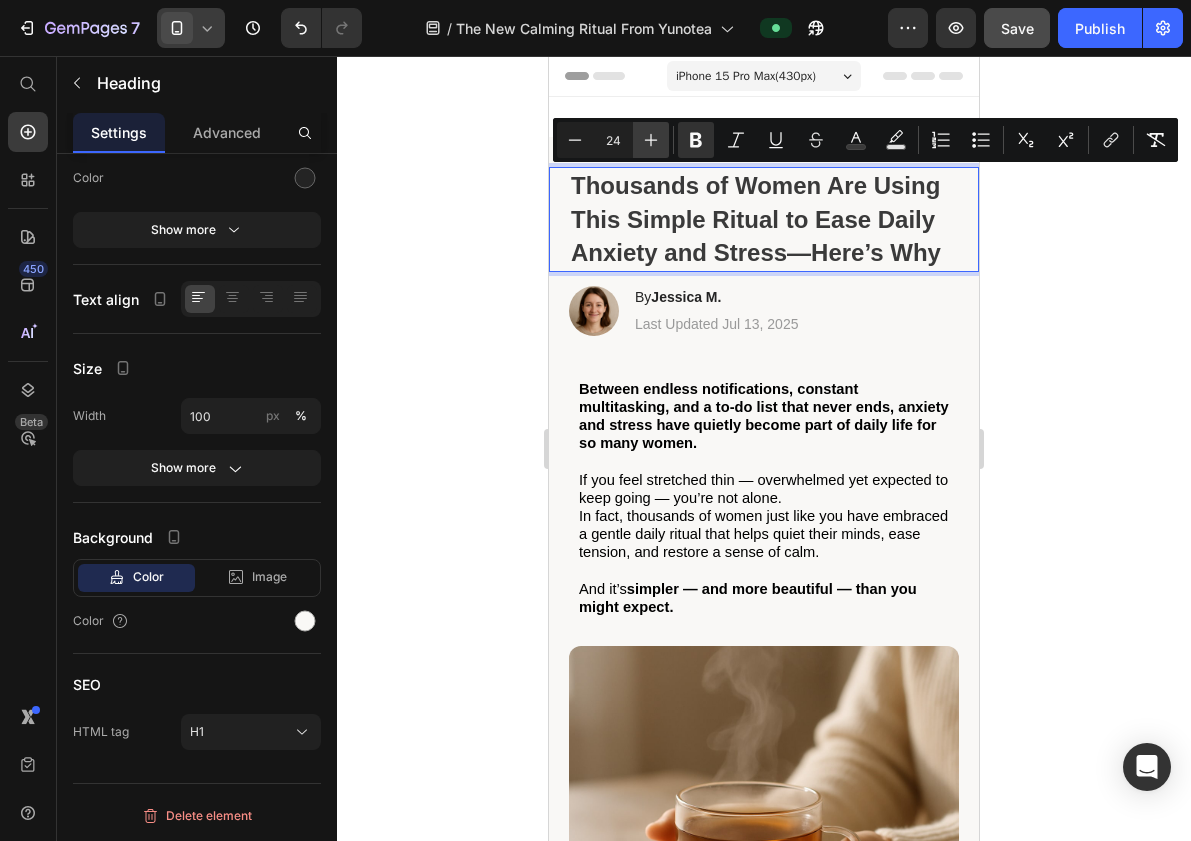 click 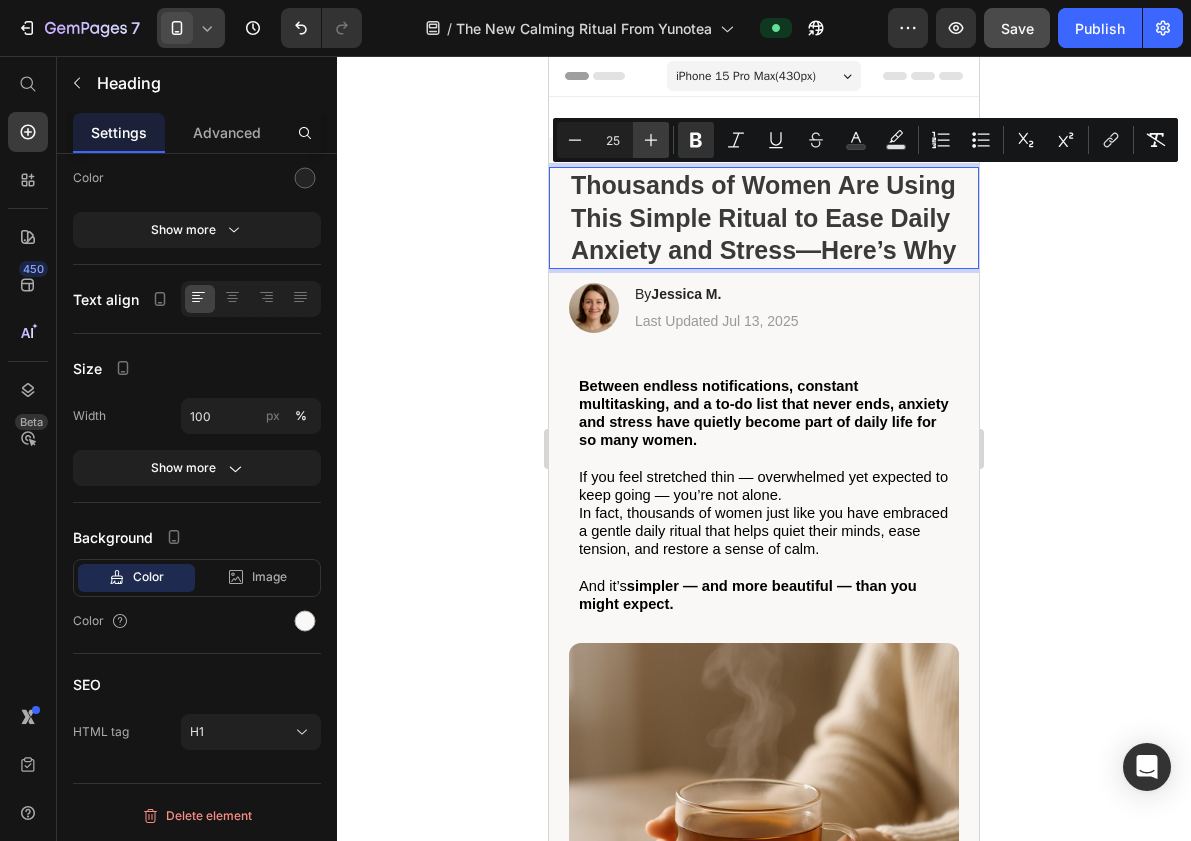 click 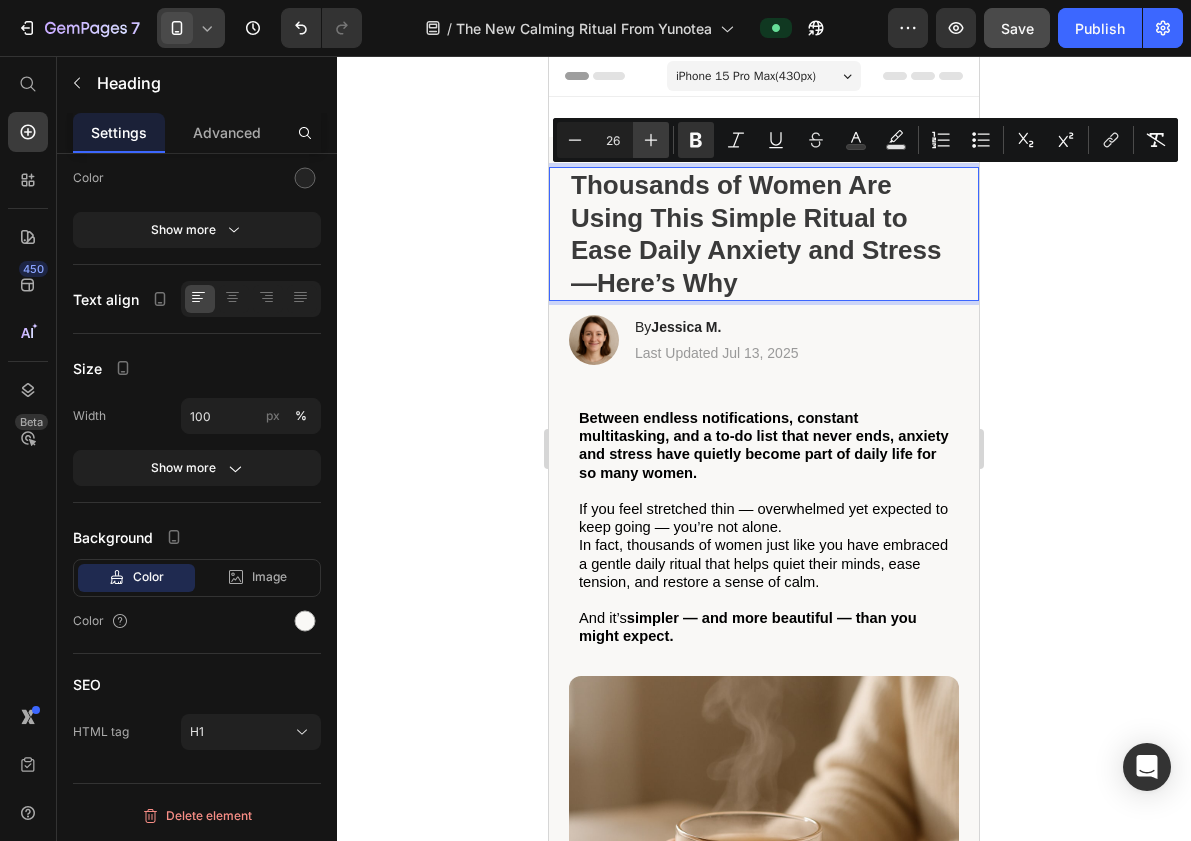 click 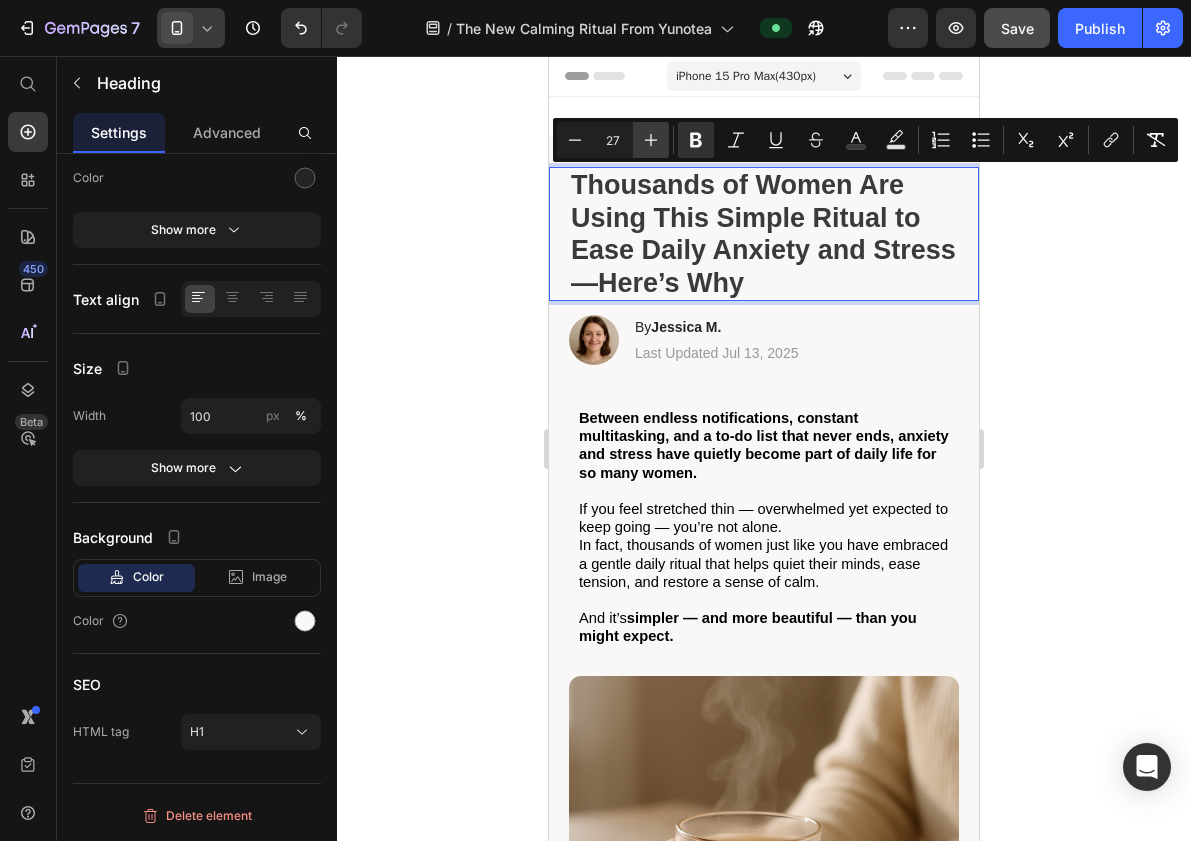 click 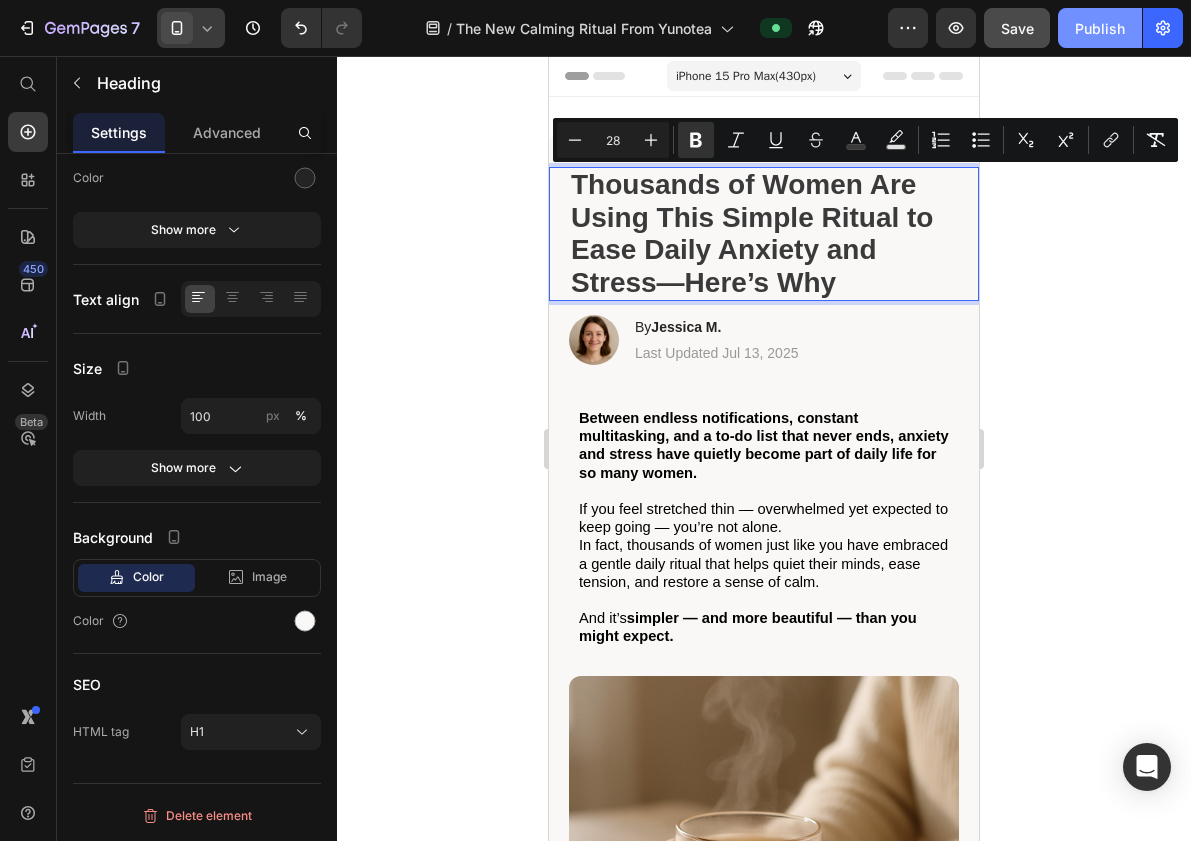click on "Publish" at bounding box center [1100, 28] 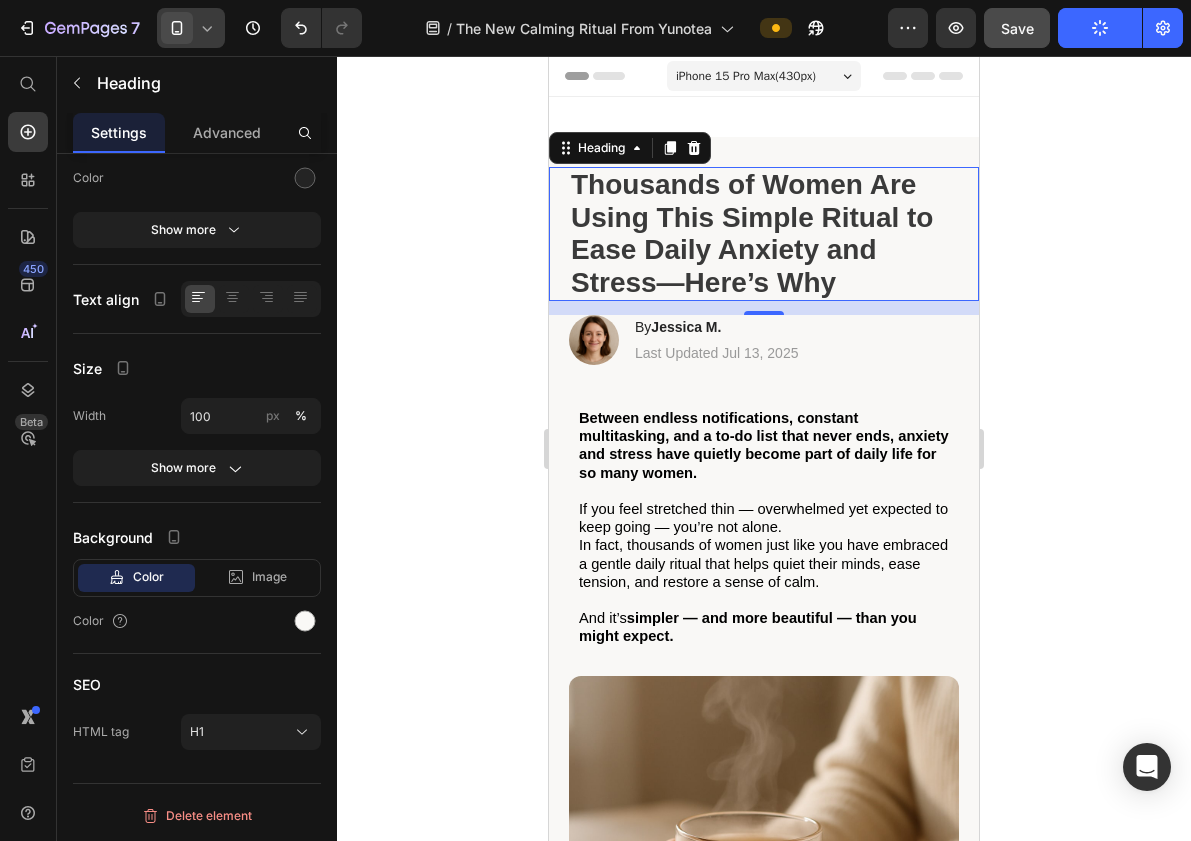 click on "iPhone 15 Pro Max  ( 430 px)" at bounding box center [746, 76] 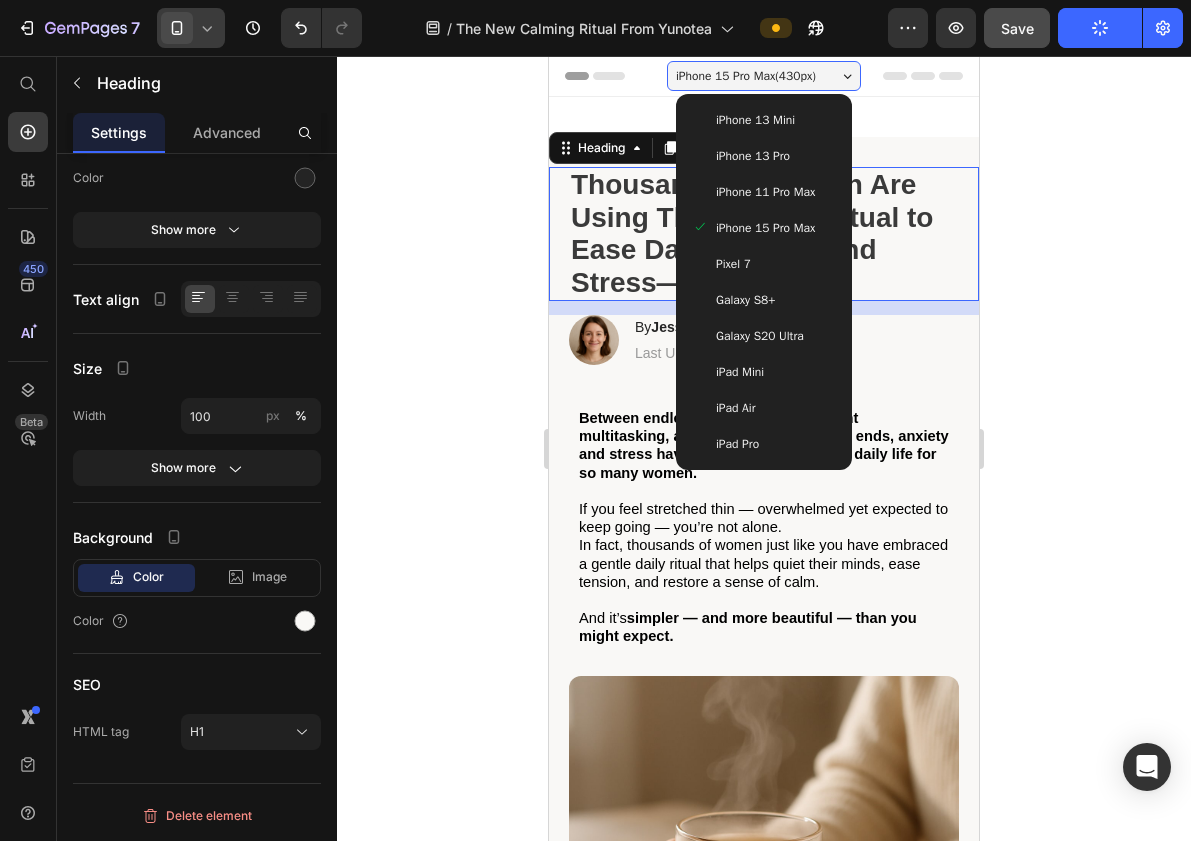 click on "iPhone 11 Pro Max" at bounding box center [765, 192] 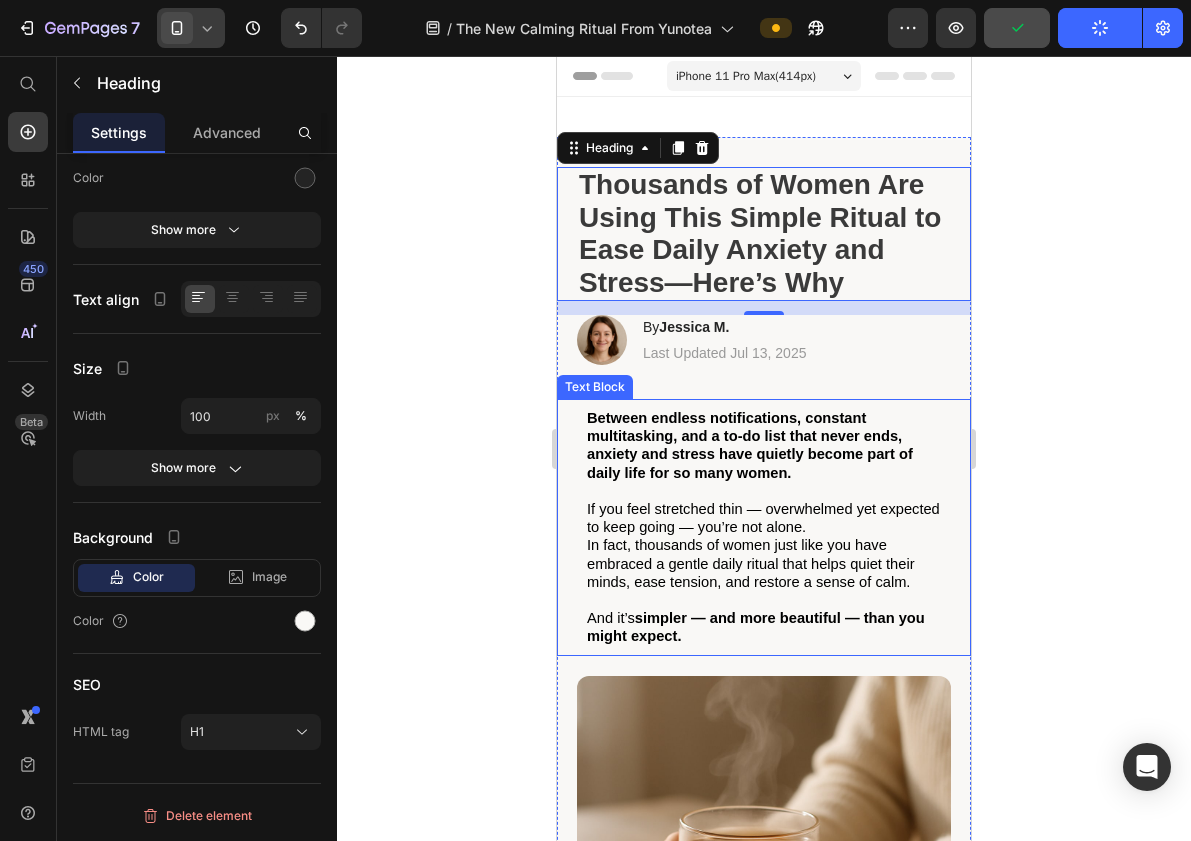 click on "Between endless notifications, constant multitasking, and a to‑do list that never ends, anxiety and stress have quietly become part of daily life for so many women.   If you feel stretched thin — overwhelmed yet expected to keep going — you’re not alone. In fact, thousands of women just like you have embraced a gentle daily ritual that helps quiet their minds, ease tension, and restore a sense of calm.   And it’s  simpler — and more beautiful — than you might expect. Text Block" at bounding box center [764, 527] 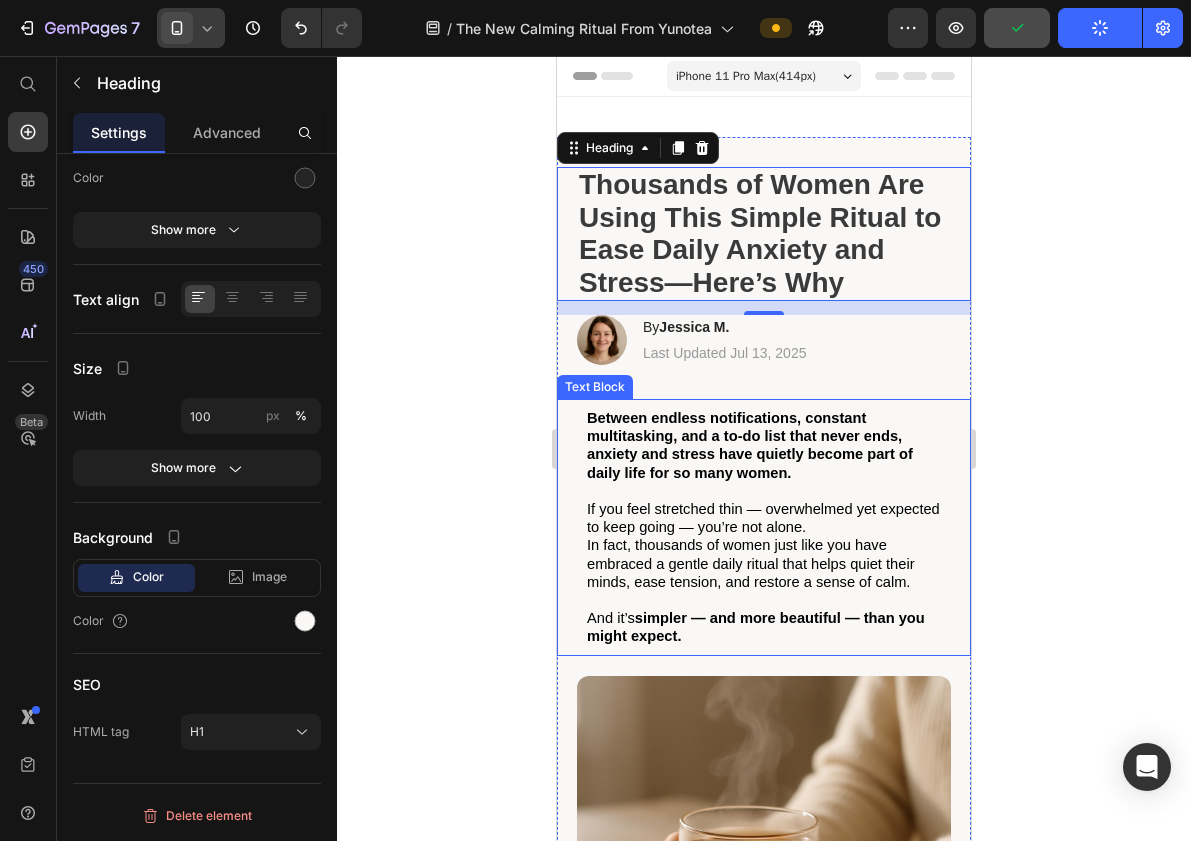 scroll, scrollTop: 0, scrollLeft: 0, axis: both 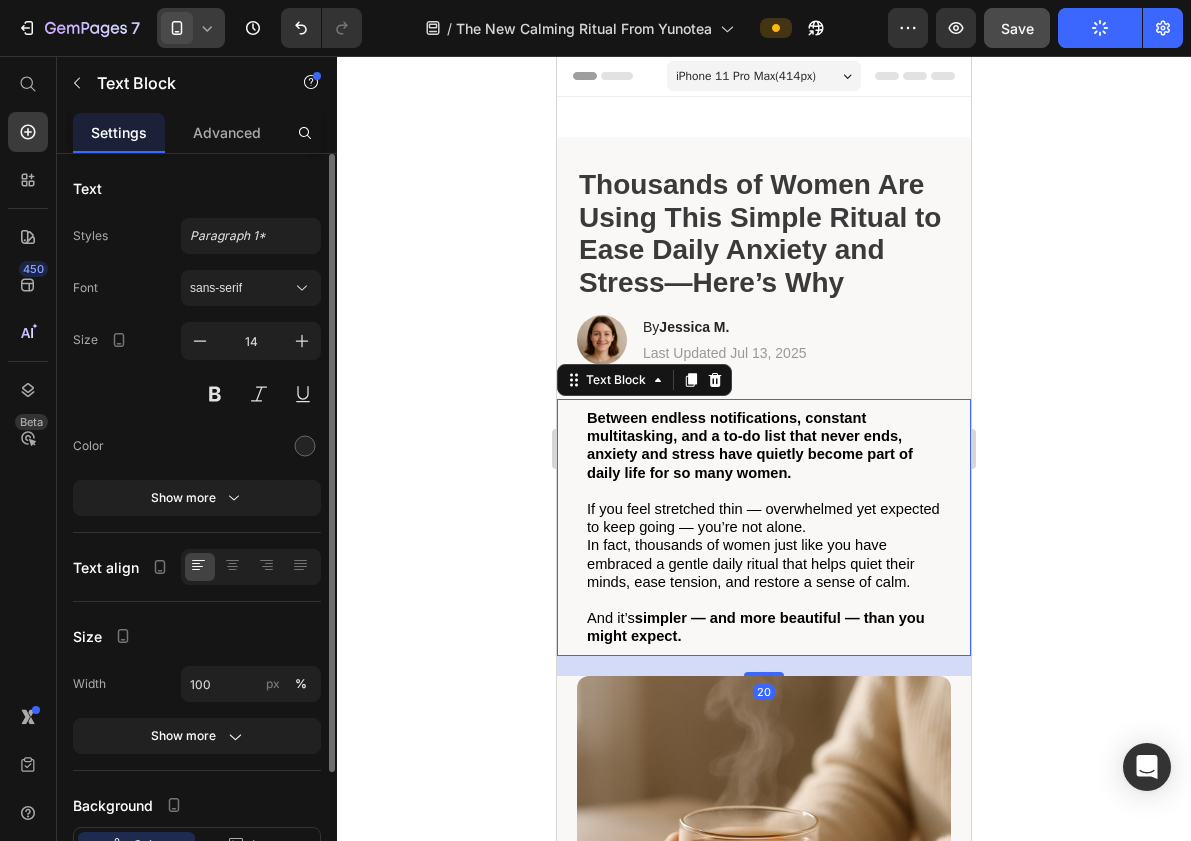 click 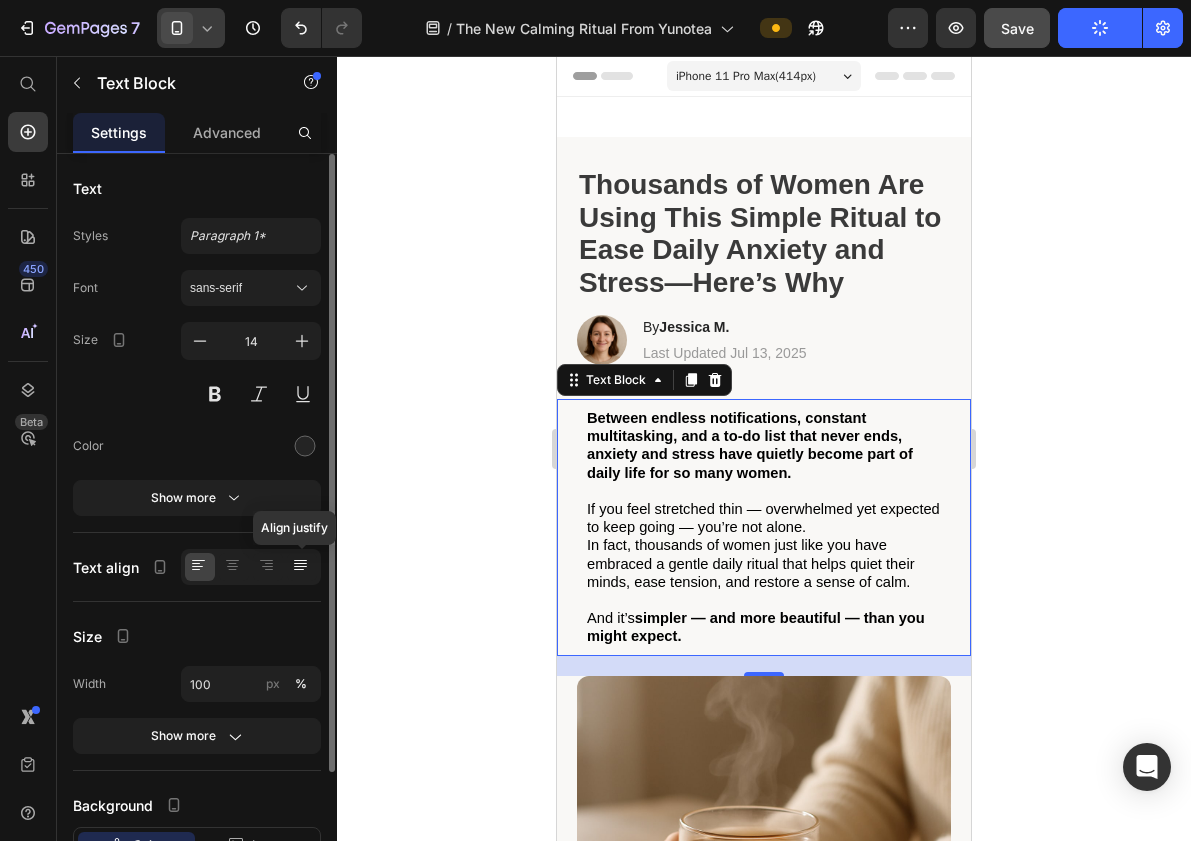 click 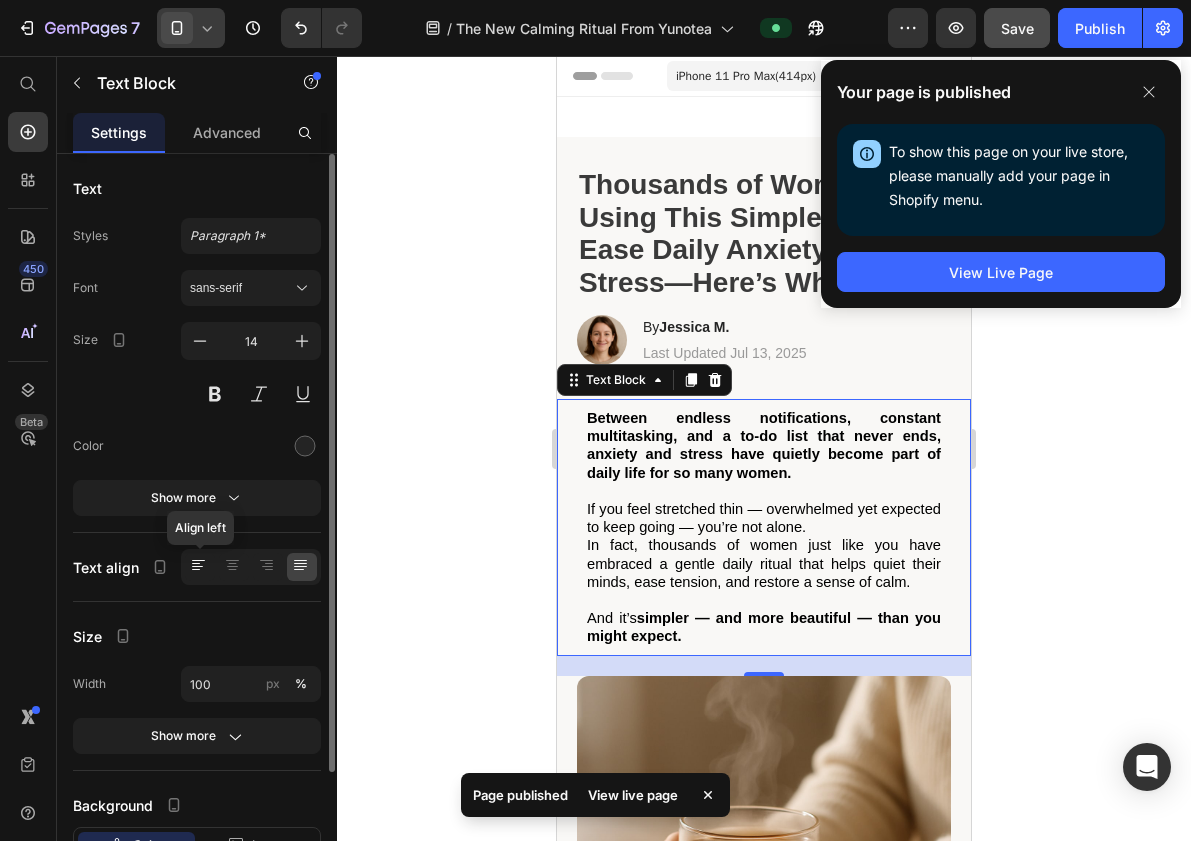 click 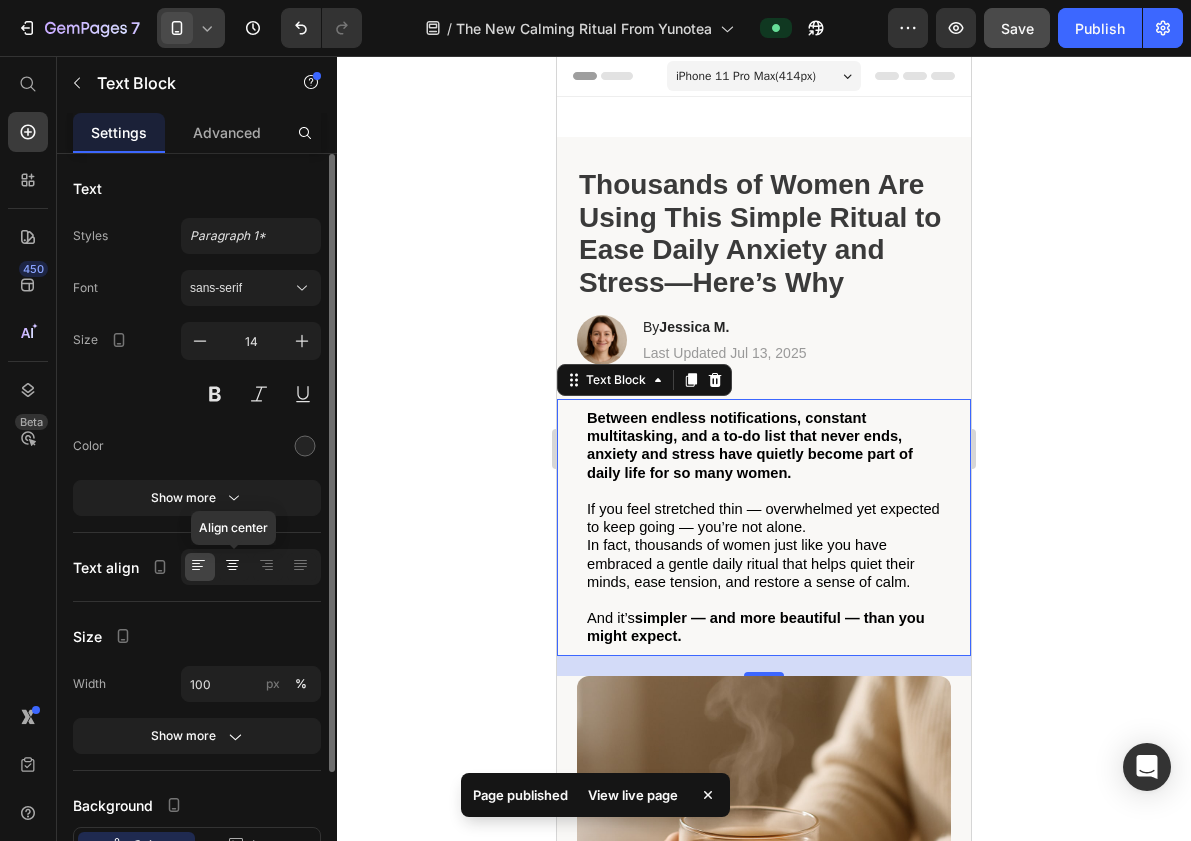 click 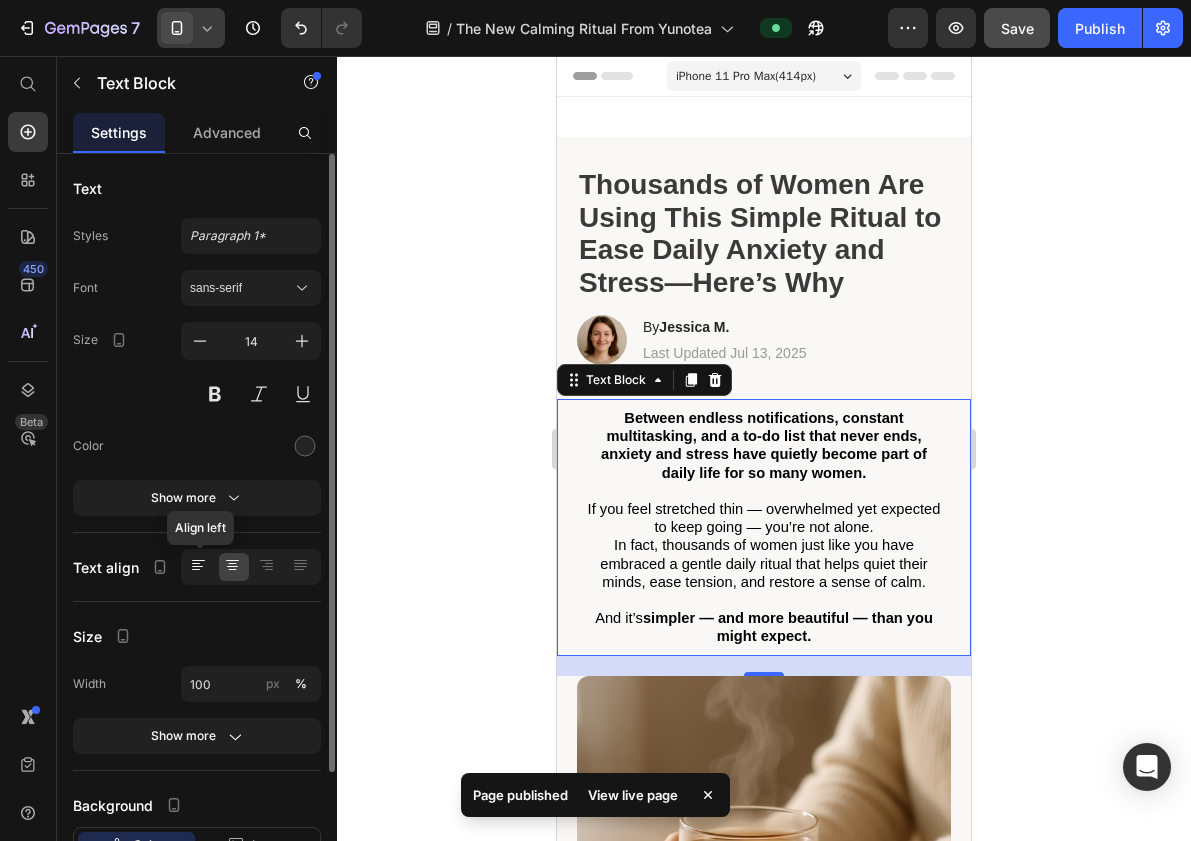 click 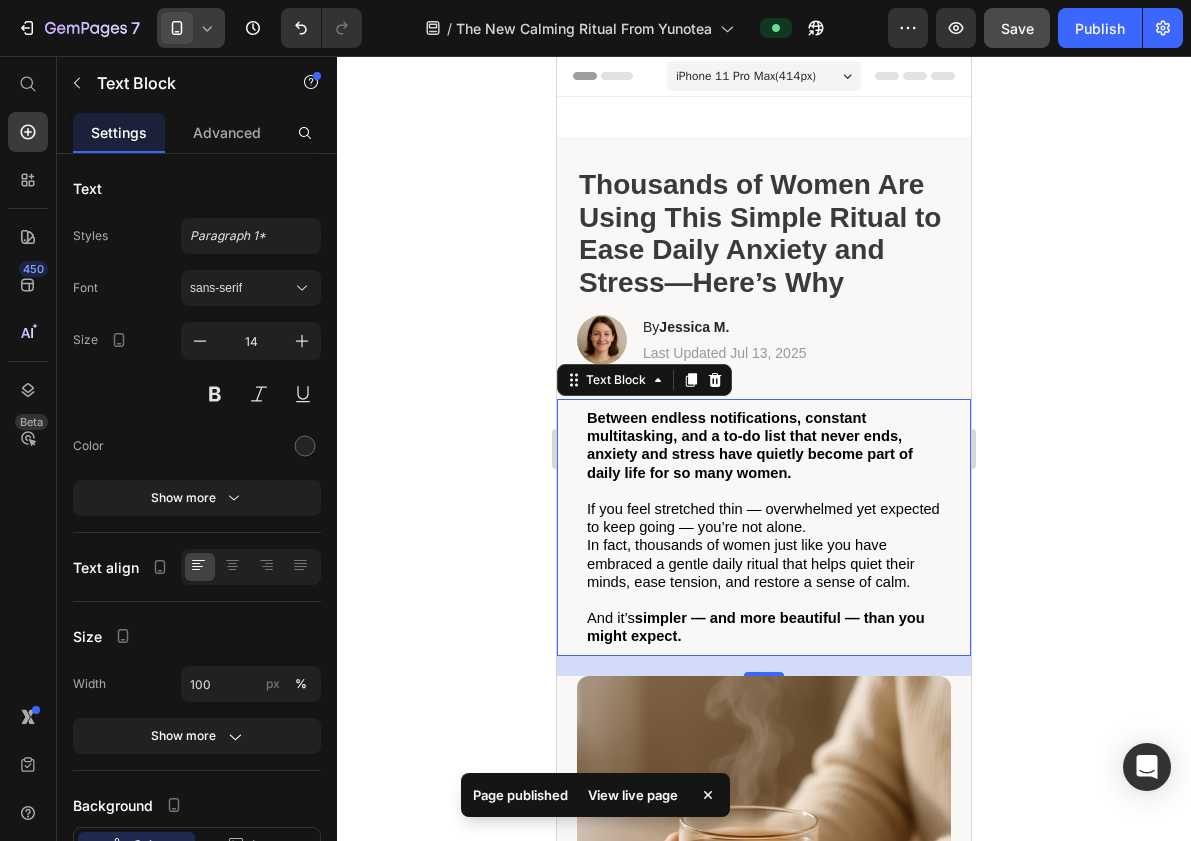 scroll, scrollTop: 36, scrollLeft: 0, axis: vertical 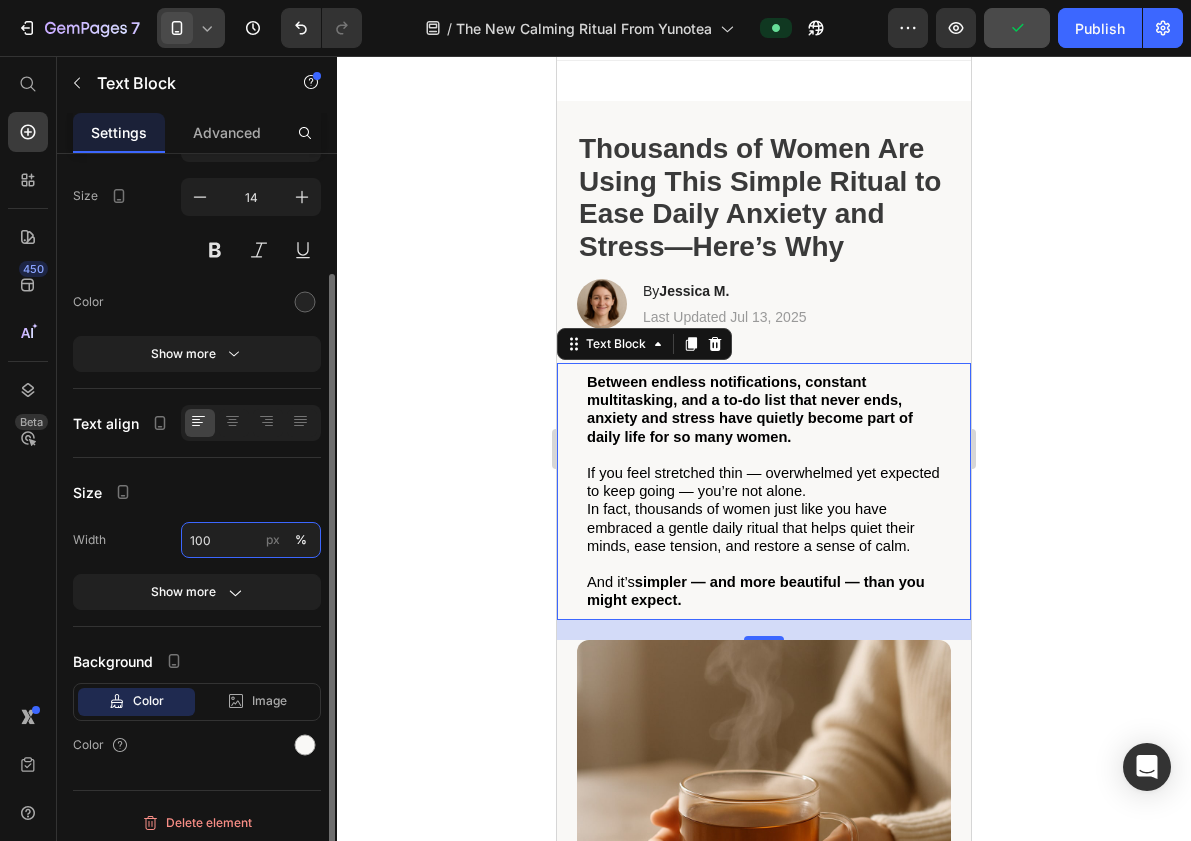 click on "100" at bounding box center (251, 540) 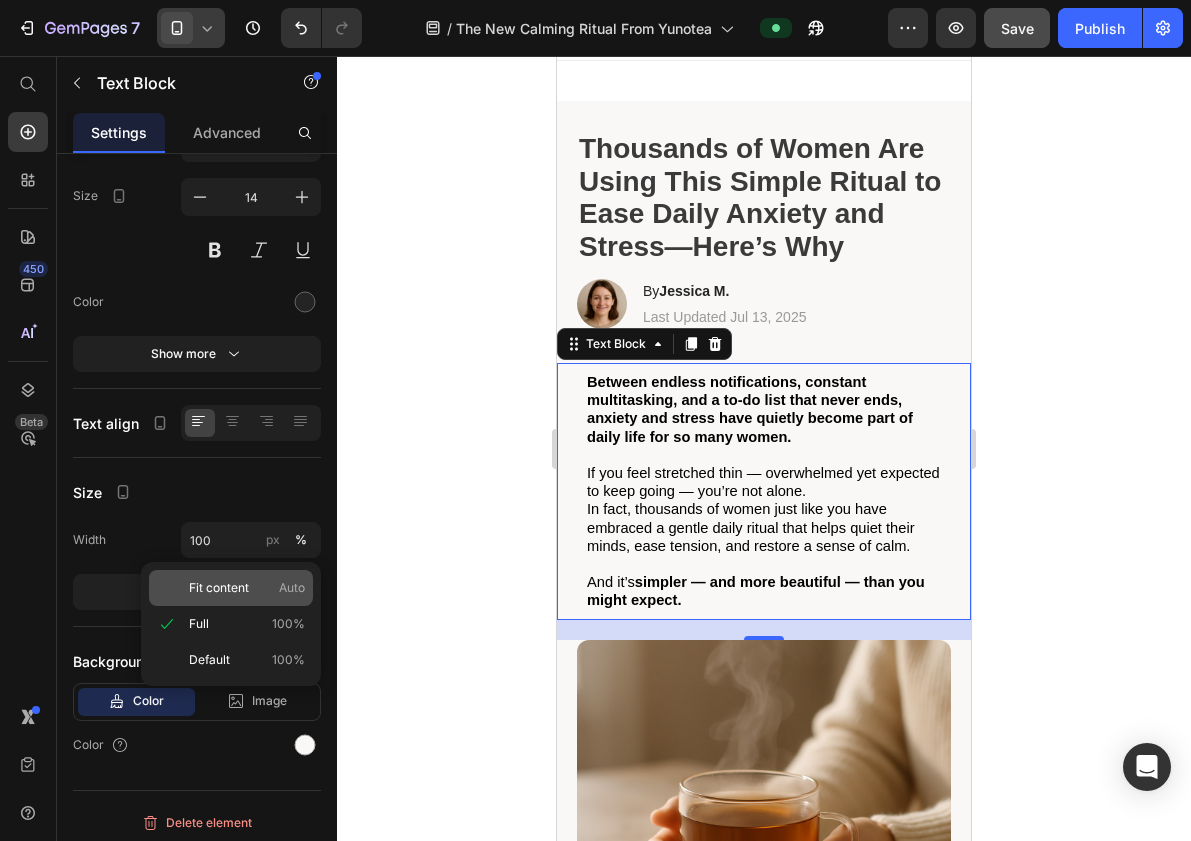 click on "Fit content" at bounding box center [219, 588] 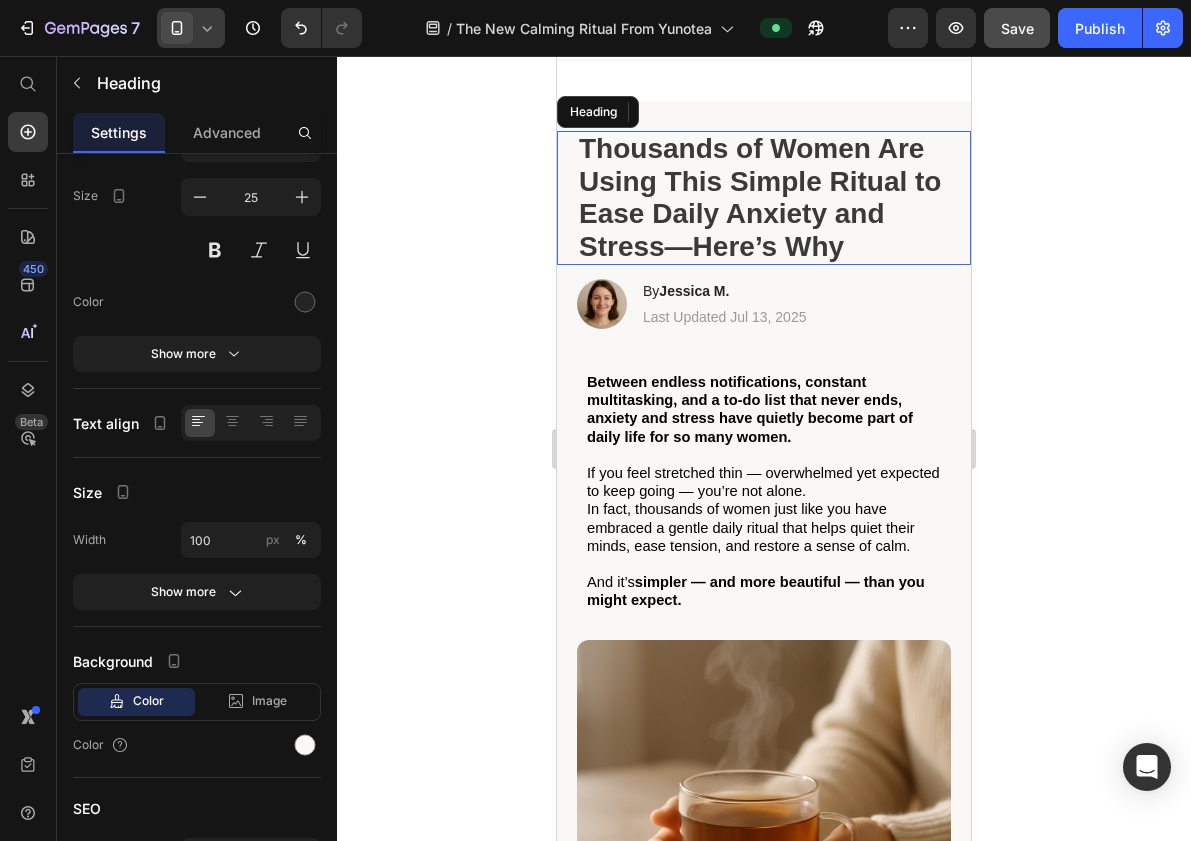 click on "Thousands of Women Are Using This Simple Ritual to Ease Daily Anxiety and Stress—Here’s Why" at bounding box center [760, 197] 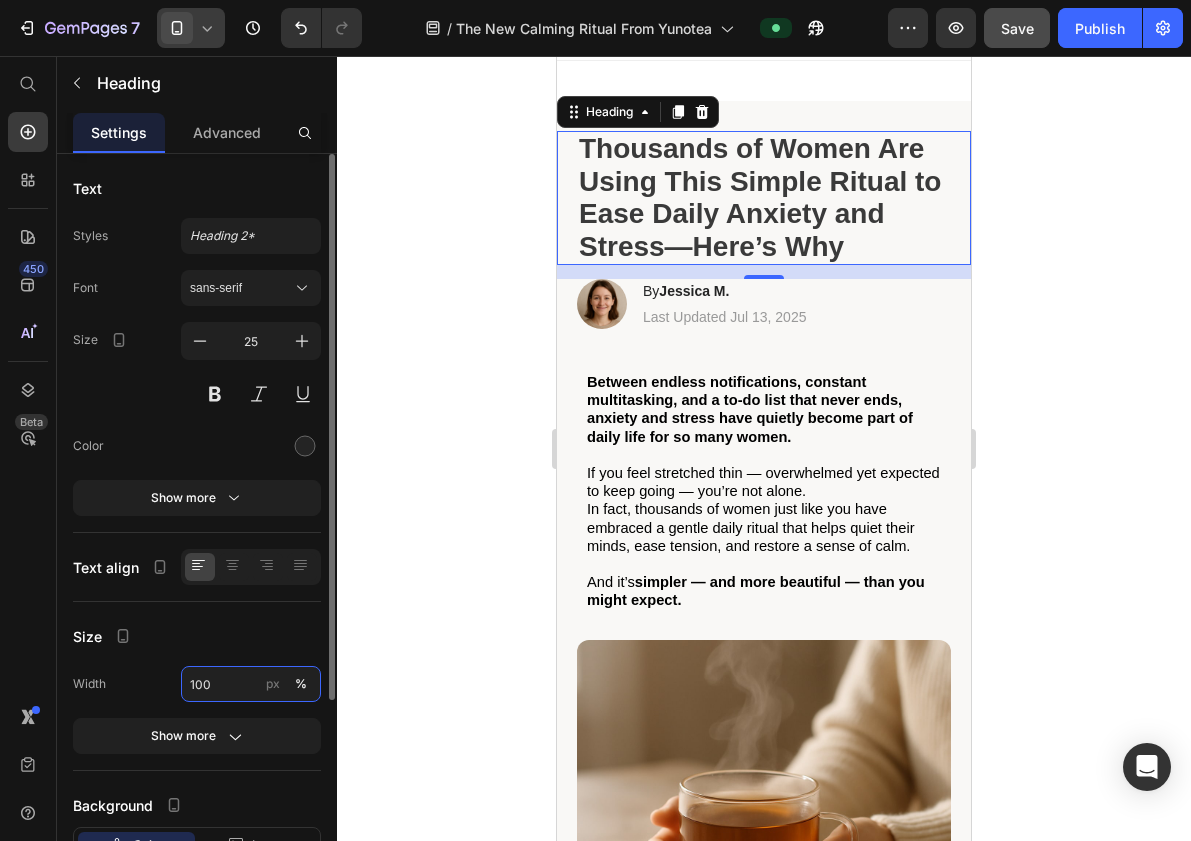 click on "100" at bounding box center [251, 684] 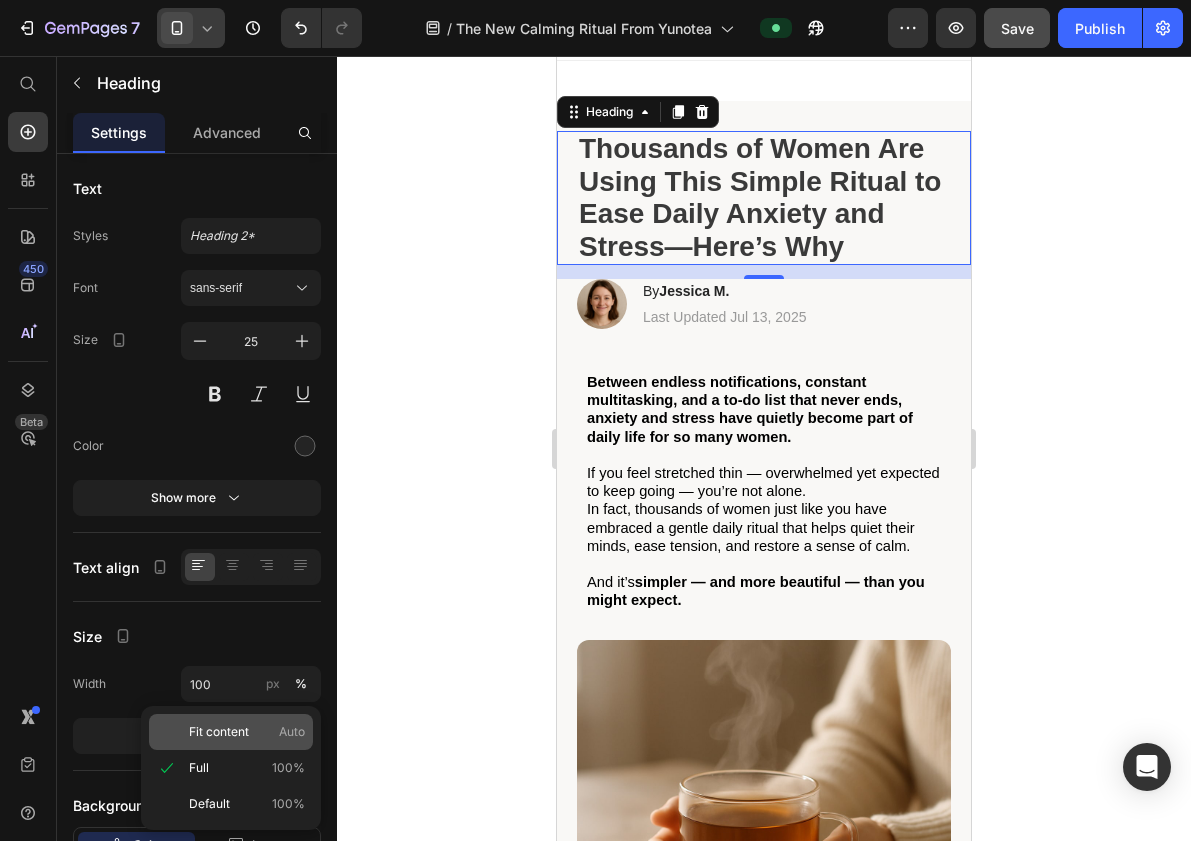click on "Fit content" at bounding box center (219, 732) 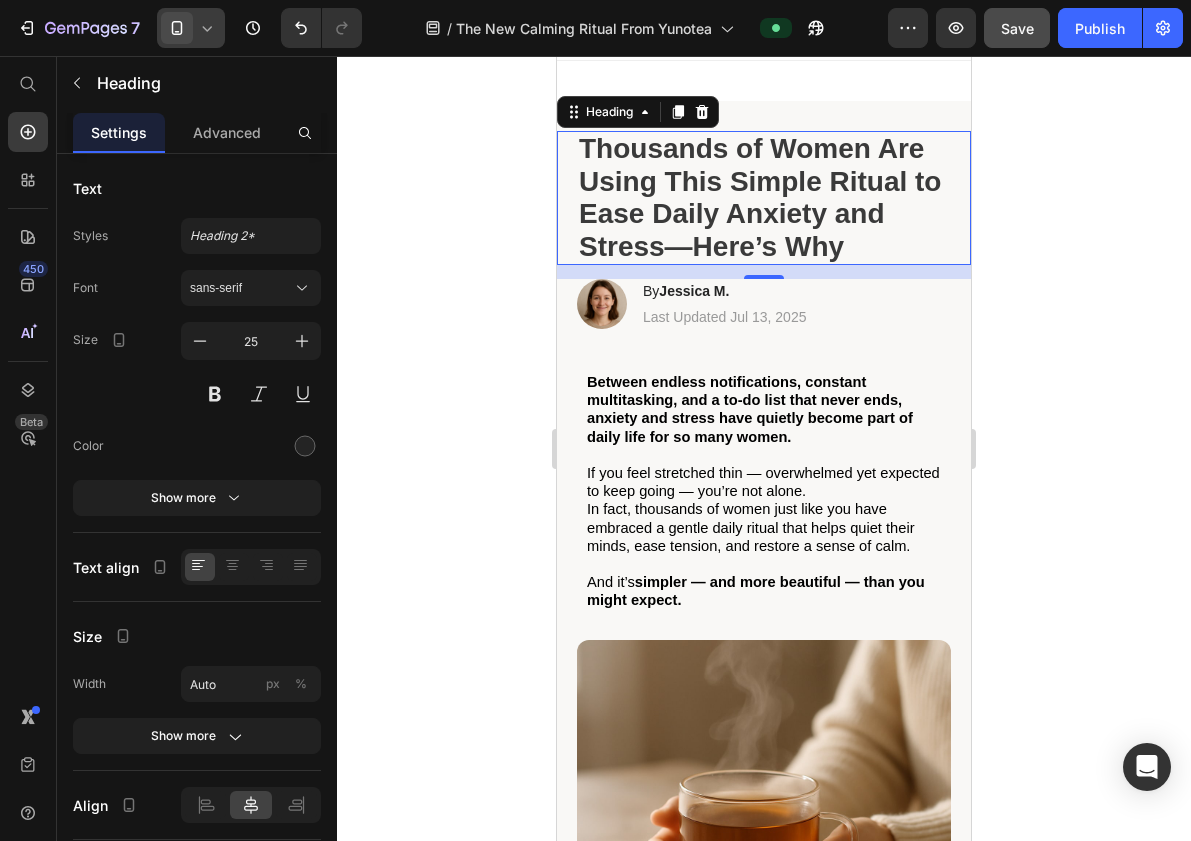 click on "Save" at bounding box center [1017, 28] 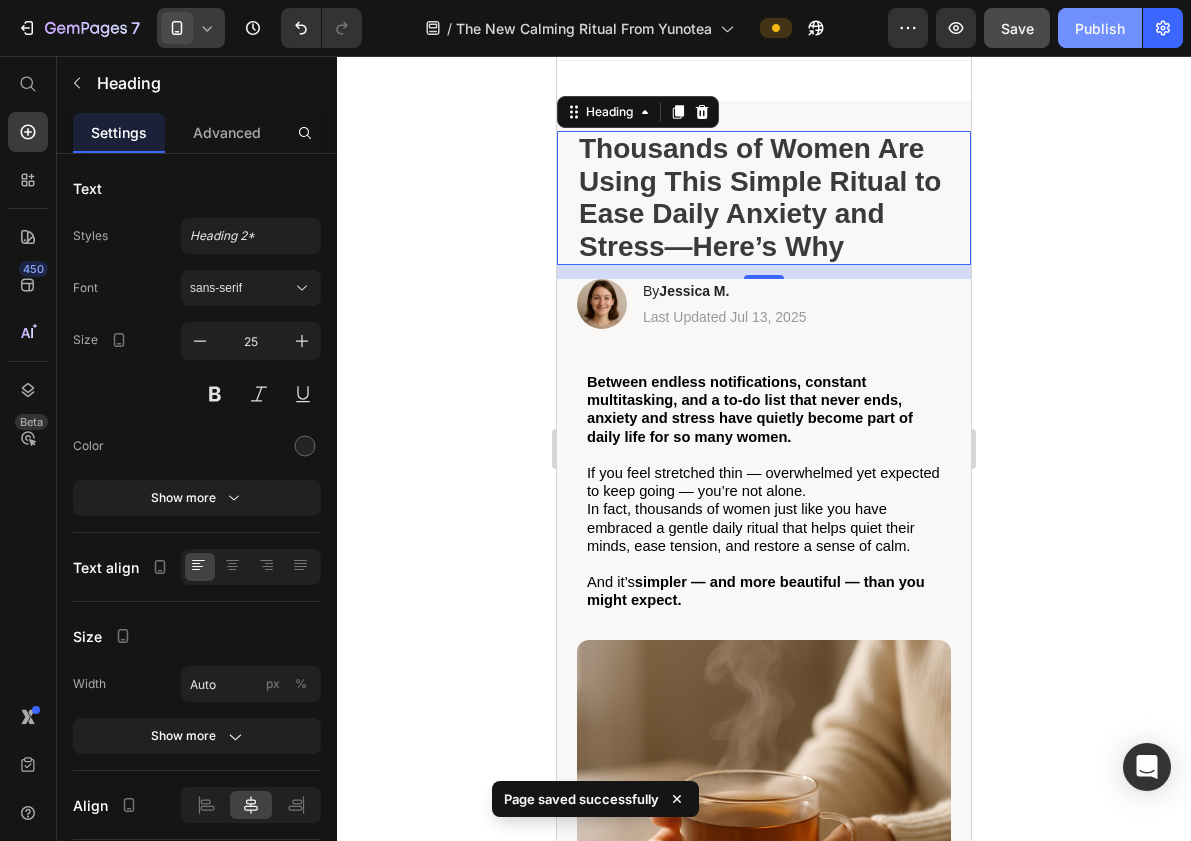 click on "Publish" at bounding box center [1100, 28] 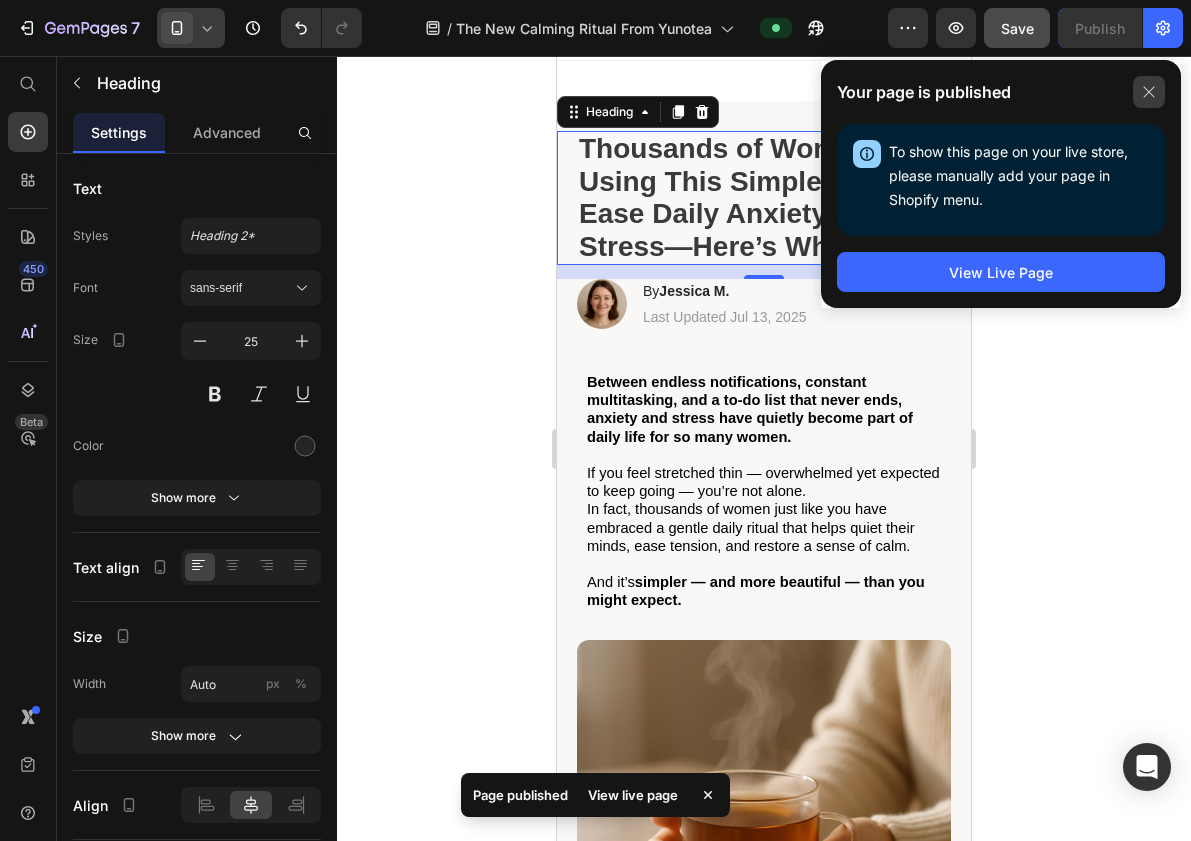 click 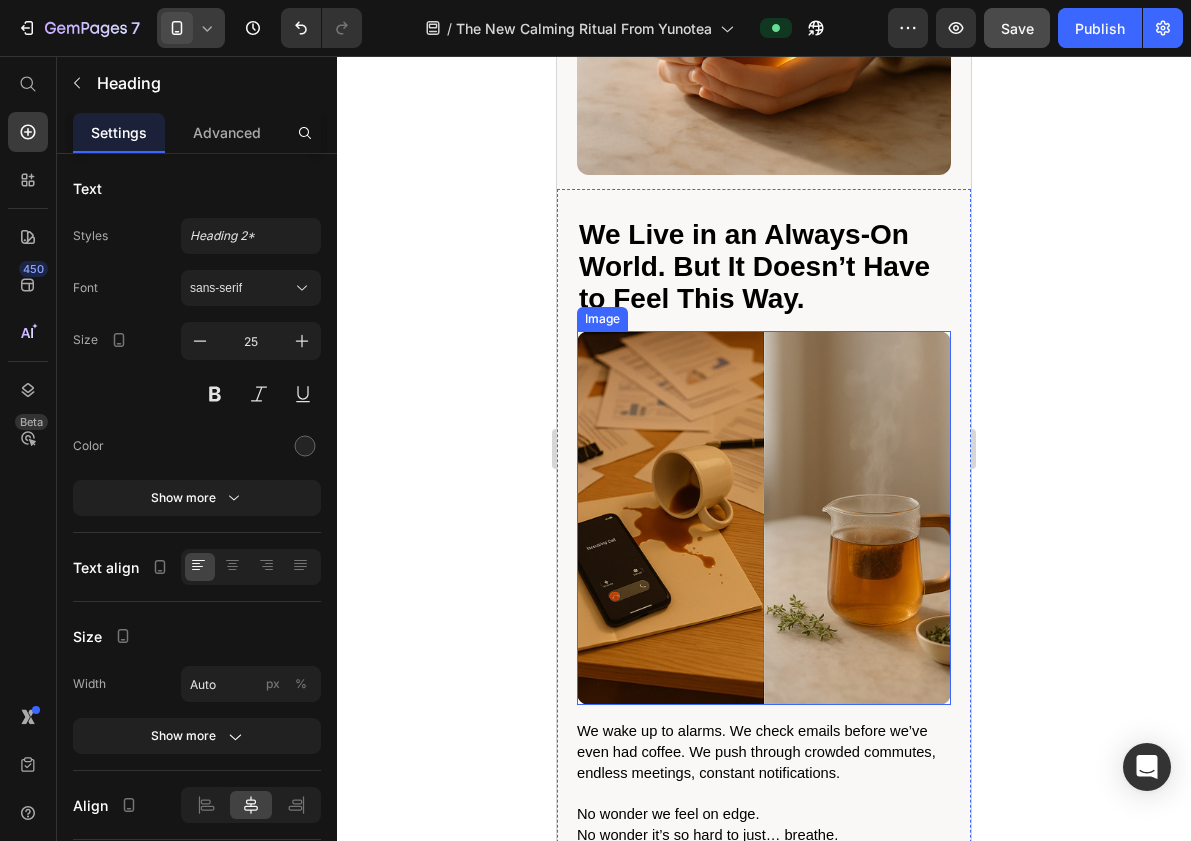 scroll, scrollTop: 943, scrollLeft: 0, axis: vertical 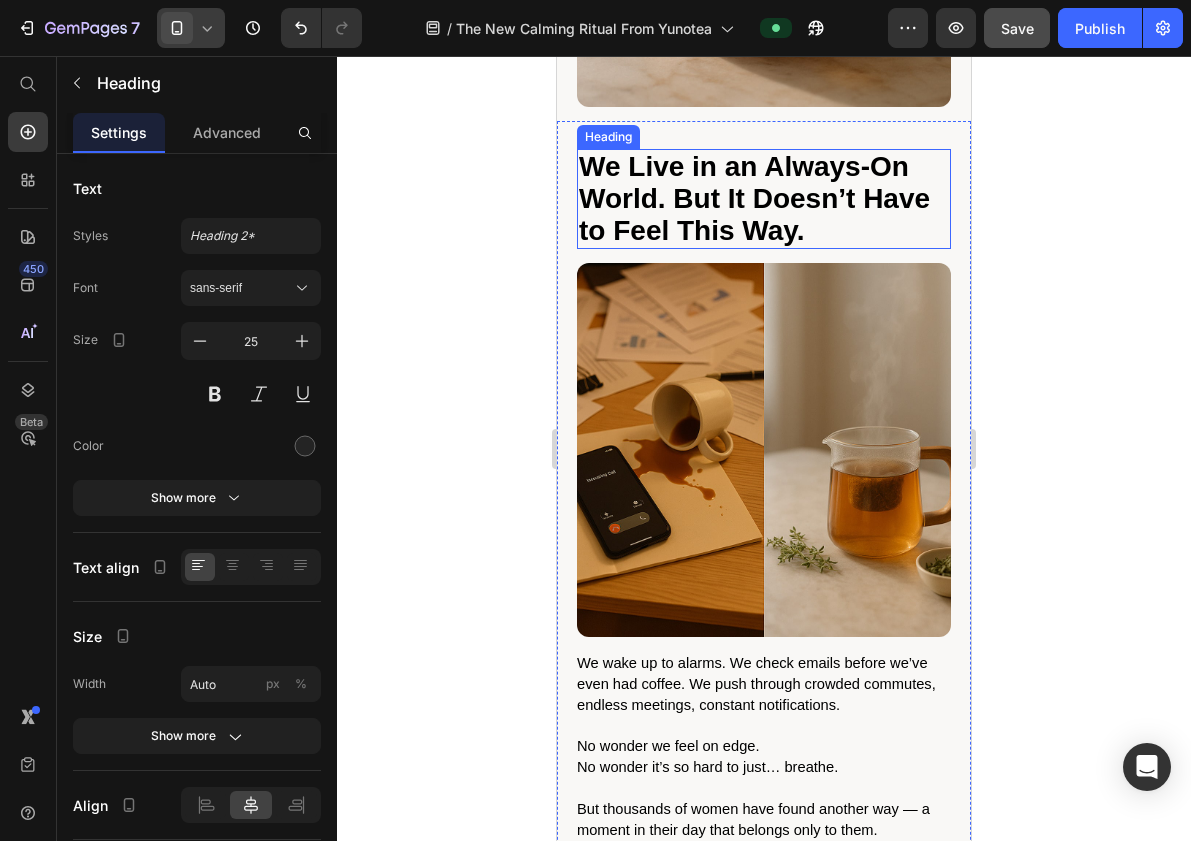 click on "We Live in an Always‑On World. But It Doesn’t Have to Feel This Way." at bounding box center (754, 198) 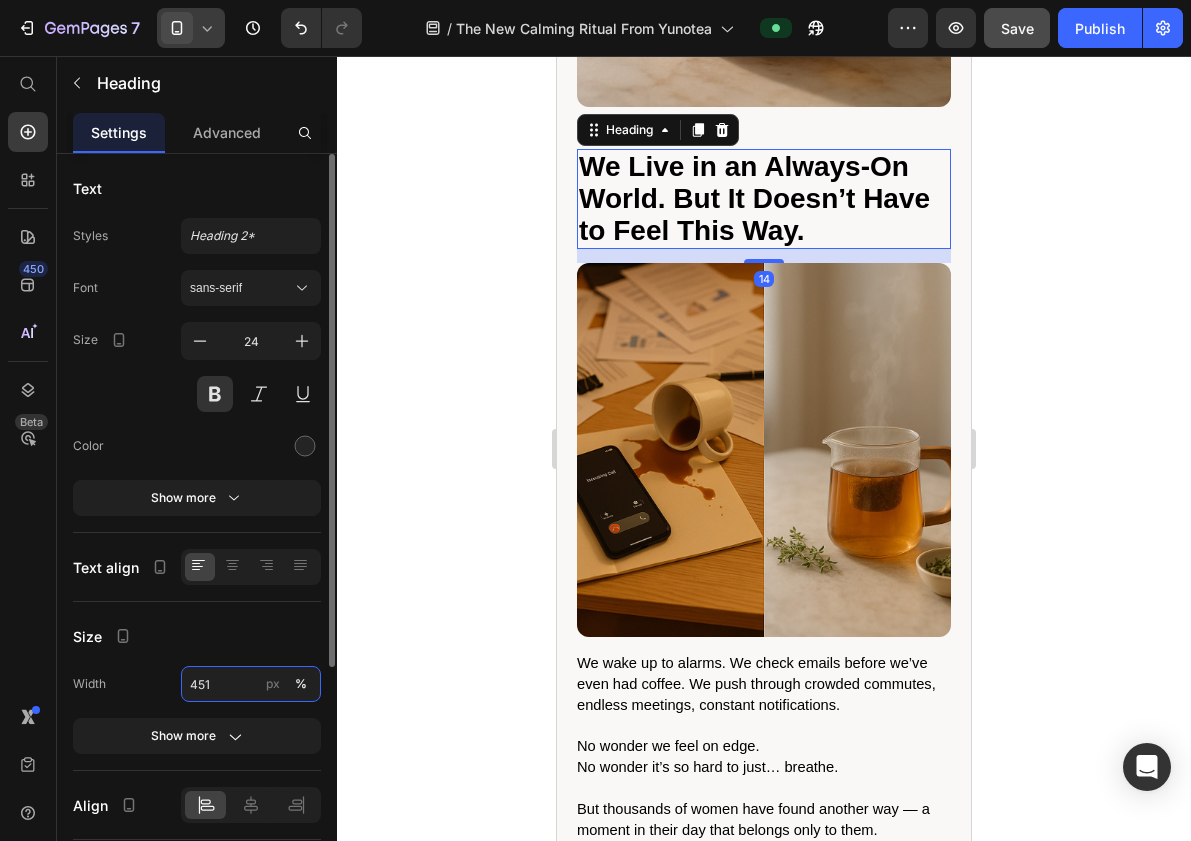 click on "451" at bounding box center [251, 684] 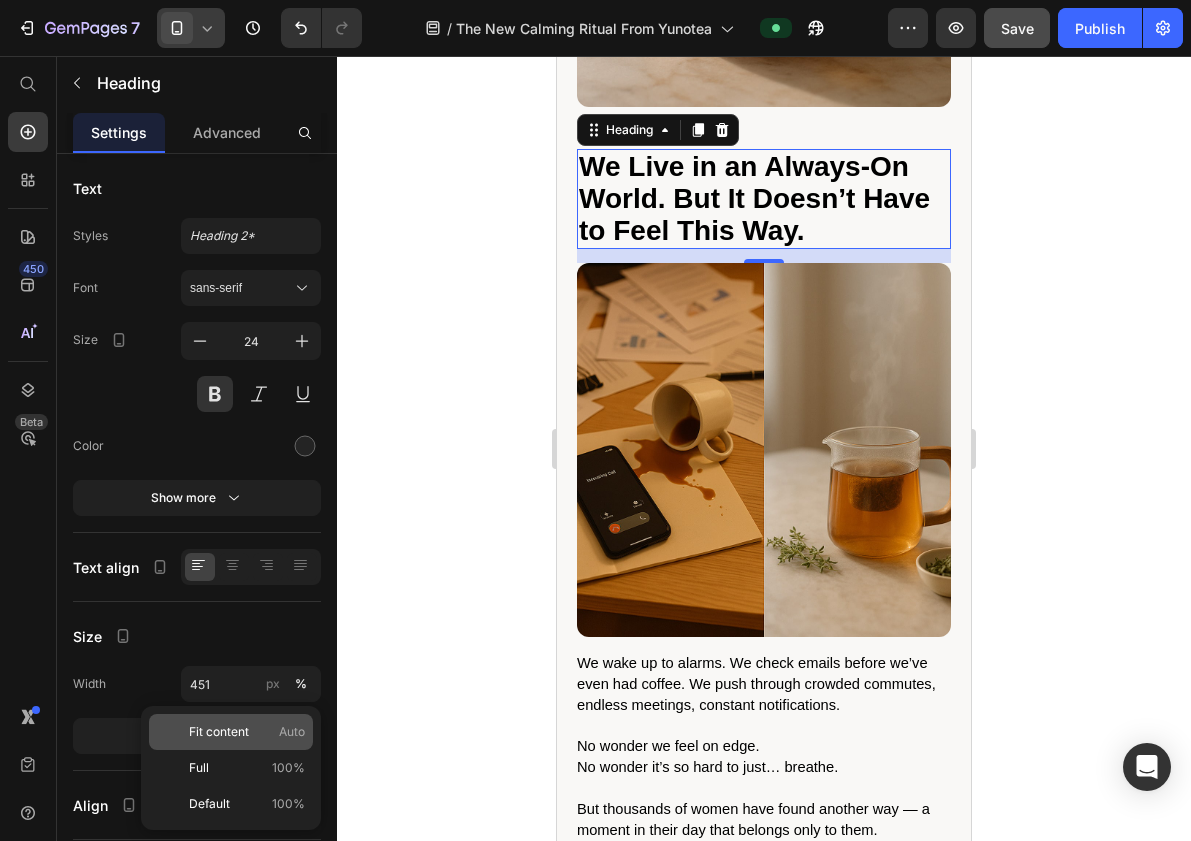 click on "Fit content Auto" 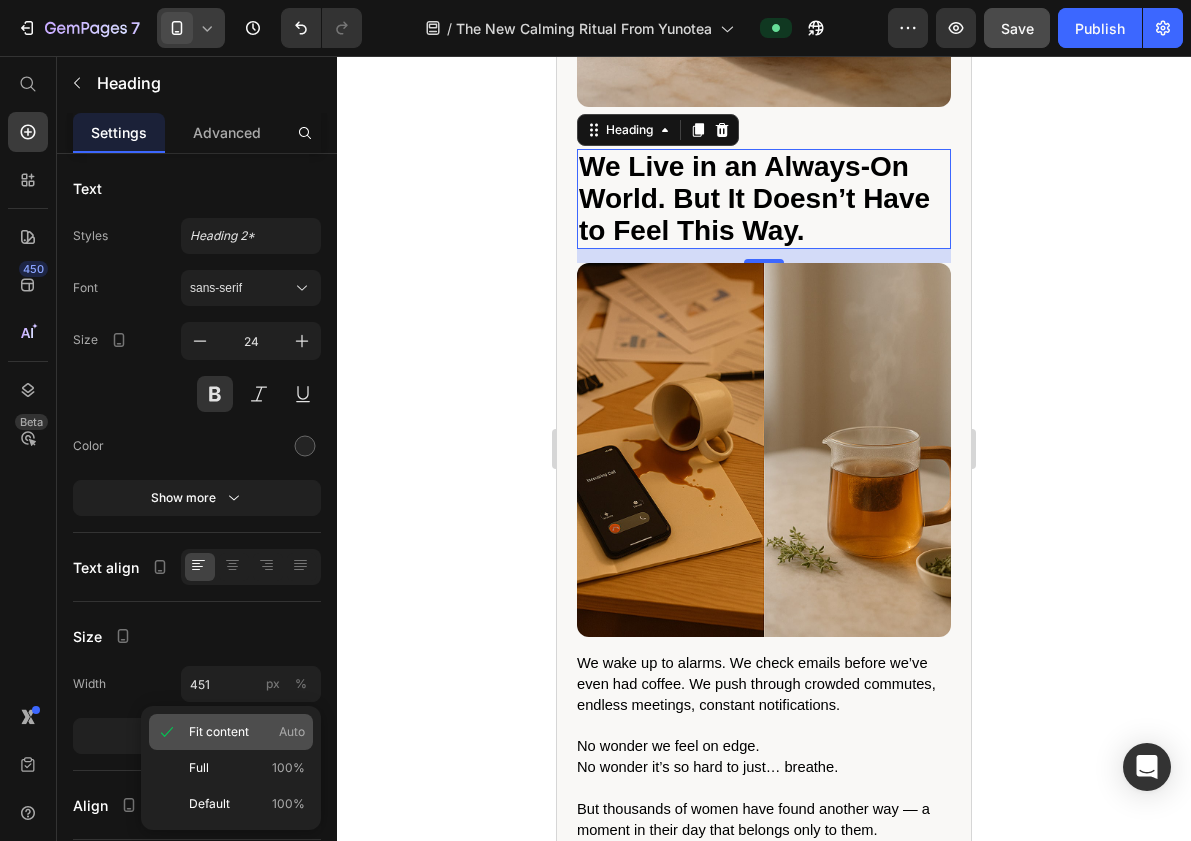 type on "Auto" 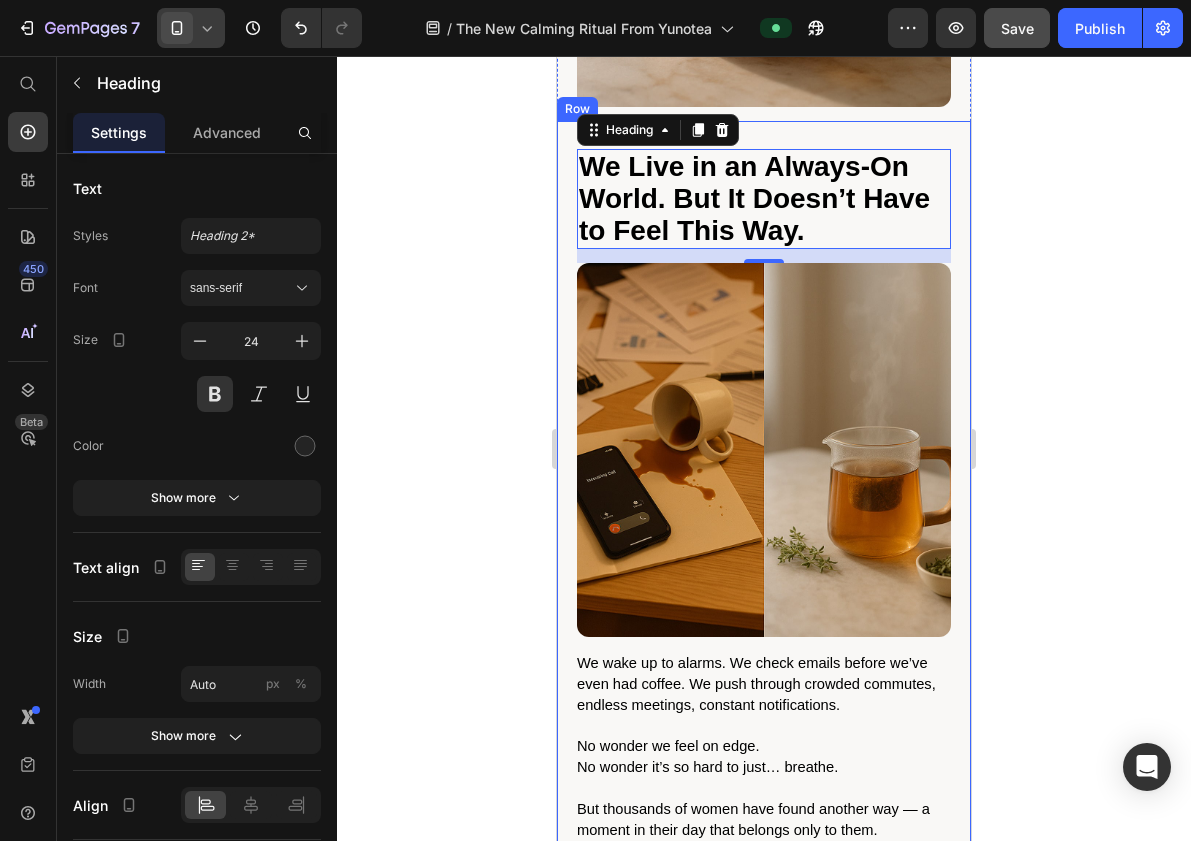scroll, scrollTop: 1057, scrollLeft: 0, axis: vertical 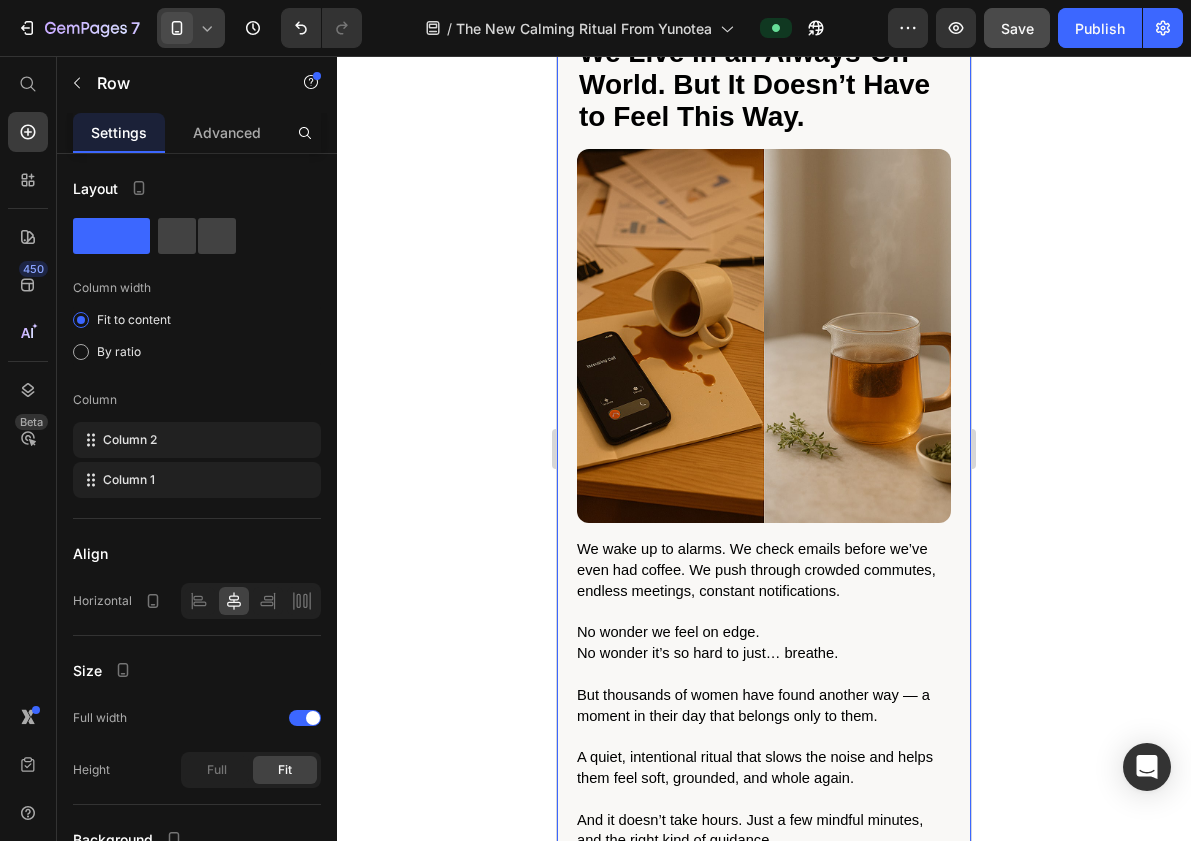 click on "Image We wake up to alarms. We check emails before we’ve even had coffee. We push through crowded commutes, endless meetings, constant notifications.   No wonder we feel on edge. No wonder it’s so hard to just… breathe.   But thousands of women have found another way — a moment in their day that belongs only to them.   A quiet, intentional ritual that slows the noise and helps them feel soft, grounded, and whole again.   And it doesn’t take hours. Just a few mindful minutes, and the right kind of guidance. Text Block We Live in an Always‑On World. But It Doesn’t Have to Feel This Way. Heading   14 Row" at bounding box center [764, 444] 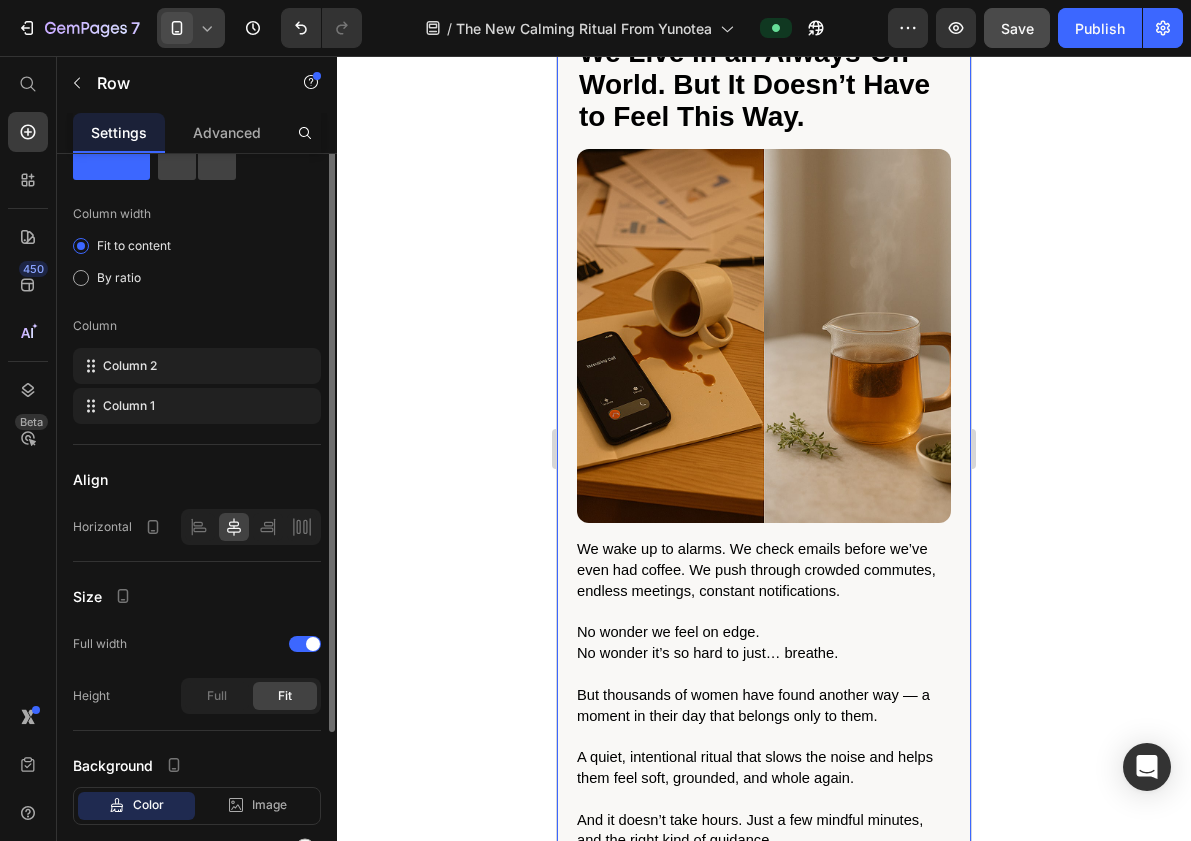 scroll, scrollTop: 77, scrollLeft: 0, axis: vertical 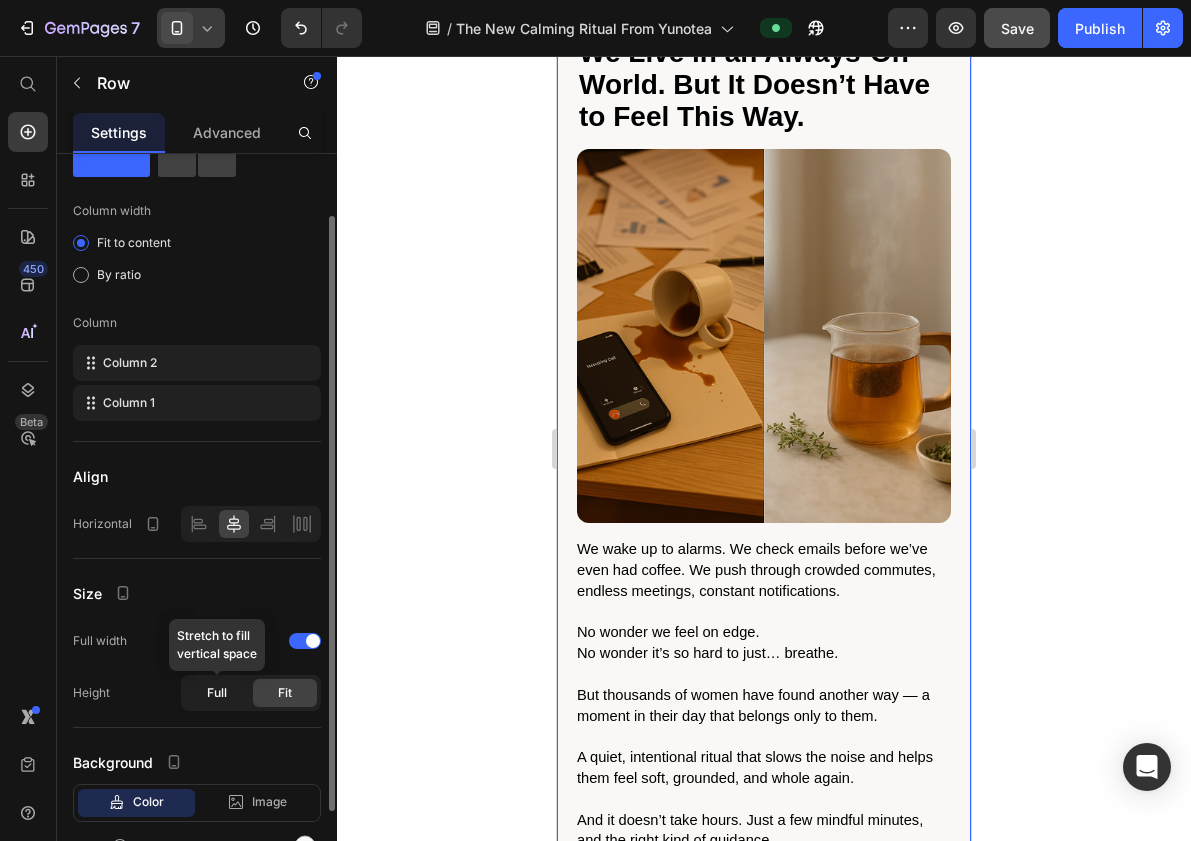 click on "Full" 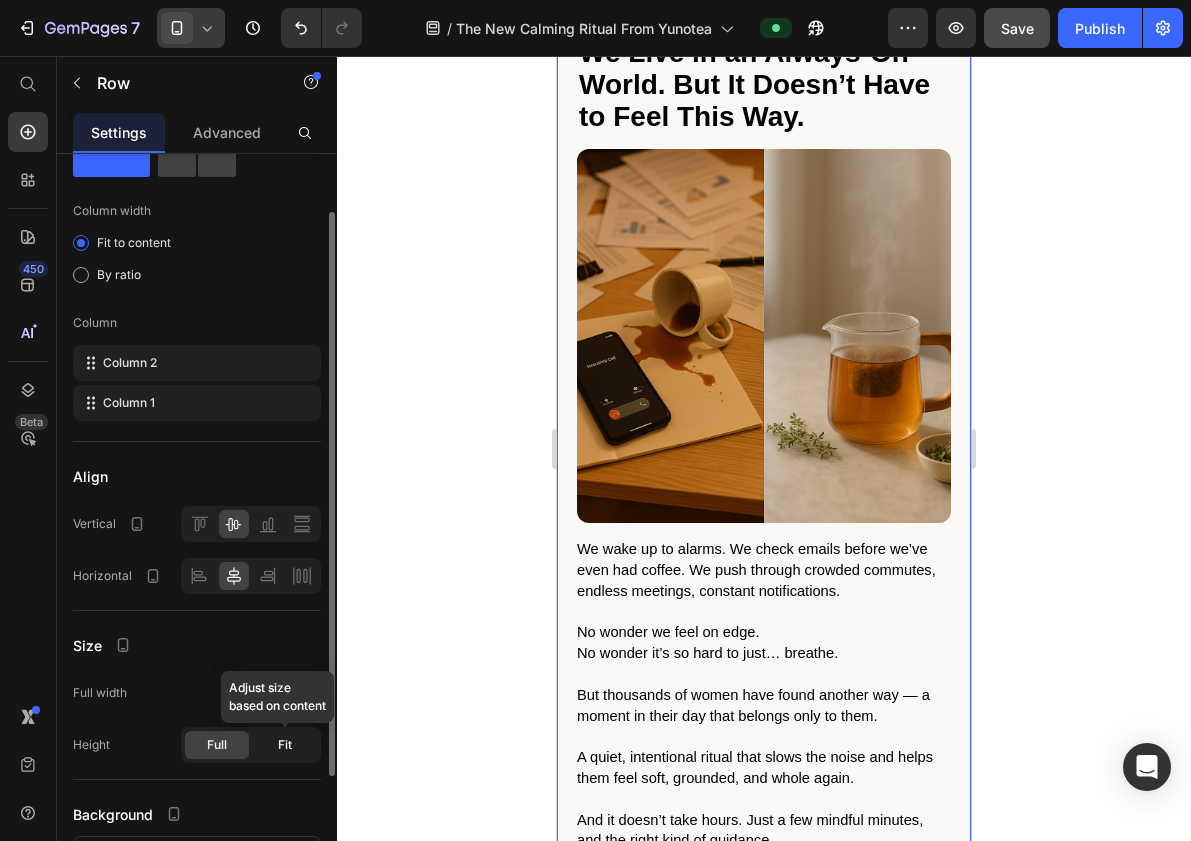 click on "Fit" 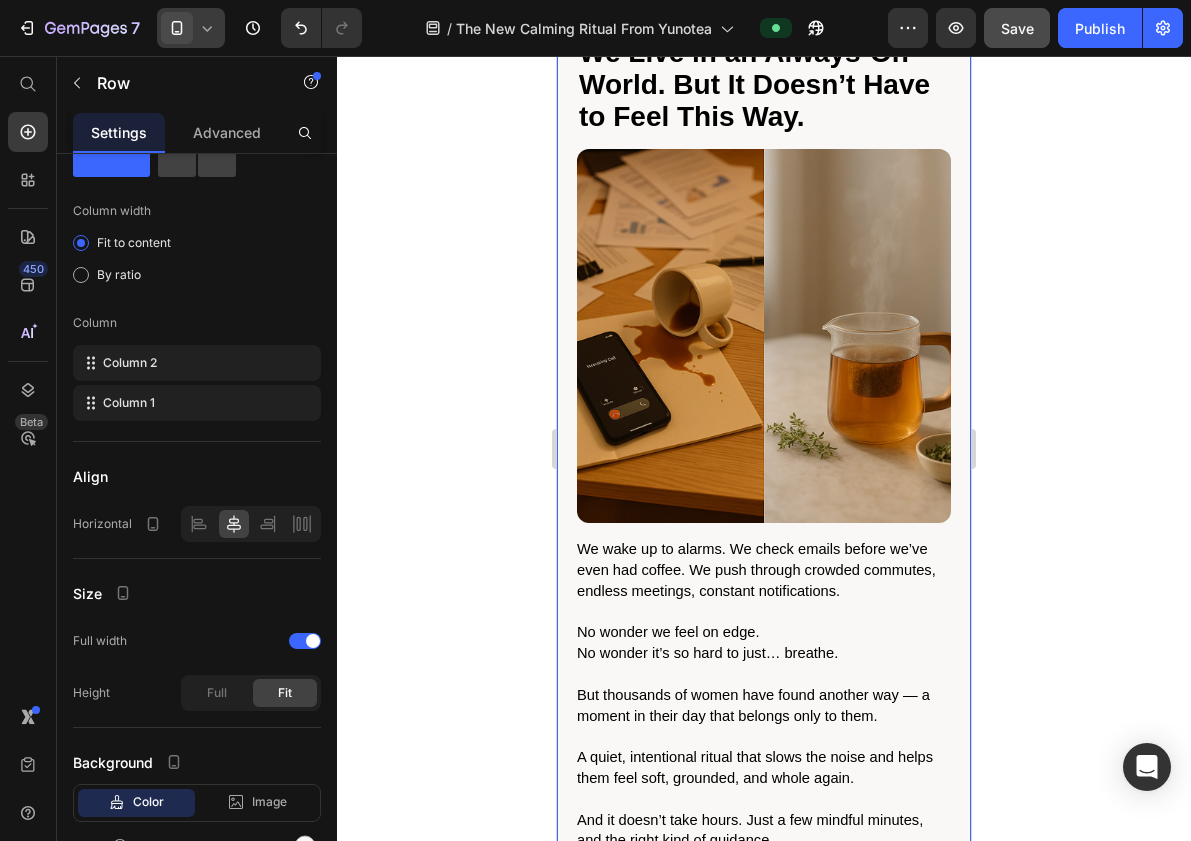 click on "Image We wake up to alarms. We check emails before we’ve even had coffee. We push through crowded commutes, endless meetings, constant notifications.   No wonder we feel on edge. No wonder it’s so hard to just… breathe.   But thousands of women have found another way — a moment in their day that belongs only to them.   A quiet, intentional ritual that slows the noise and helps them feel soft, grounded, and whole again.   And it doesn’t take hours. Just a few mindful minutes, and the right kind of guidance. Text Block We Live in an Always‑On World. But It Doesn’t Have to Feel This Way. Heading Row   0" at bounding box center (764, 444) 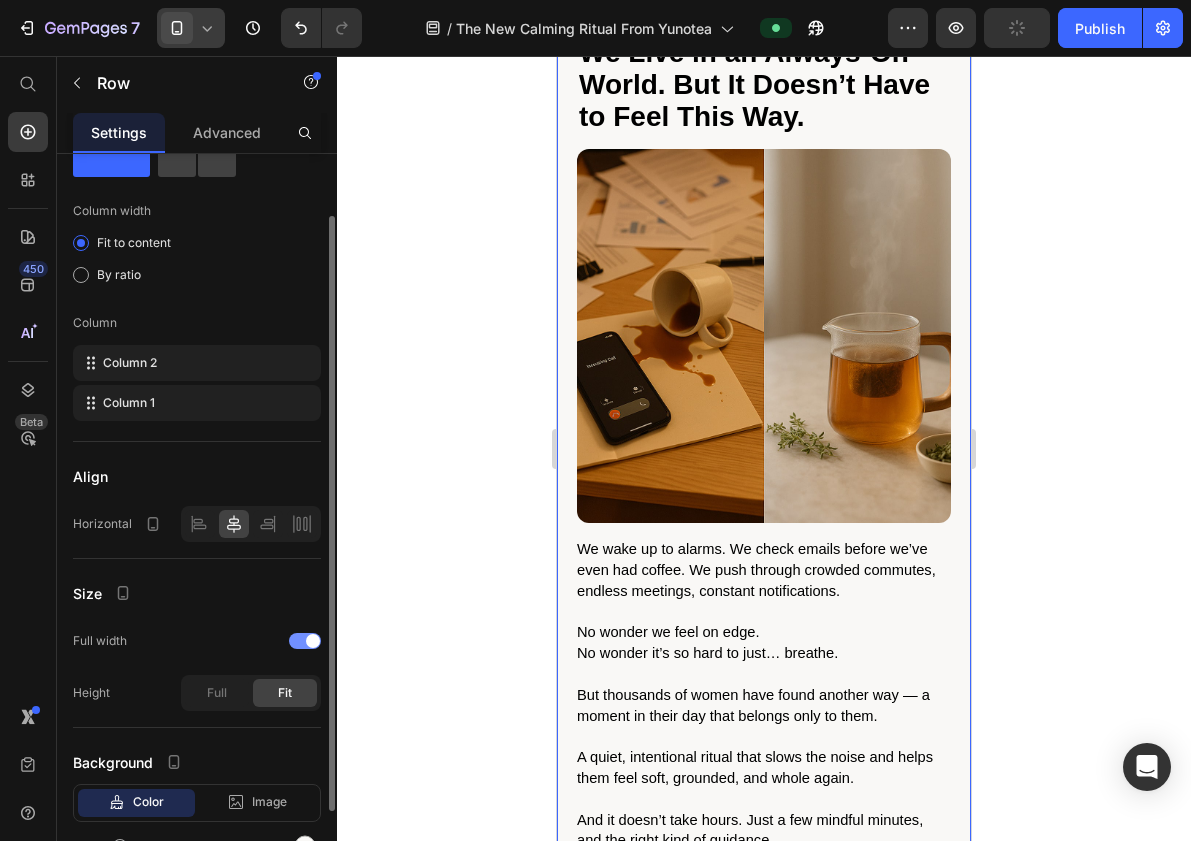 click at bounding box center (305, 641) 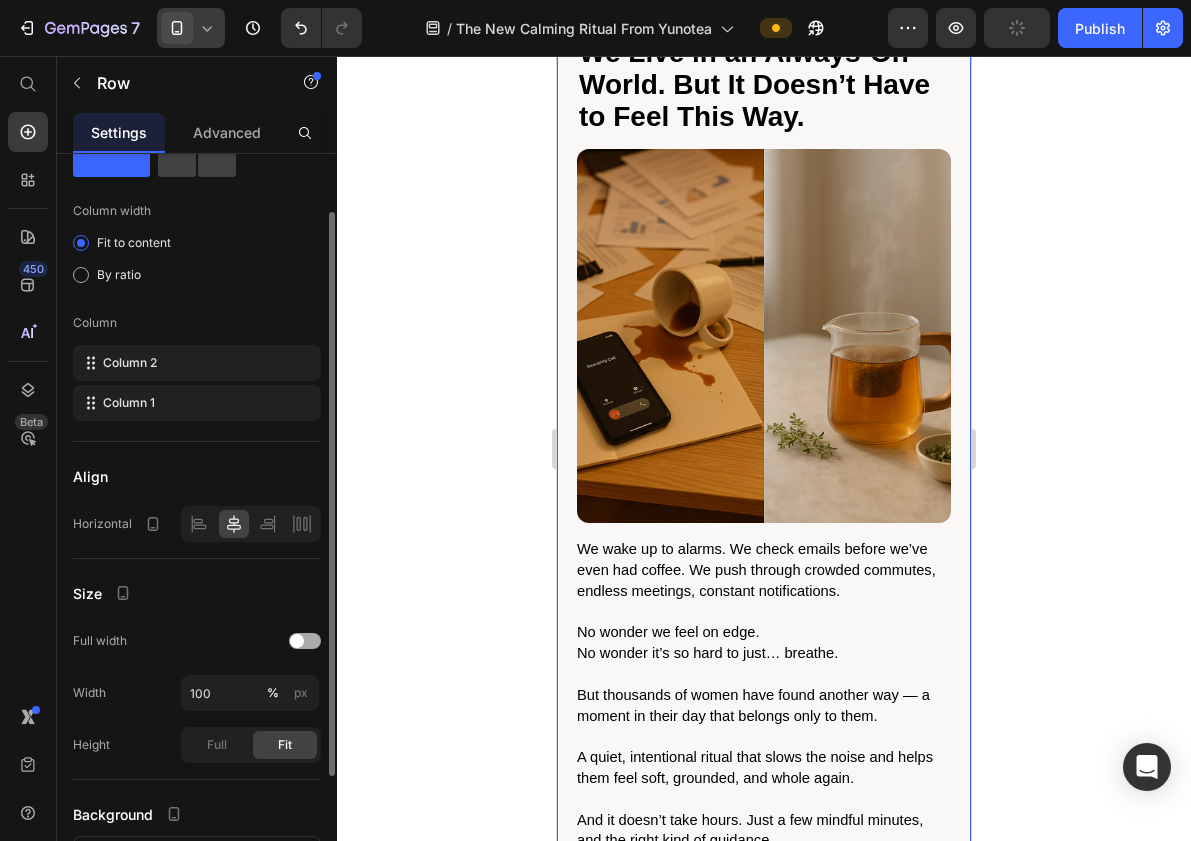 click at bounding box center [297, 641] 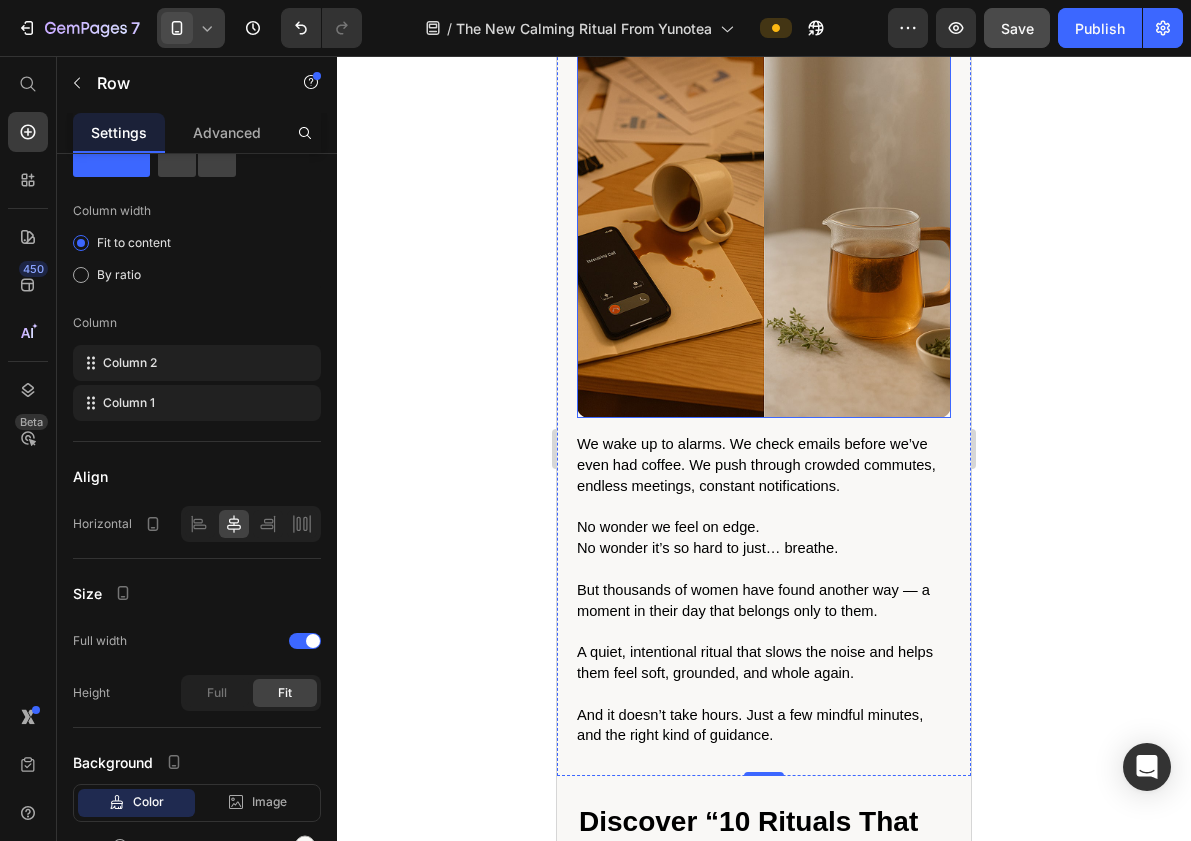 scroll, scrollTop: 1188, scrollLeft: 0, axis: vertical 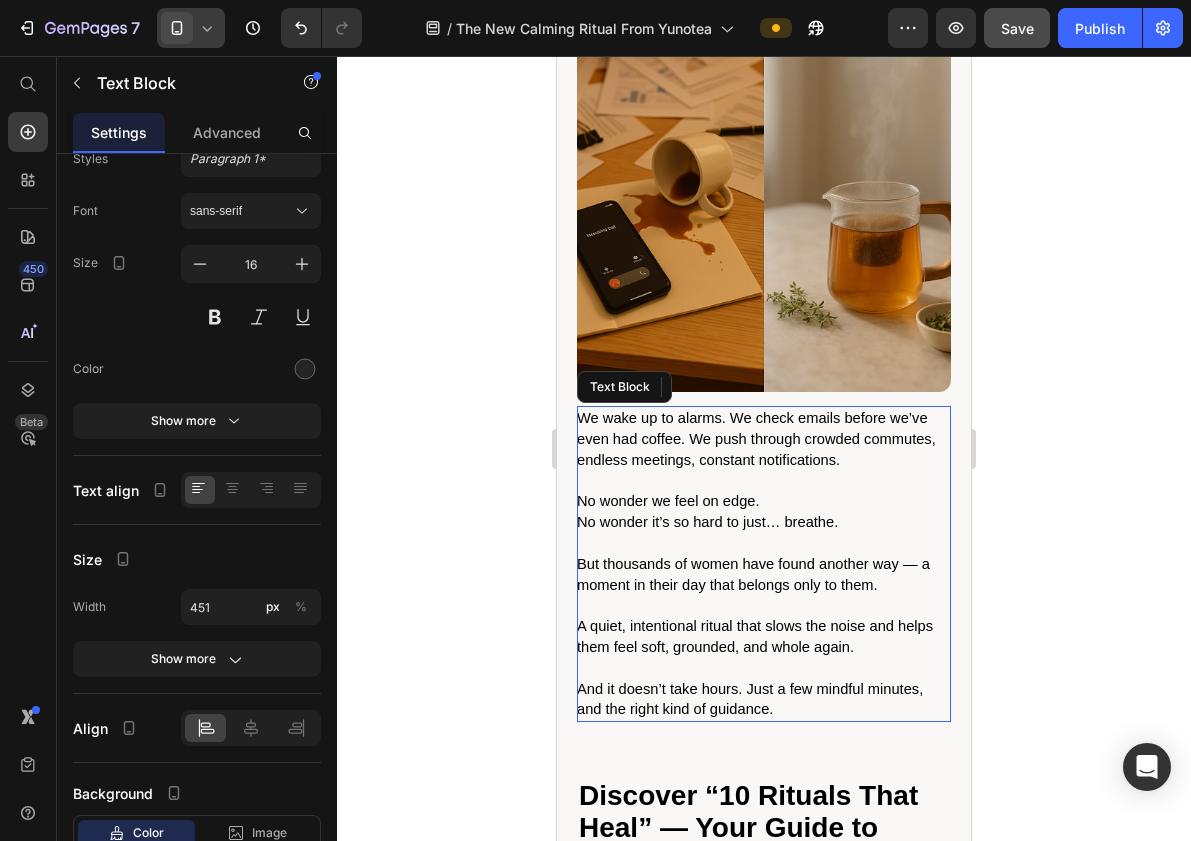 click on "We wake up to alarms. We check emails before we’ve even had coffee. We push through crowded commutes, endless meetings, constant notifications." at bounding box center (756, 439) 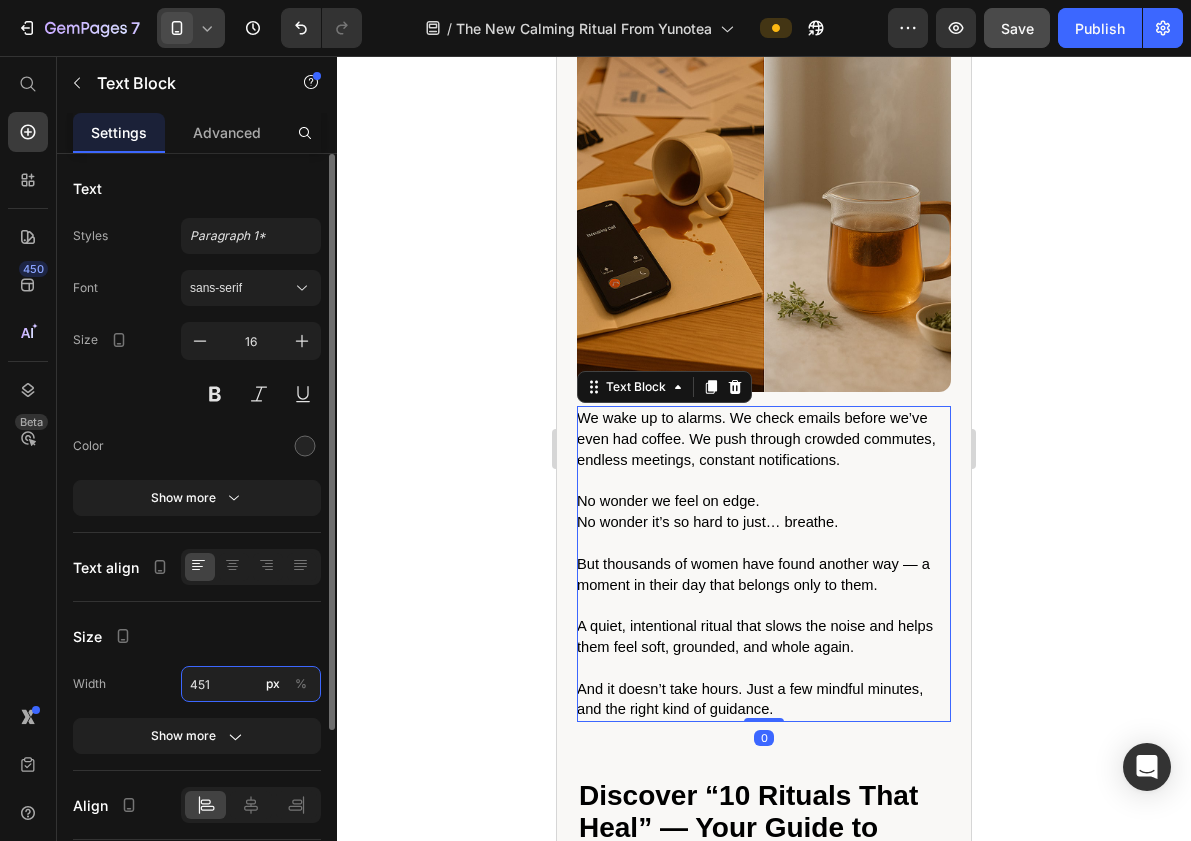 click on "451" at bounding box center (251, 684) 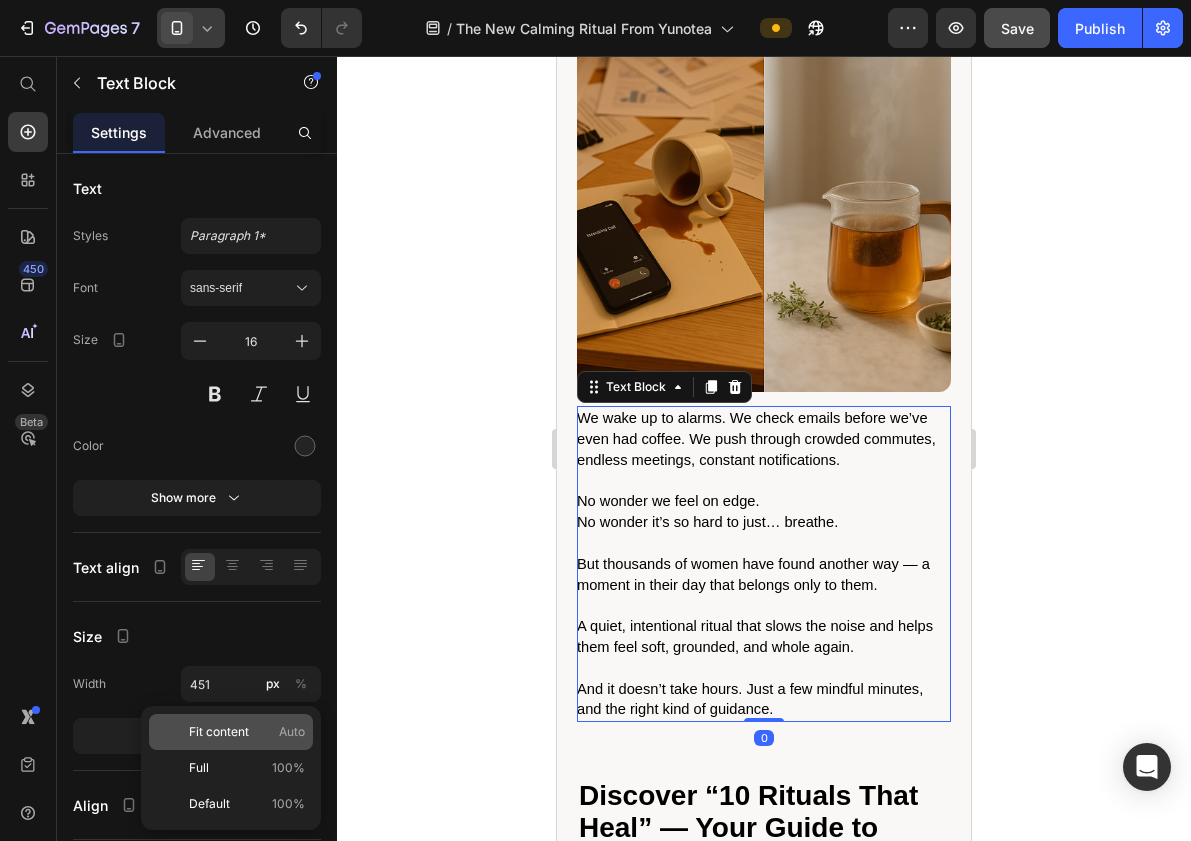 click on "Fit content" at bounding box center (219, 732) 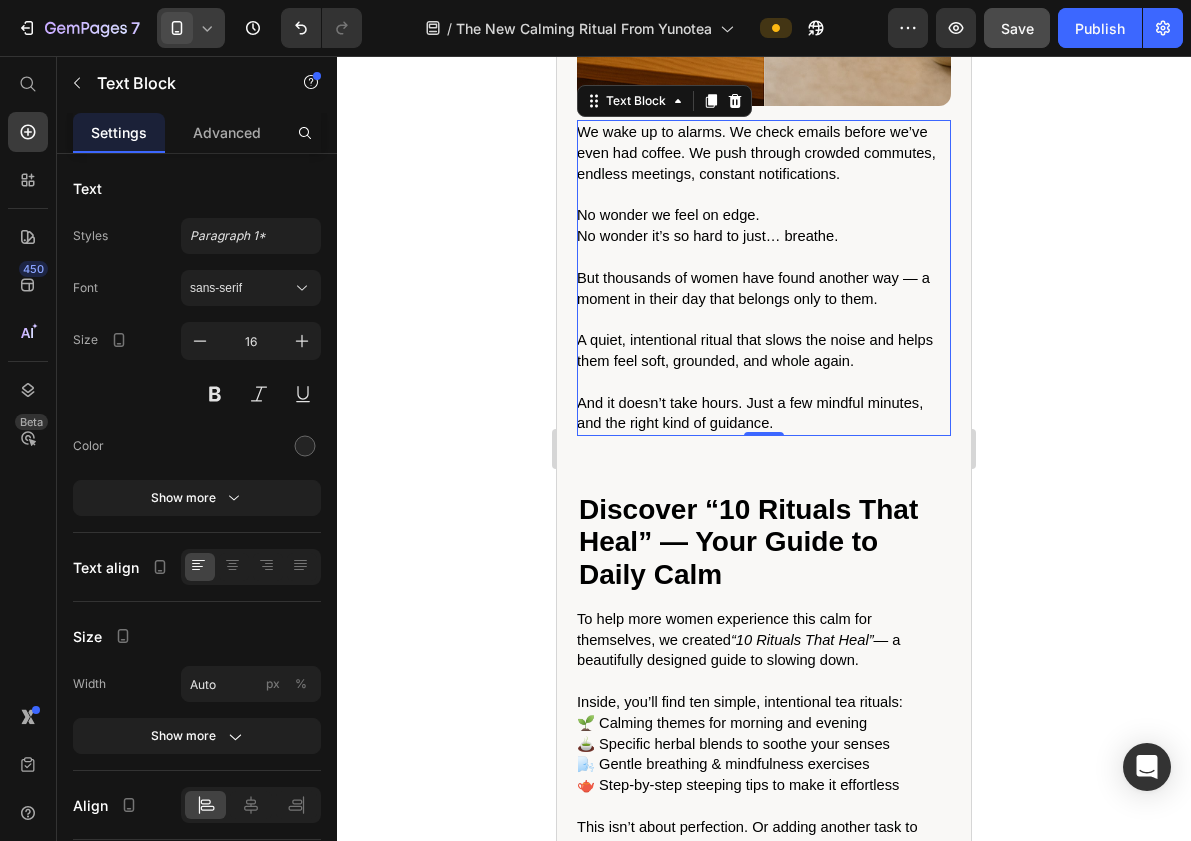 scroll, scrollTop: 1549, scrollLeft: 0, axis: vertical 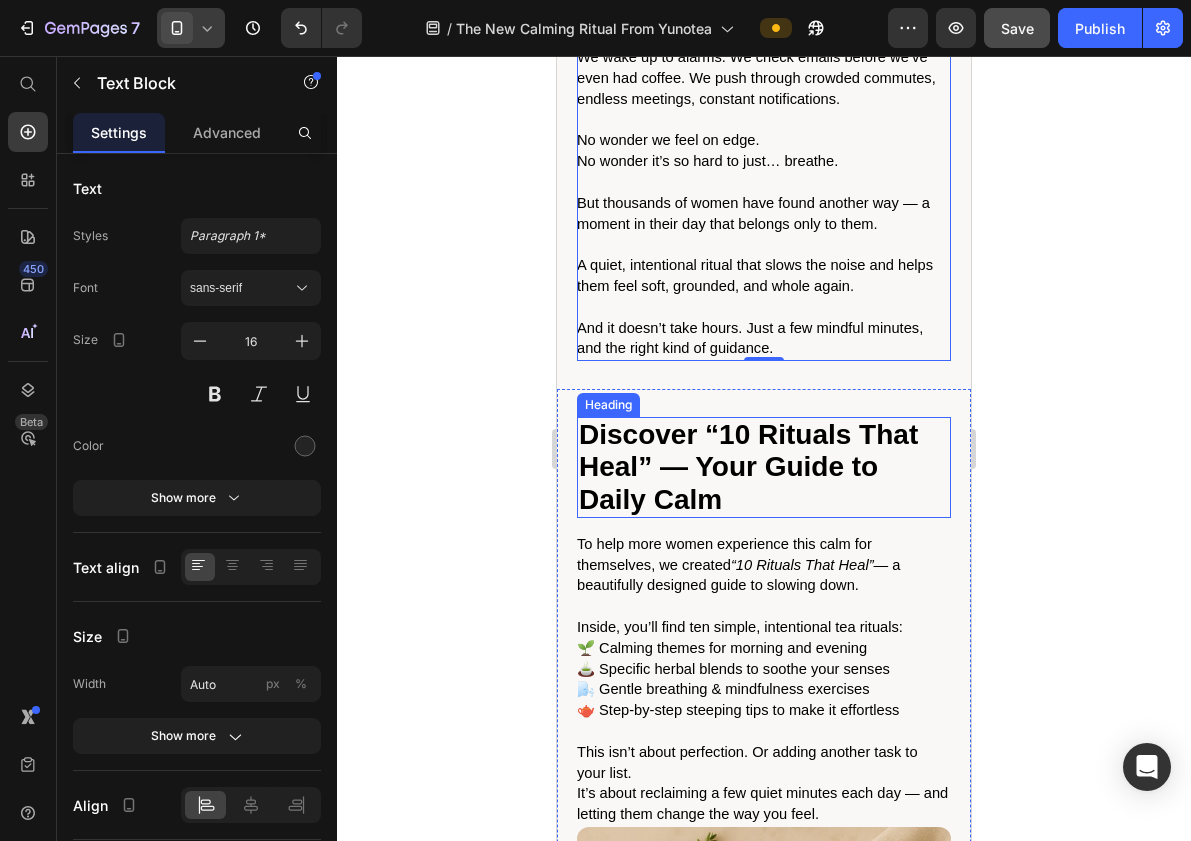 click on "Discover “10 Rituals That Heal” — Your Guide to Daily Calm" at bounding box center [748, 466] 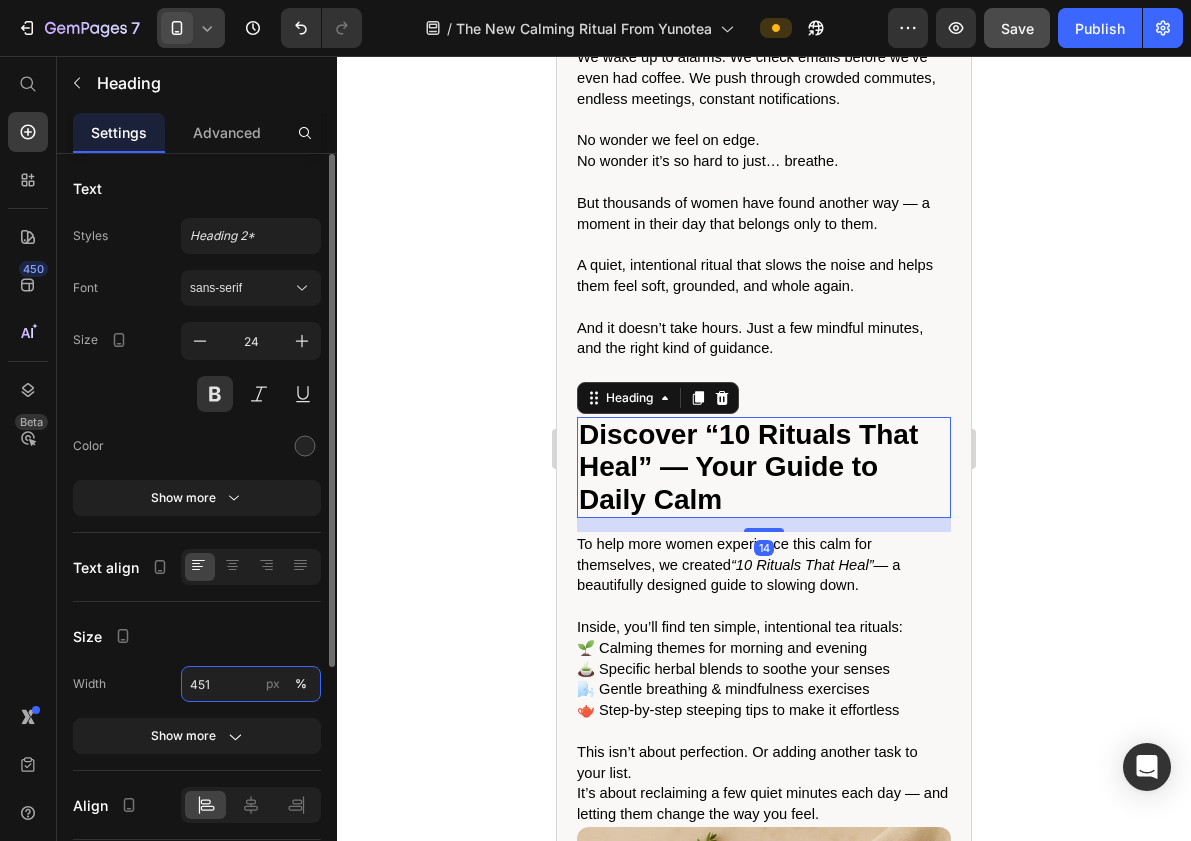 click on "451" at bounding box center (251, 684) 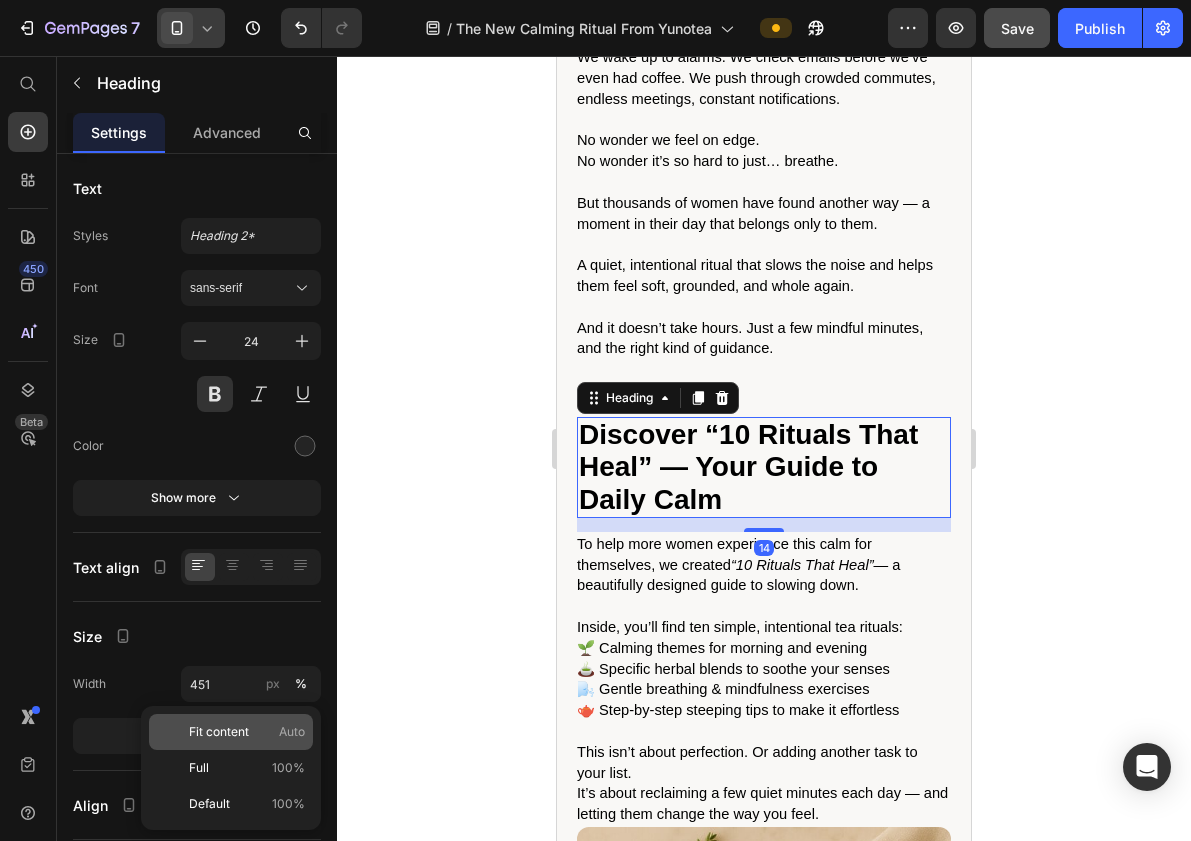 click on "Fit content" at bounding box center (219, 732) 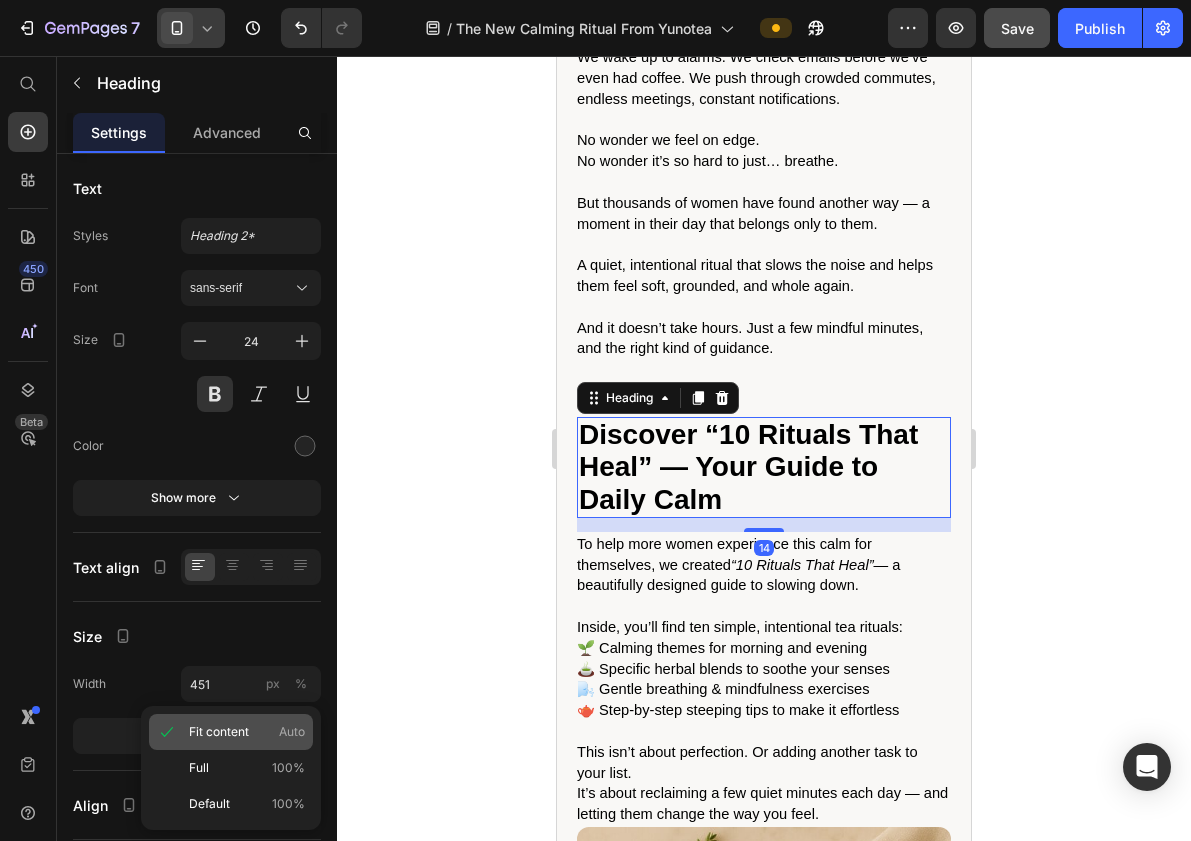 type on "Auto" 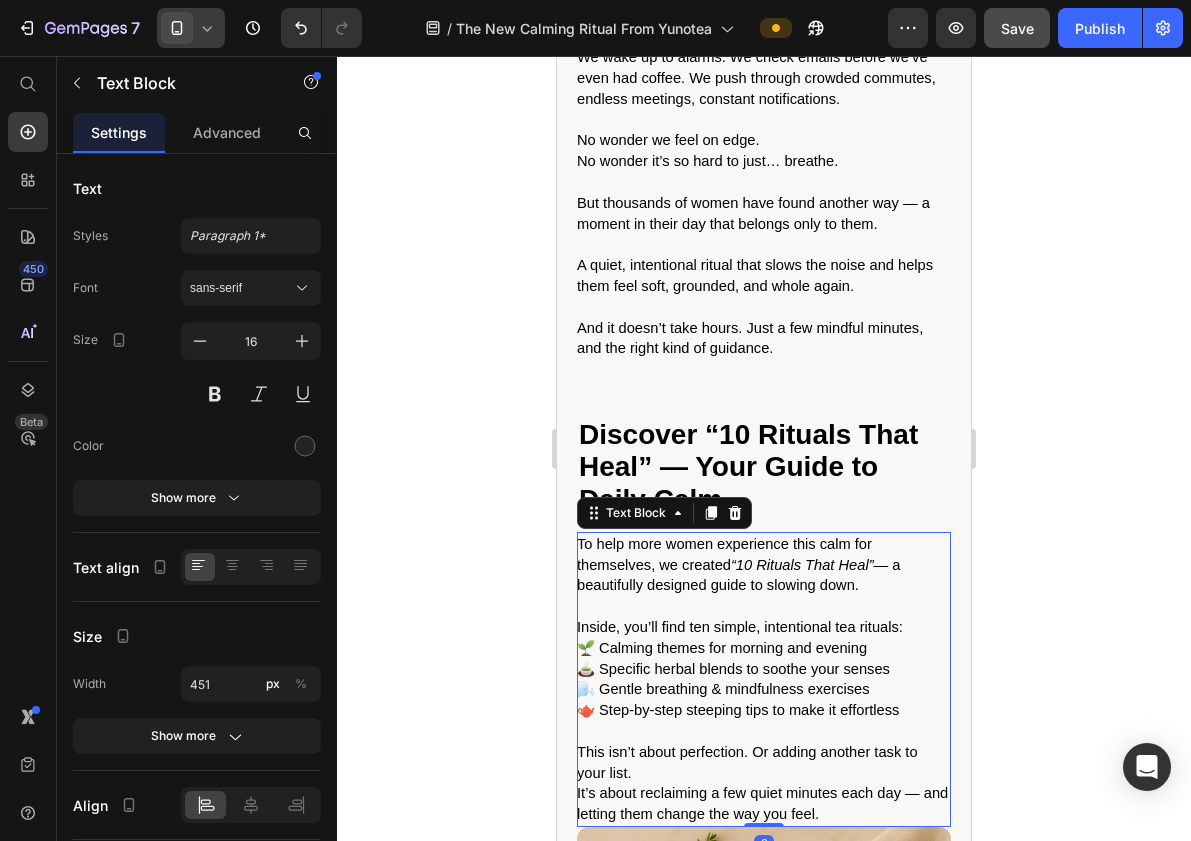 click on "Inside, you’ll find ten simple, intentional tea rituals: 🌱 Calming themes for morning and evening 🍵 Specific herbal blends to soothe your senses 🌬️ Gentle breathing & mindfulness exercises 🫖 Step‑by‑step steeping tips to make it effortless" at bounding box center [763, 669] 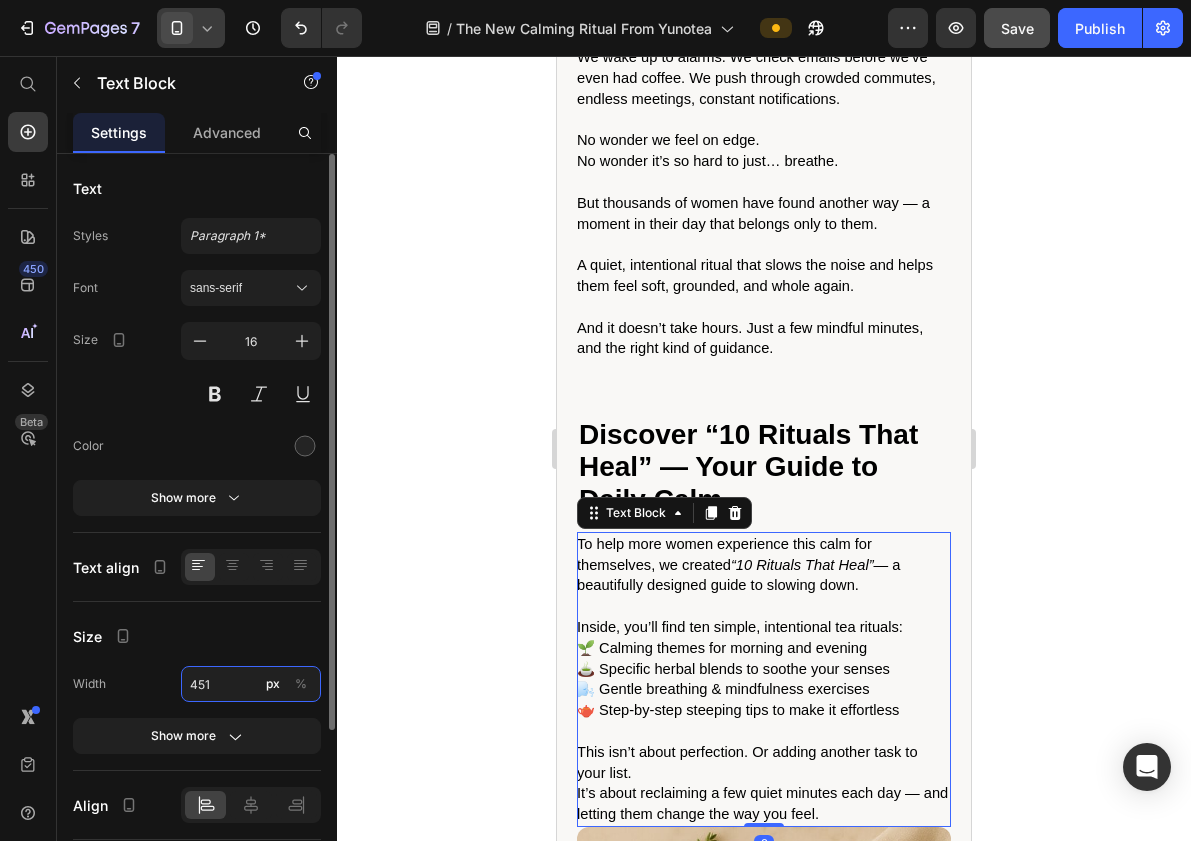 click on "451" at bounding box center (251, 684) 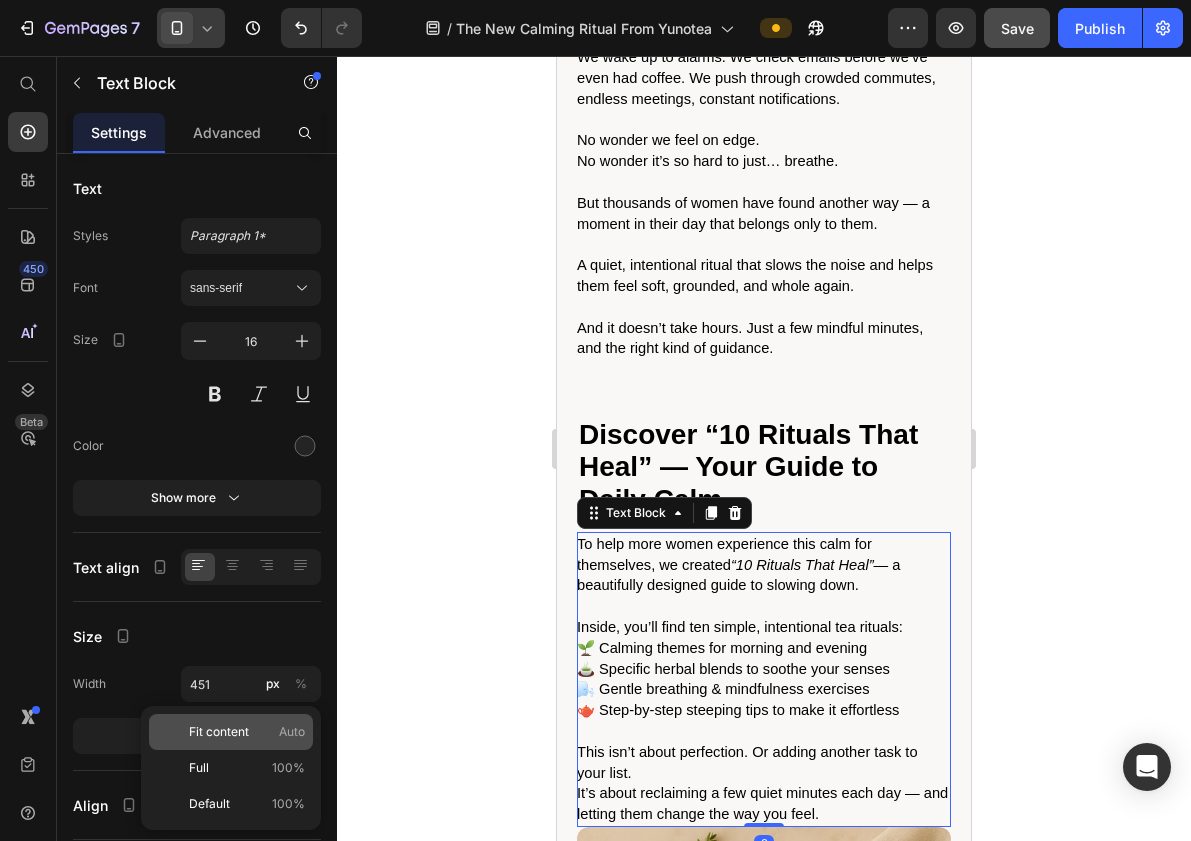 click on "Fit content Auto" 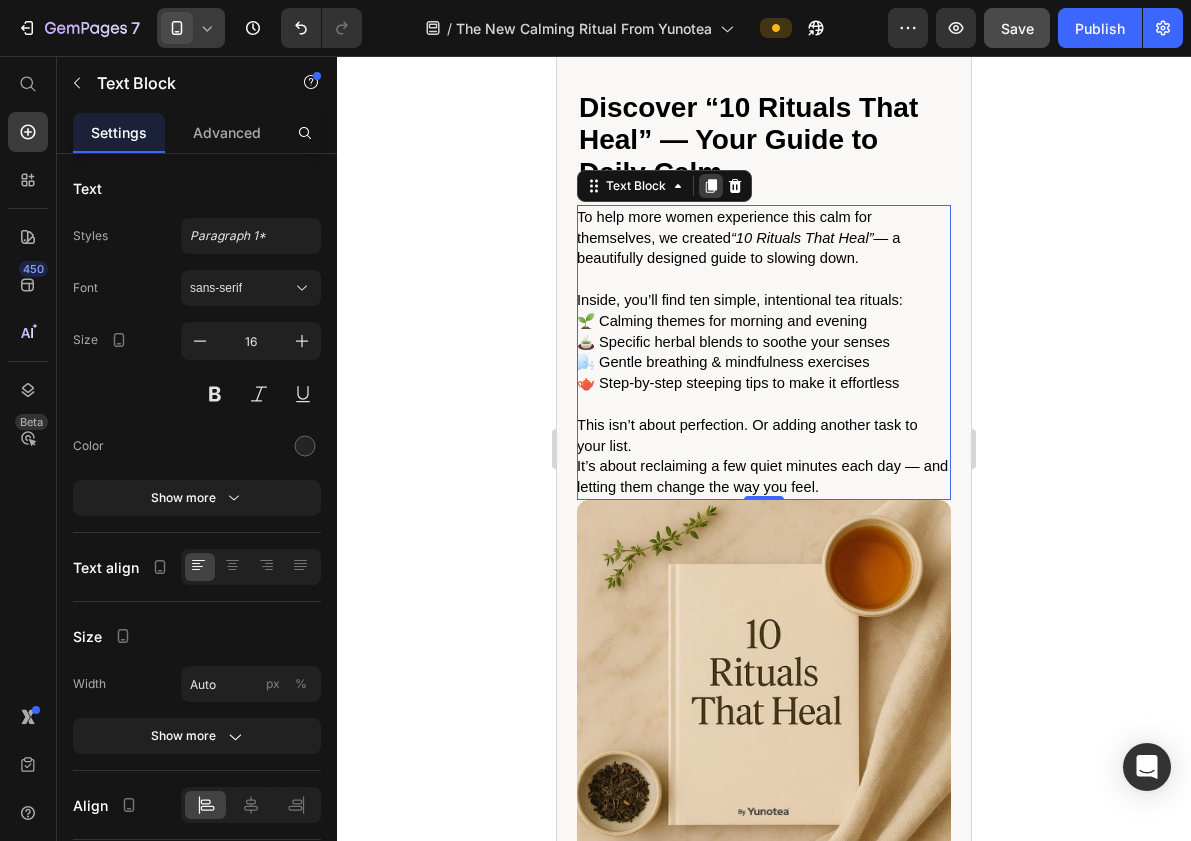 scroll, scrollTop: 1919, scrollLeft: 0, axis: vertical 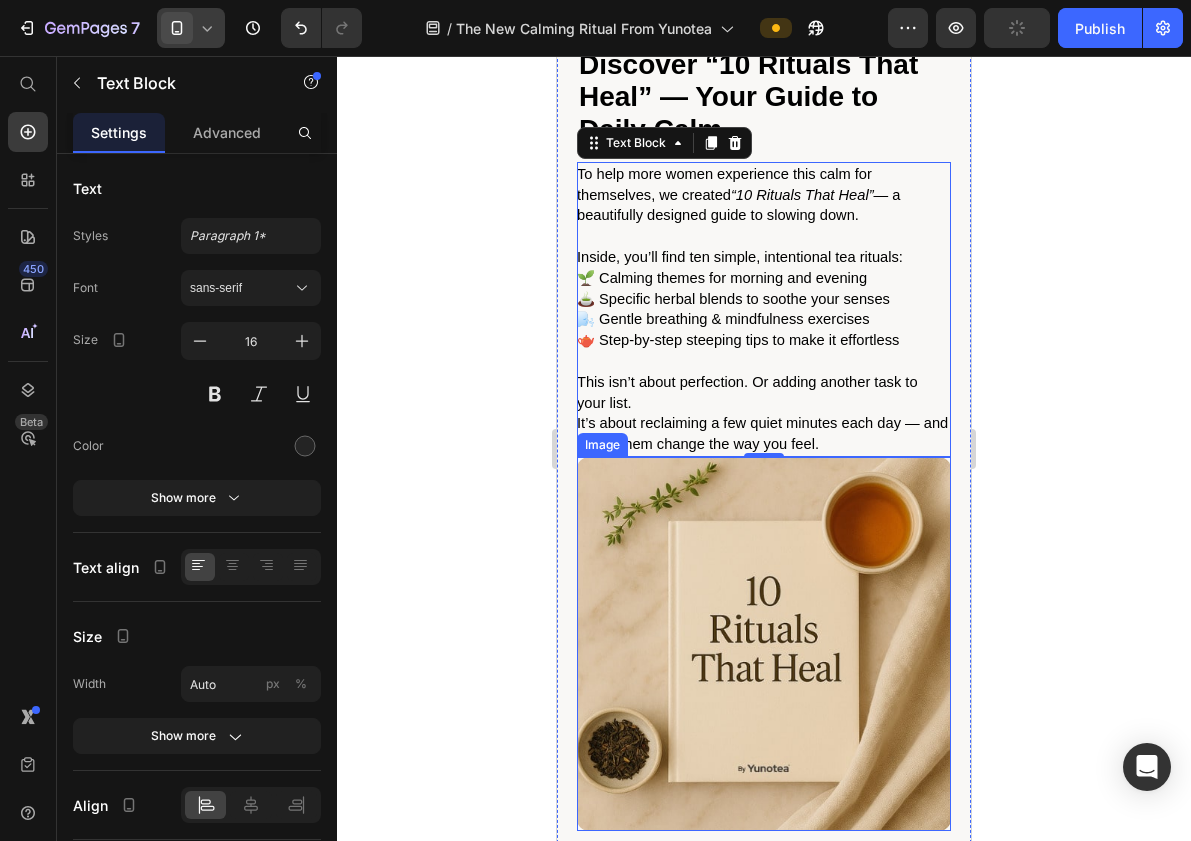 click at bounding box center (764, 644) 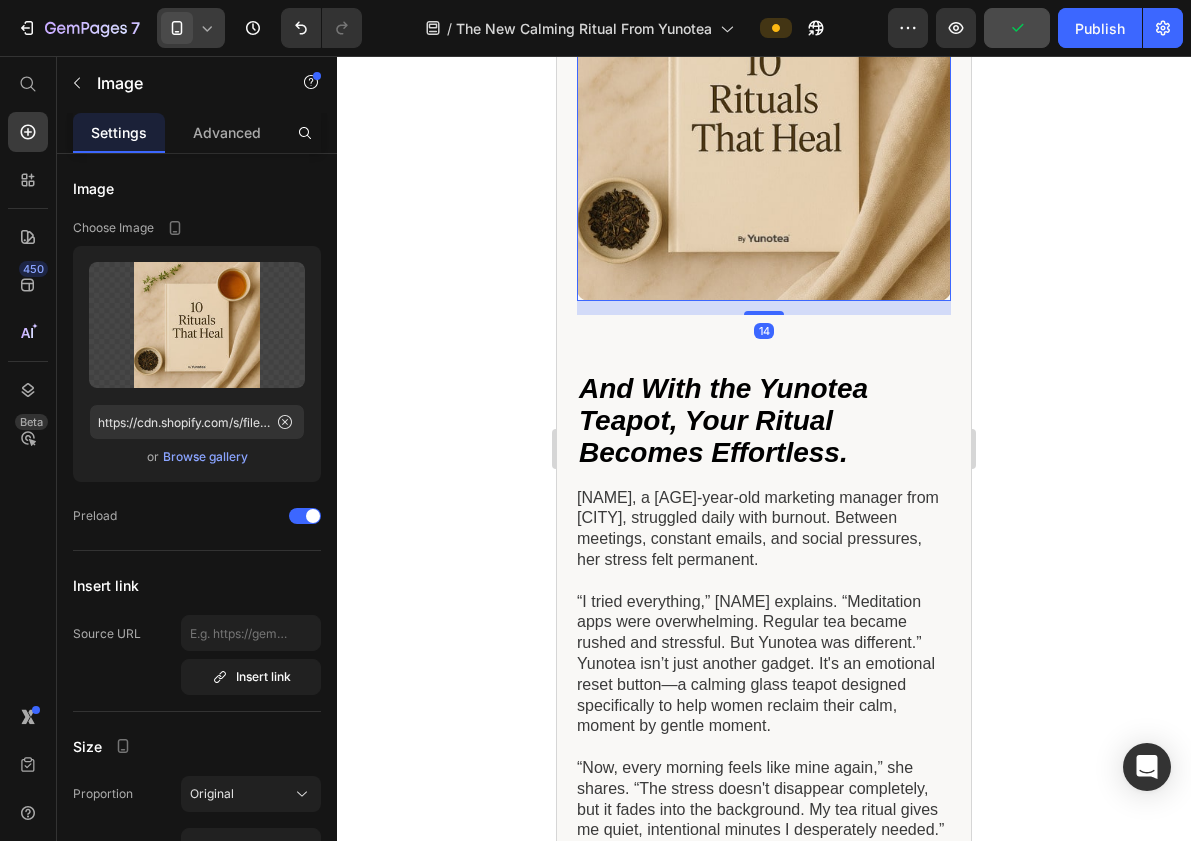 scroll, scrollTop: 2462, scrollLeft: 0, axis: vertical 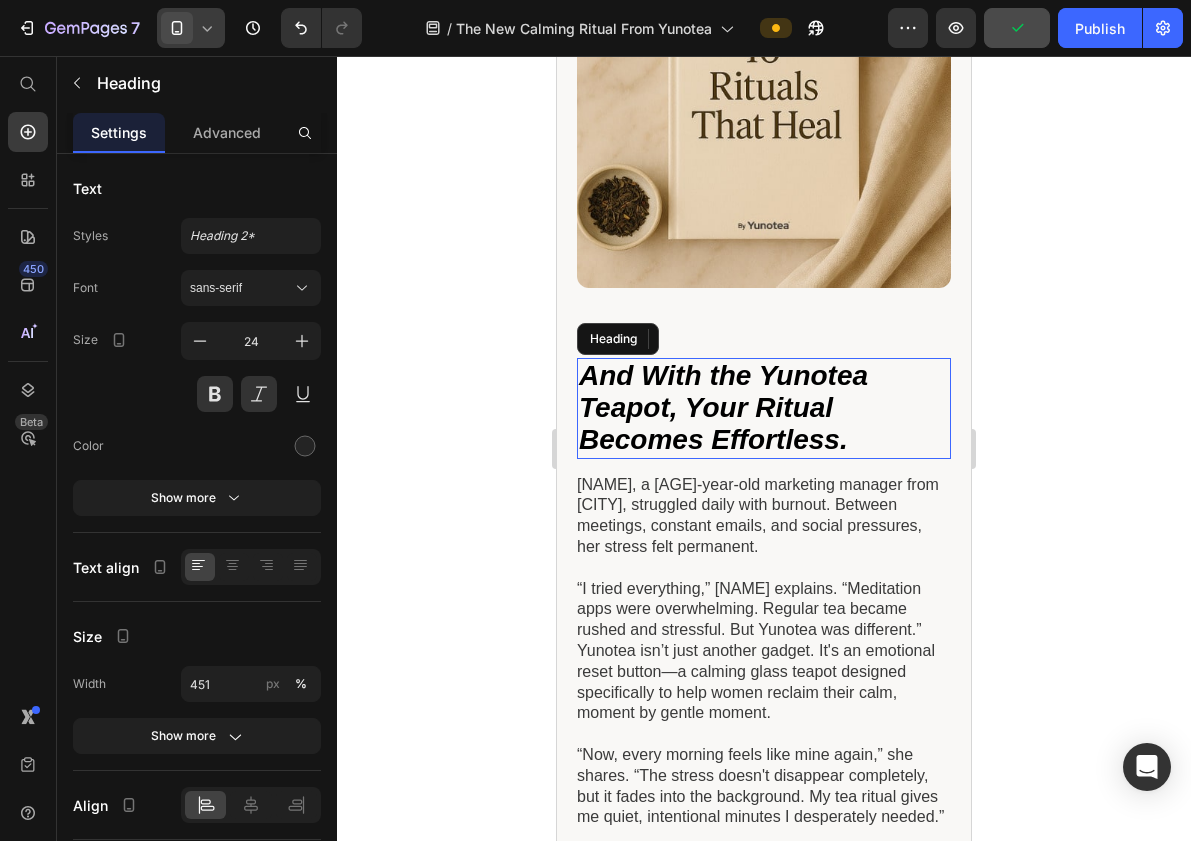 click on "And With the Yunotea Teapot, Your Ritual Becomes Effortless." at bounding box center [723, 407] 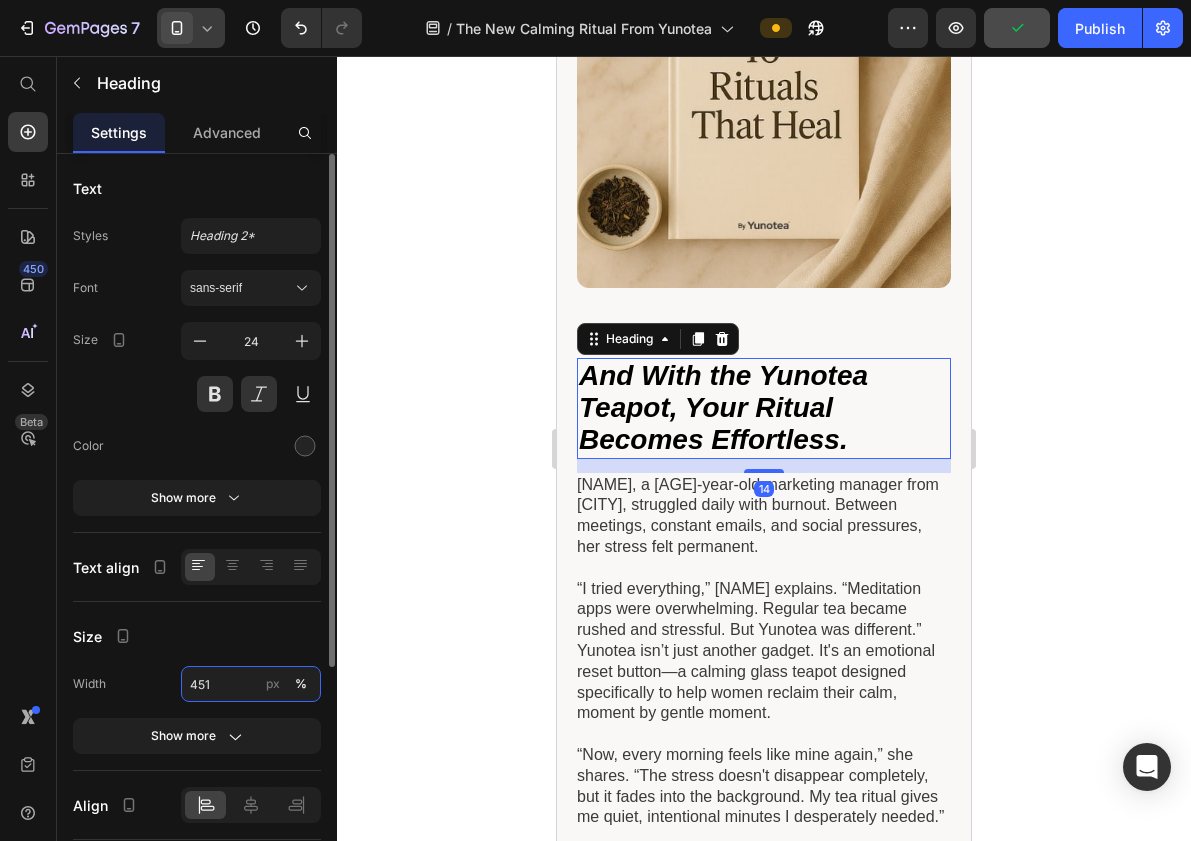 click on "451" at bounding box center [251, 684] 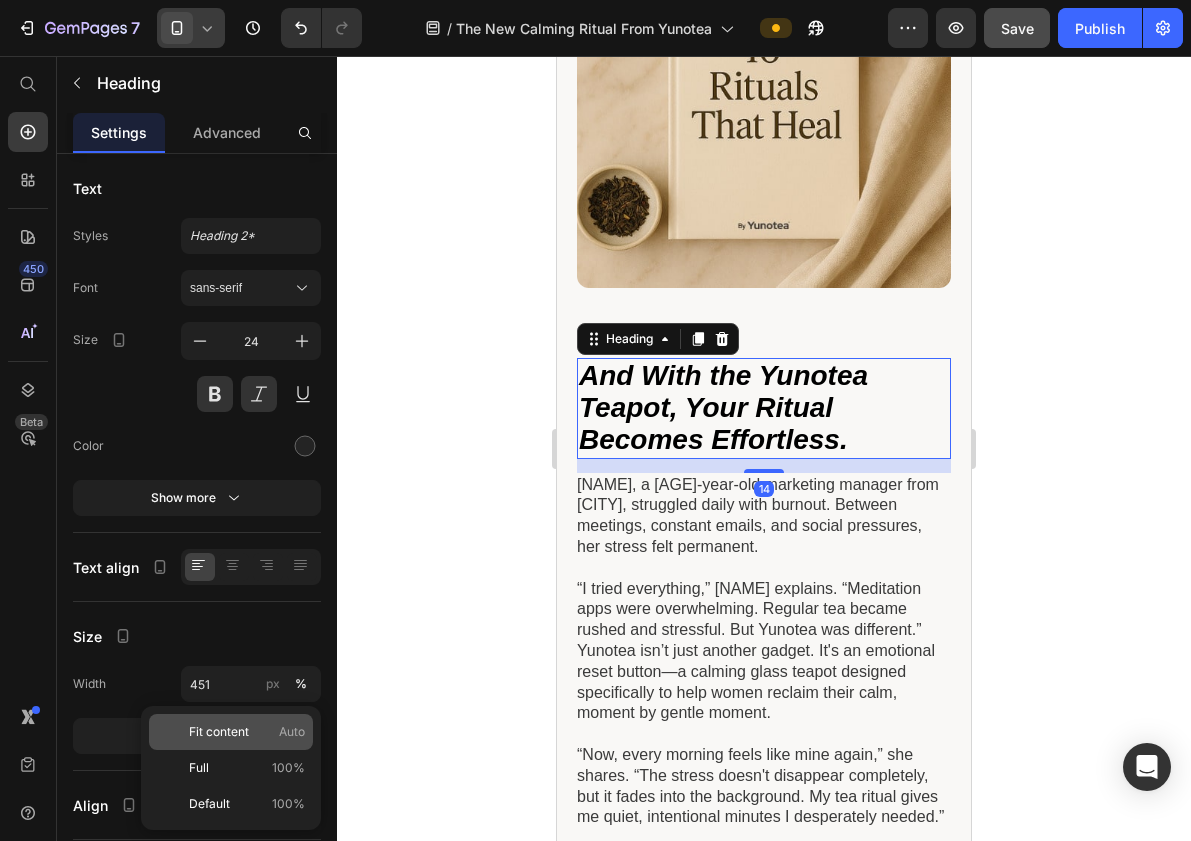 click on "Fit content" at bounding box center (219, 732) 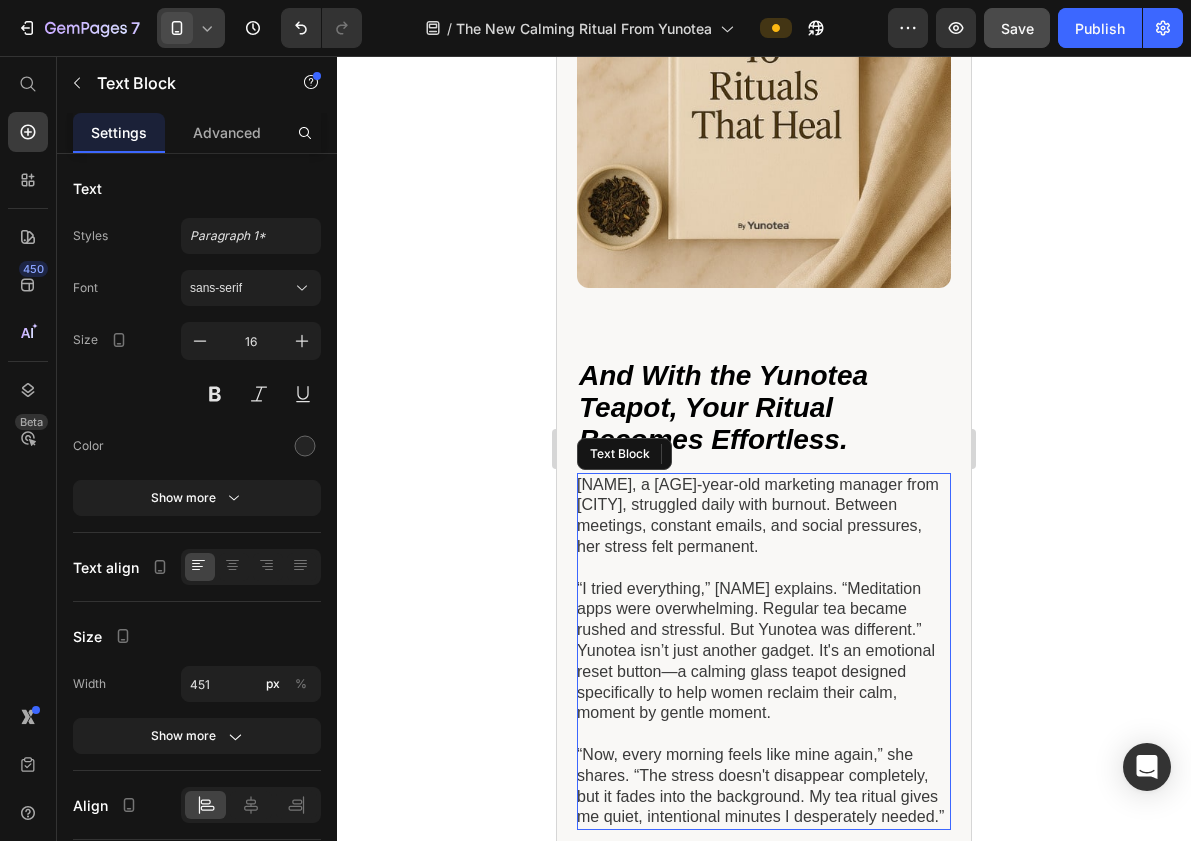 click on "[NAME], a [AGE]-year-old marketing manager from [CITY], struggled daily with burnout. Between meetings, constant emails, and social pressures, her stress felt permanent." at bounding box center [758, 515] 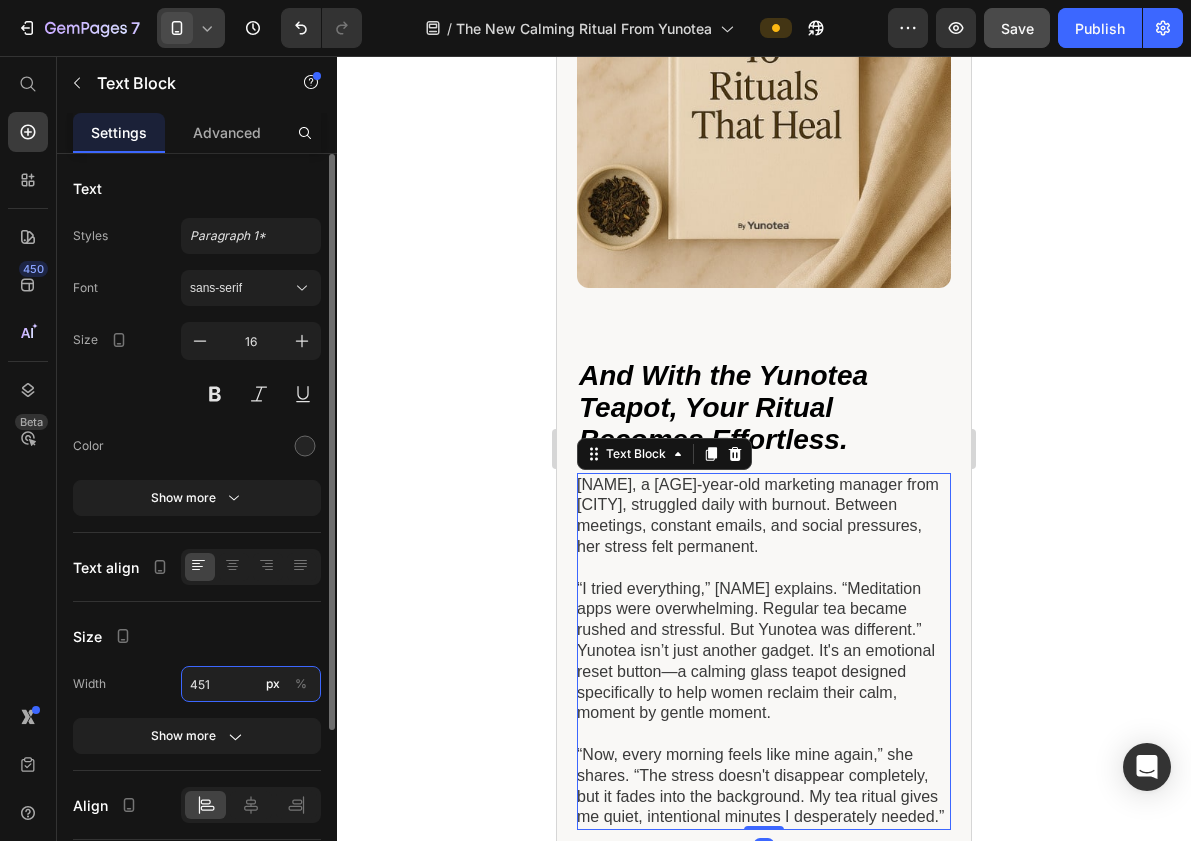 click on "451" at bounding box center (251, 684) 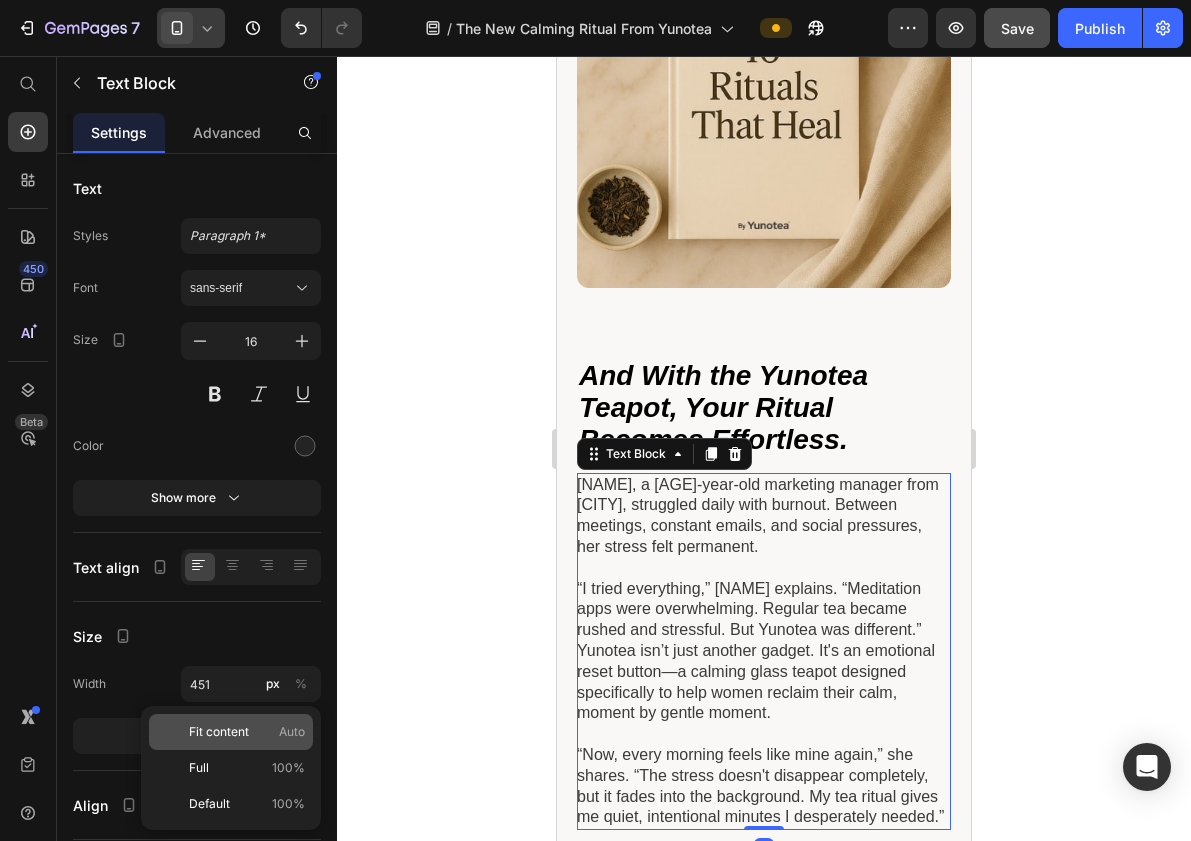 click on "Fit content" at bounding box center [219, 732] 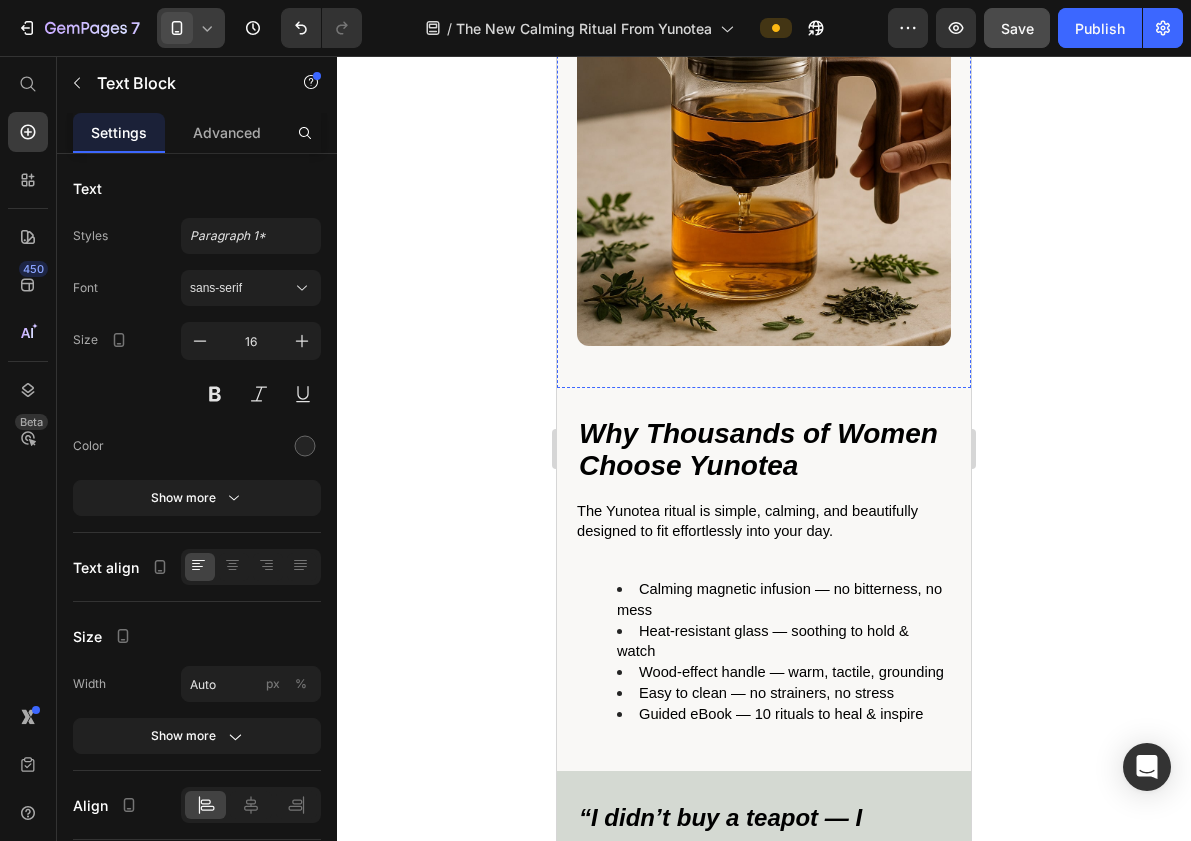 scroll, scrollTop: 3602, scrollLeft: 0, axis: vertical 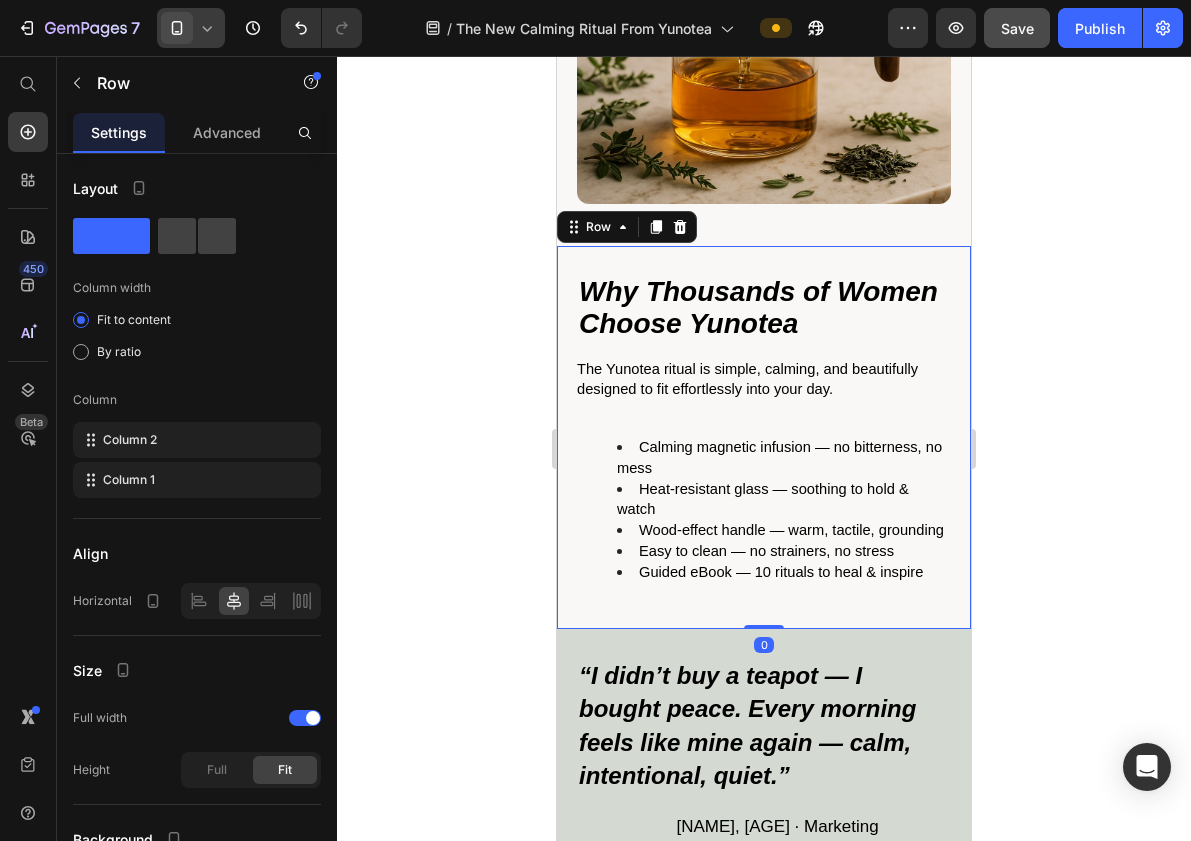 click on "The Yunotea ritual is simple, calming, and beautifully designed to fit effortlessly into your day.   Calming magnetic infusion — no bitterness, no mess Heat‑resistant glass — soothing to hold & watch Wood‑effect handle — warm, tactile, grounding Easy to clean — no strainers, no stress Guided eBook — 10 rituals to heal & inspire Text Block Why Thousands of Women Choose Yunotea Heading Row   0" at bounding box center (764, 437) 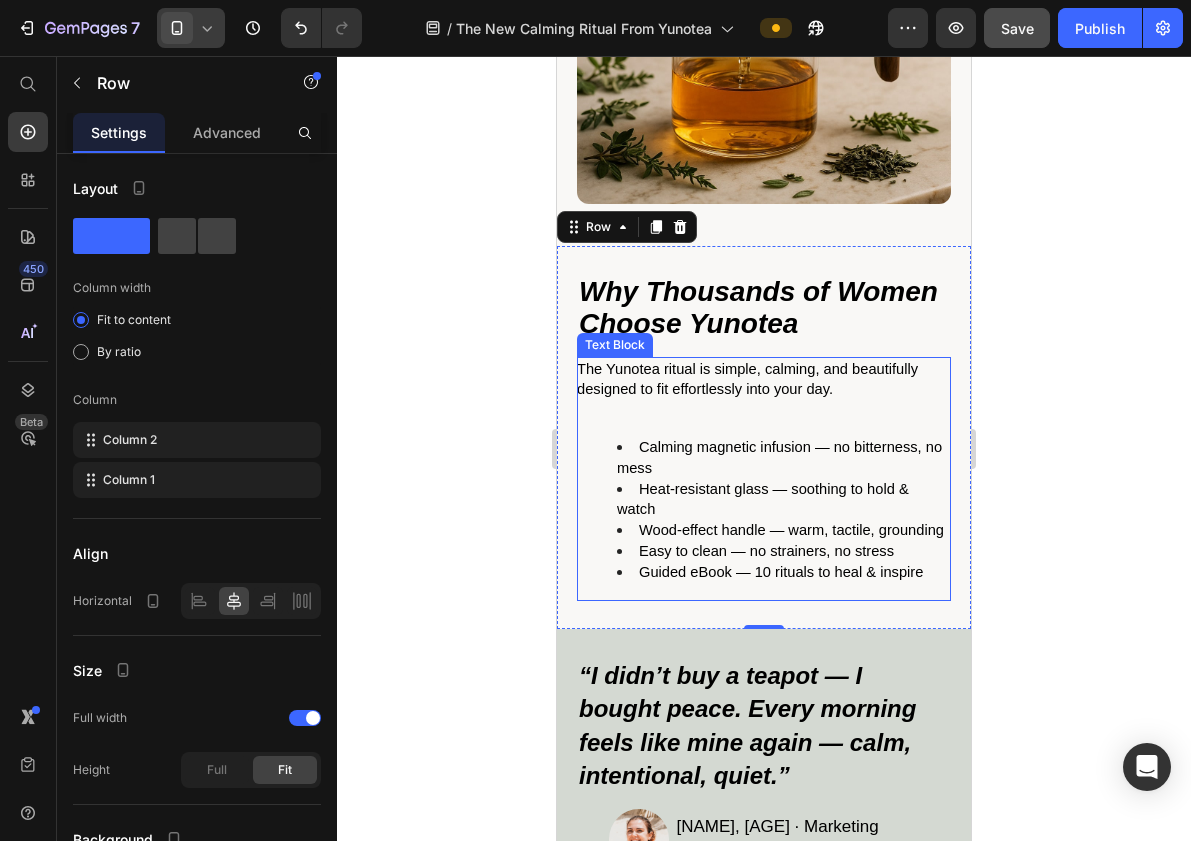 click at bounding box center [763, 410] 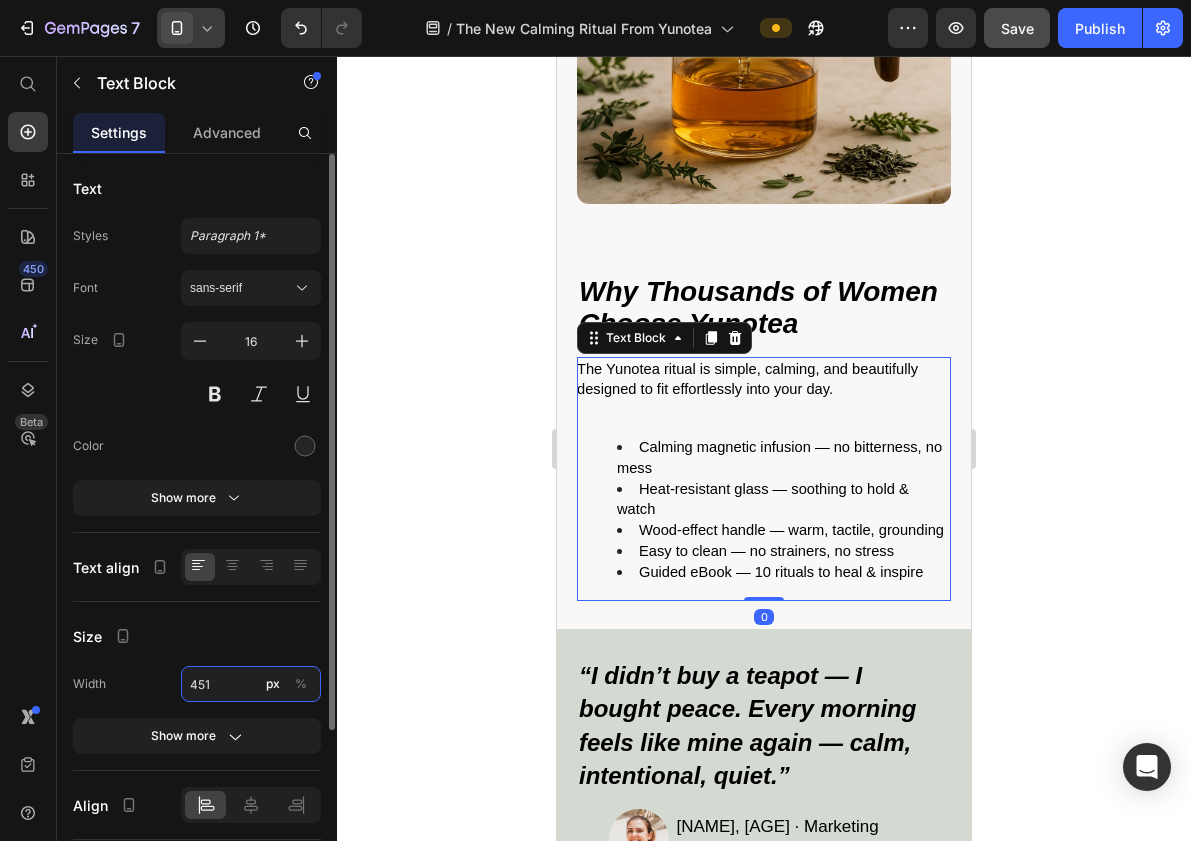 click on "451" at bounding box center (251, 684) 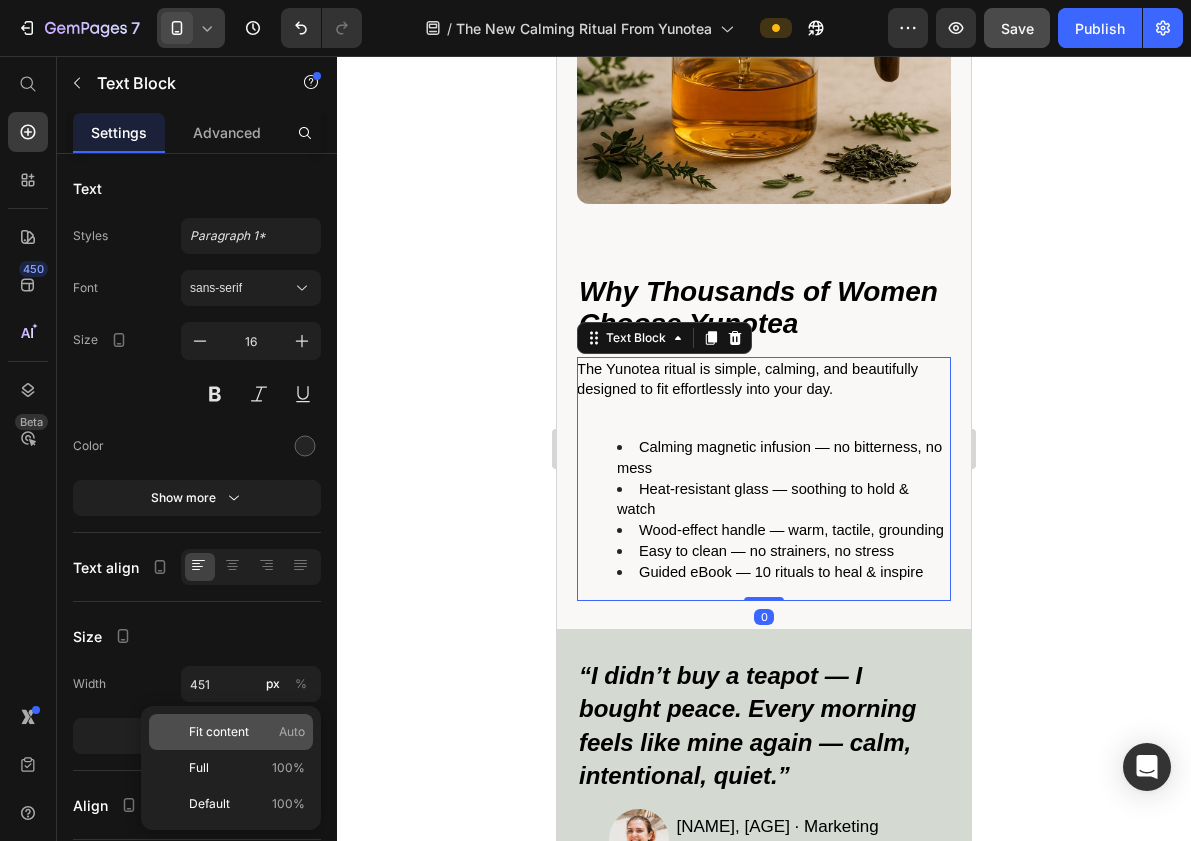 click on "Fit content Auto" 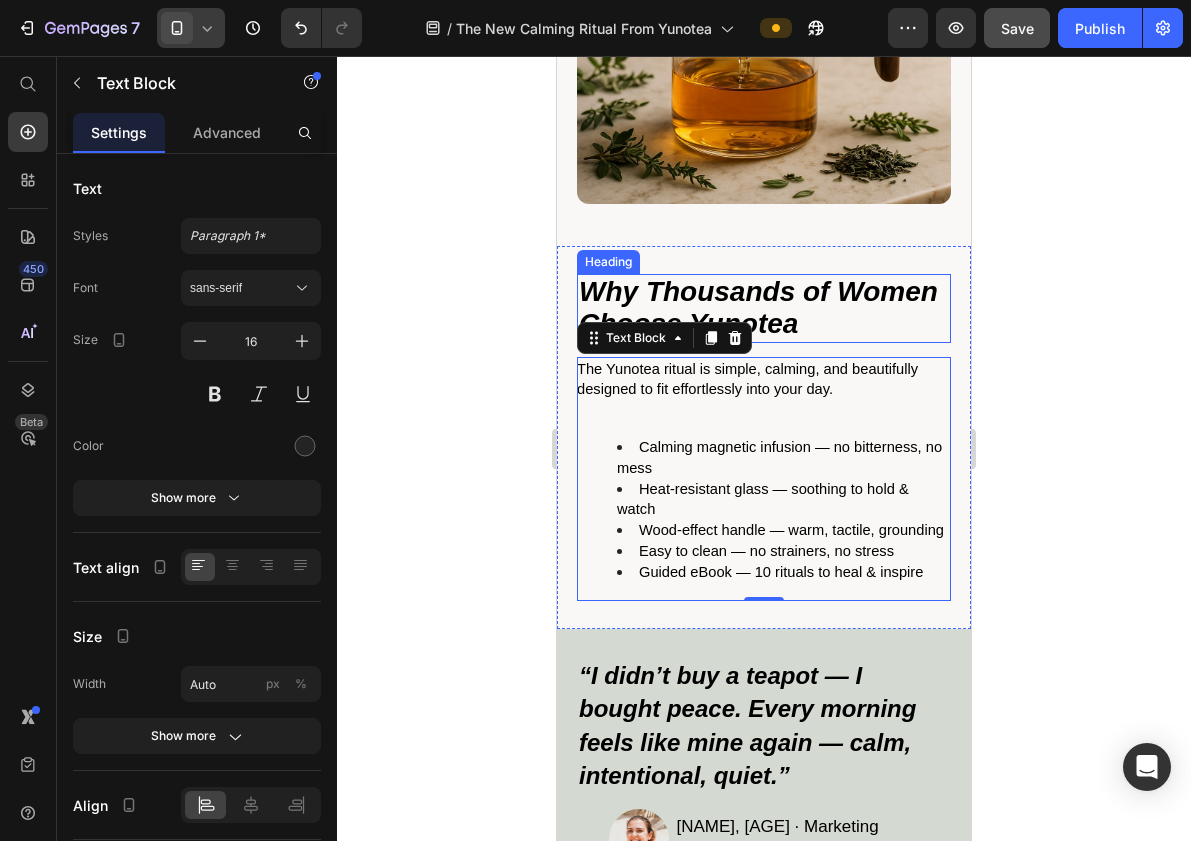 click on "Why Thousands of Women Choose Yunotea" at bounding box center [758, 307] 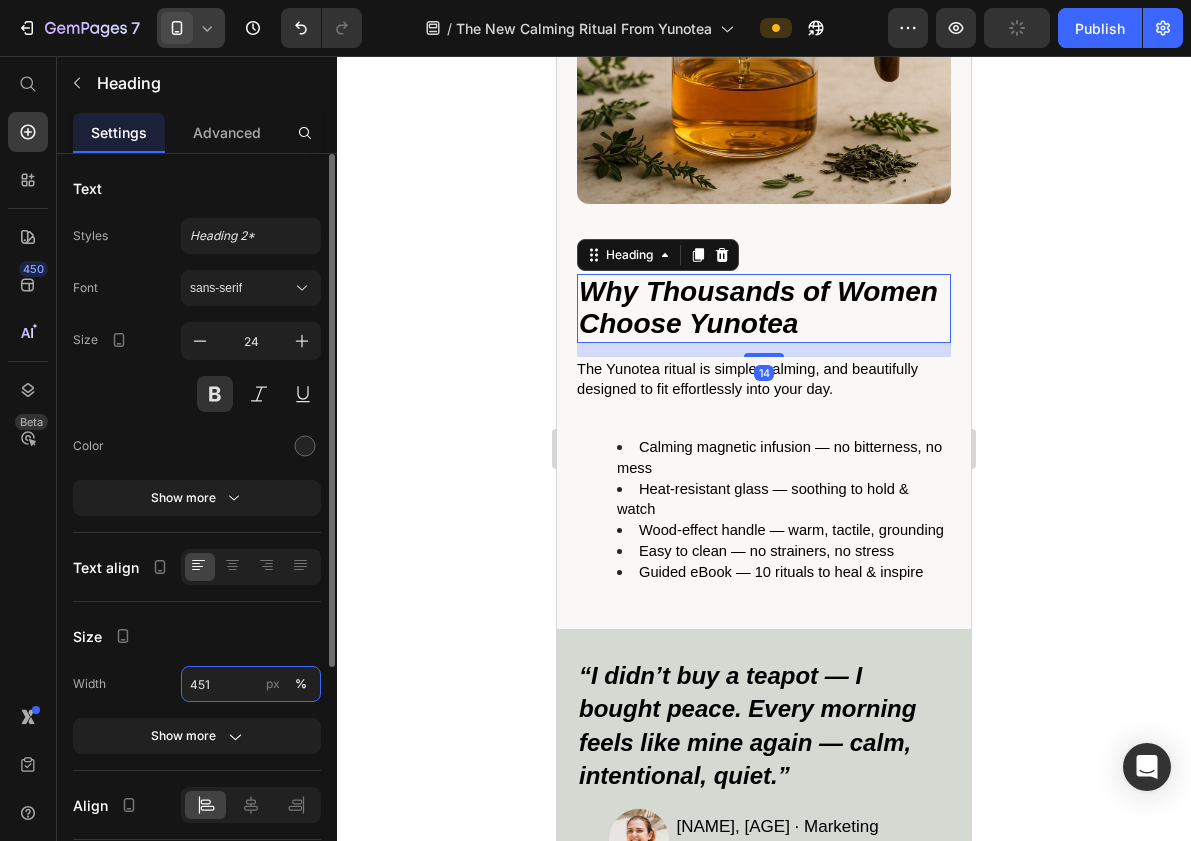 click on "451" at bounding box center [251, 684] 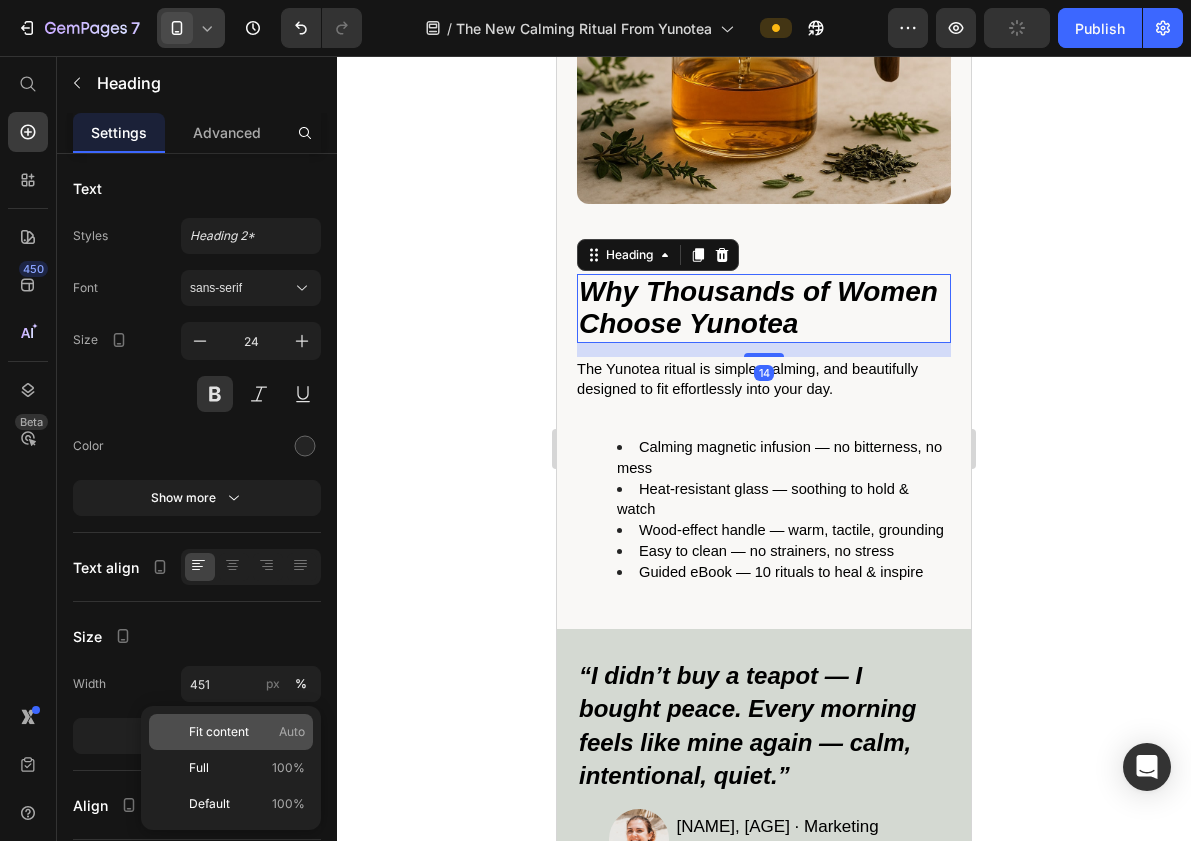 click on "Fit content Auto" 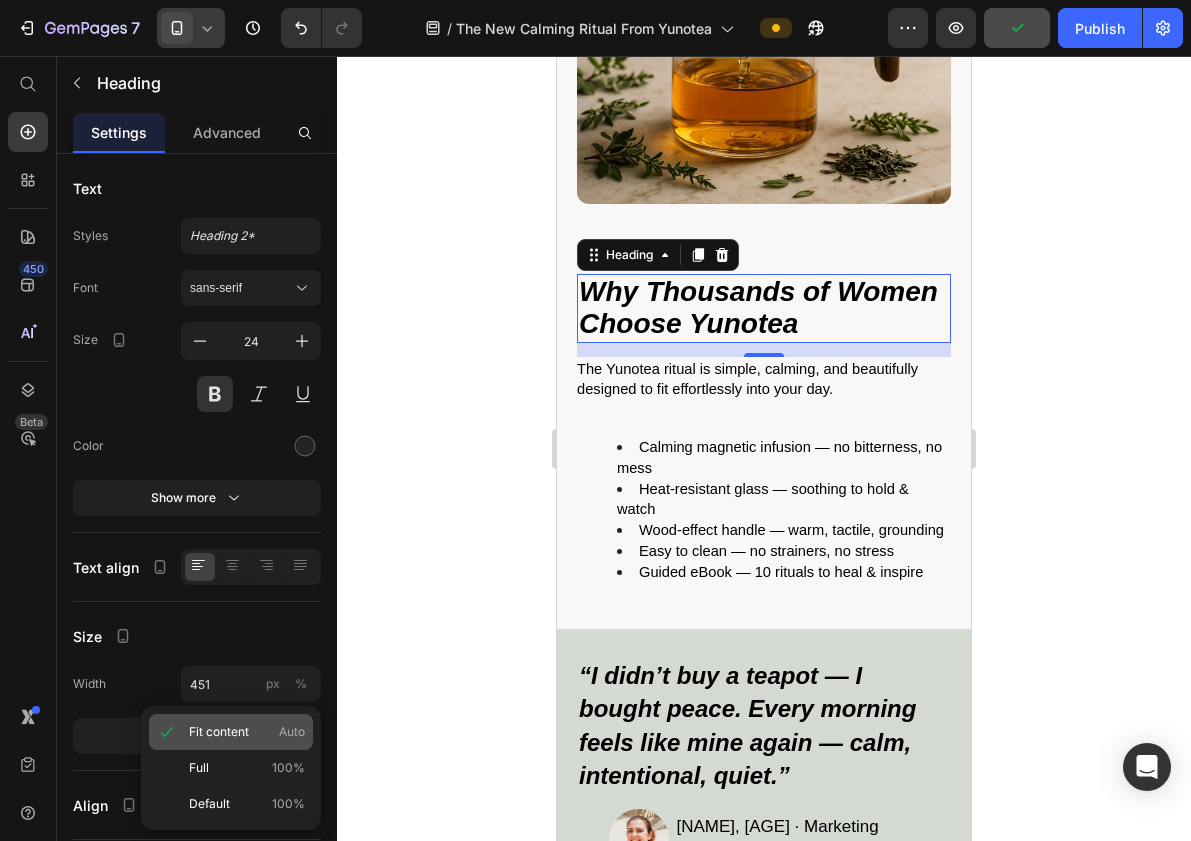 type on "Auto" 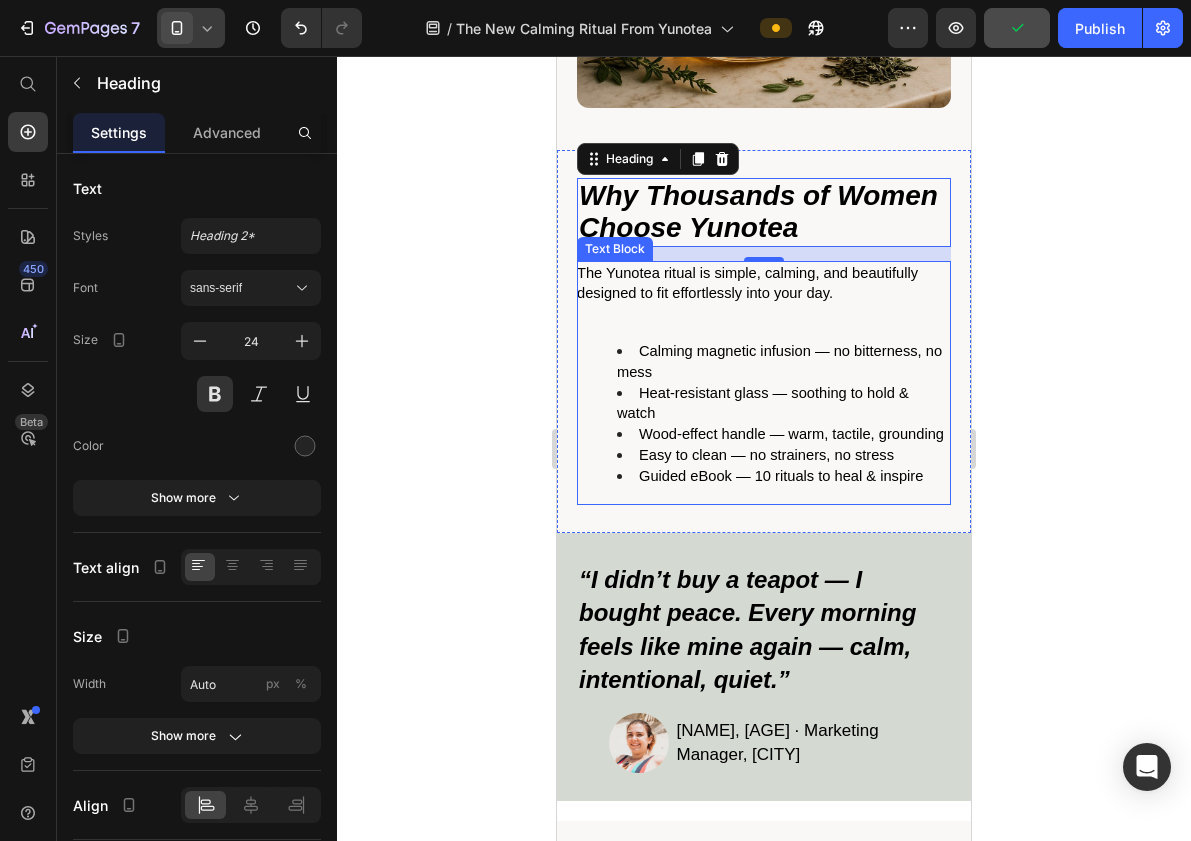 scroll, scrollTop: 3865, scrollLeft: 0, axis: vertical 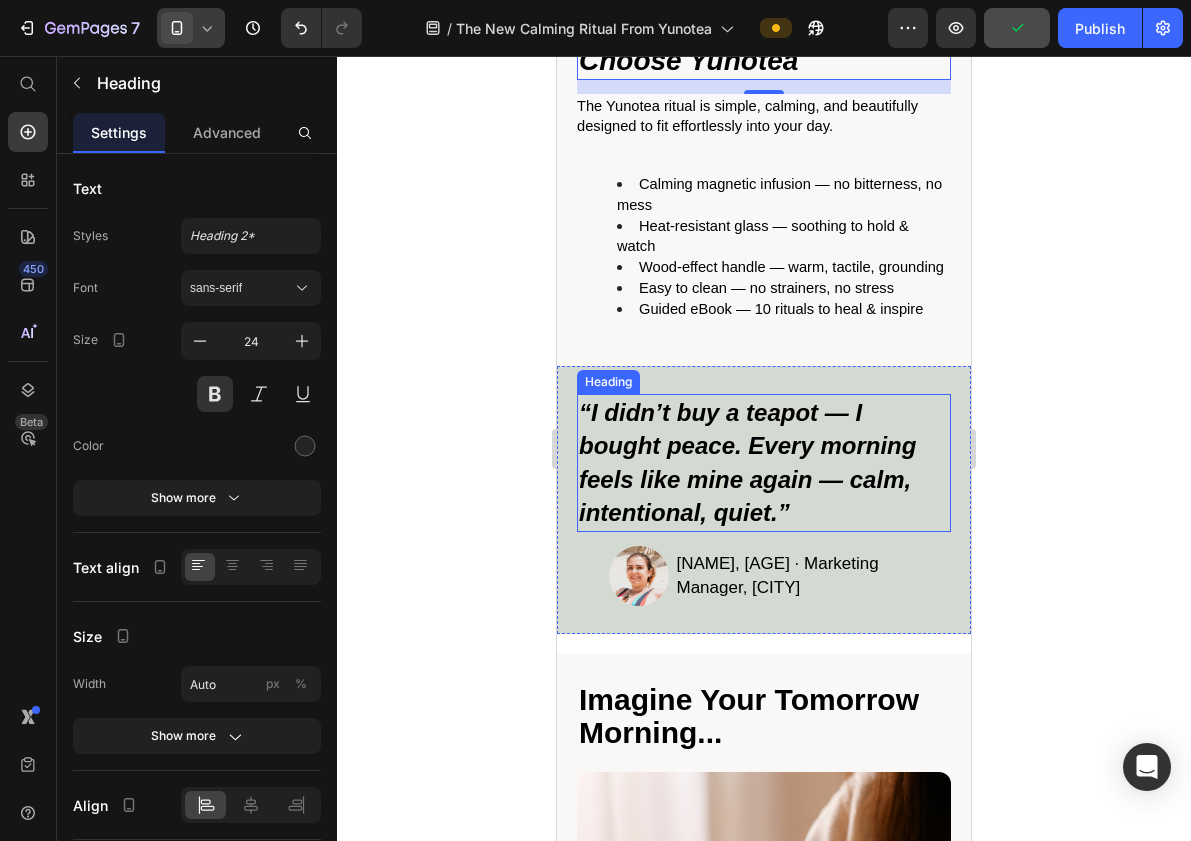 click on "“I didn’t buy a teapot — I bought peace. Every morning feels like mine again — calm, intentional, quiet.”" at bounding box center [747, 463] 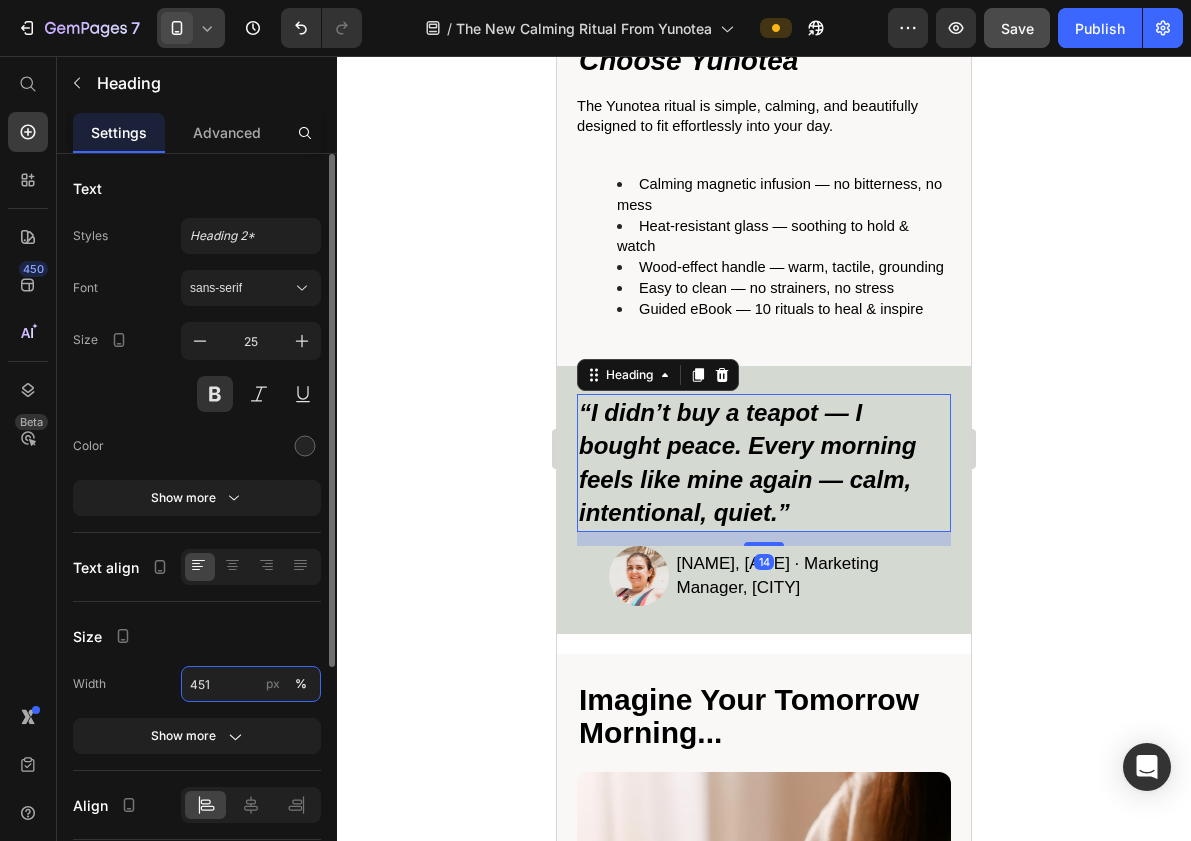 click on "451" at bounding box center [251, 684] 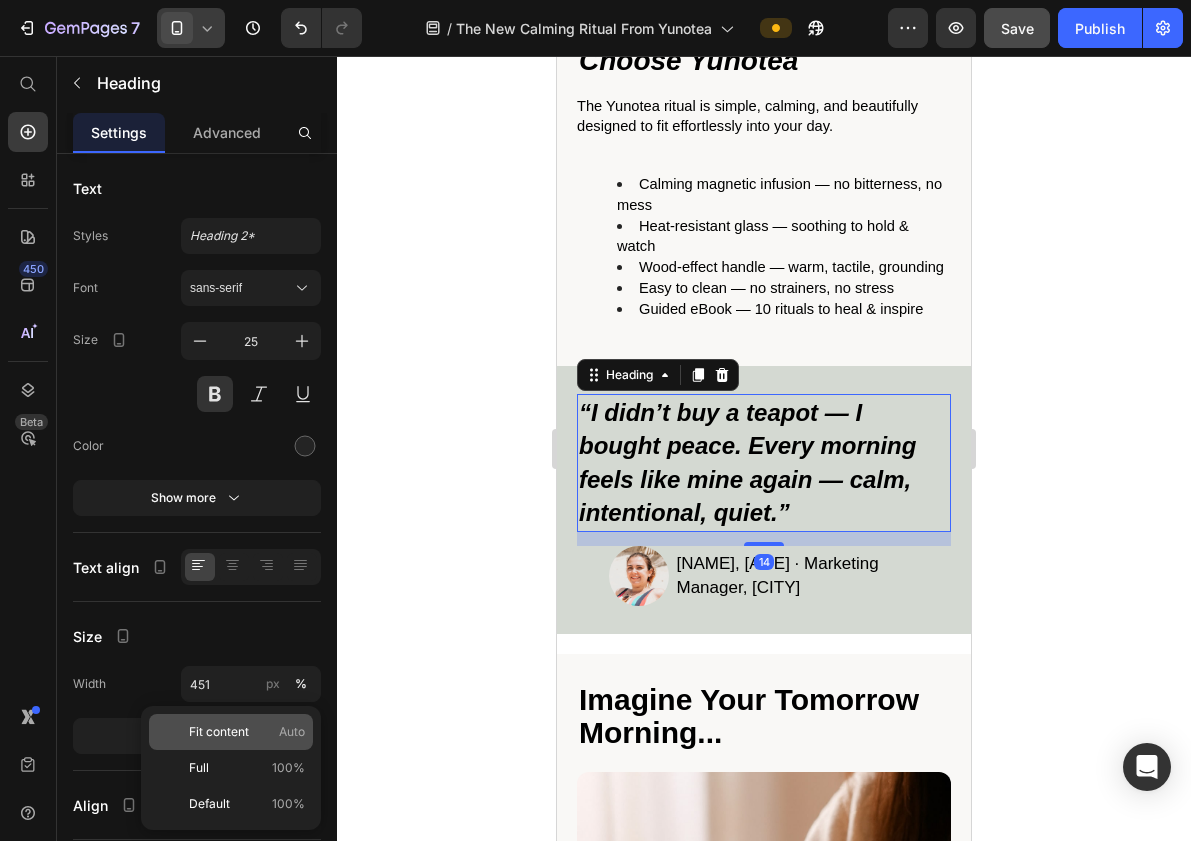 click on "Fit content Auto" 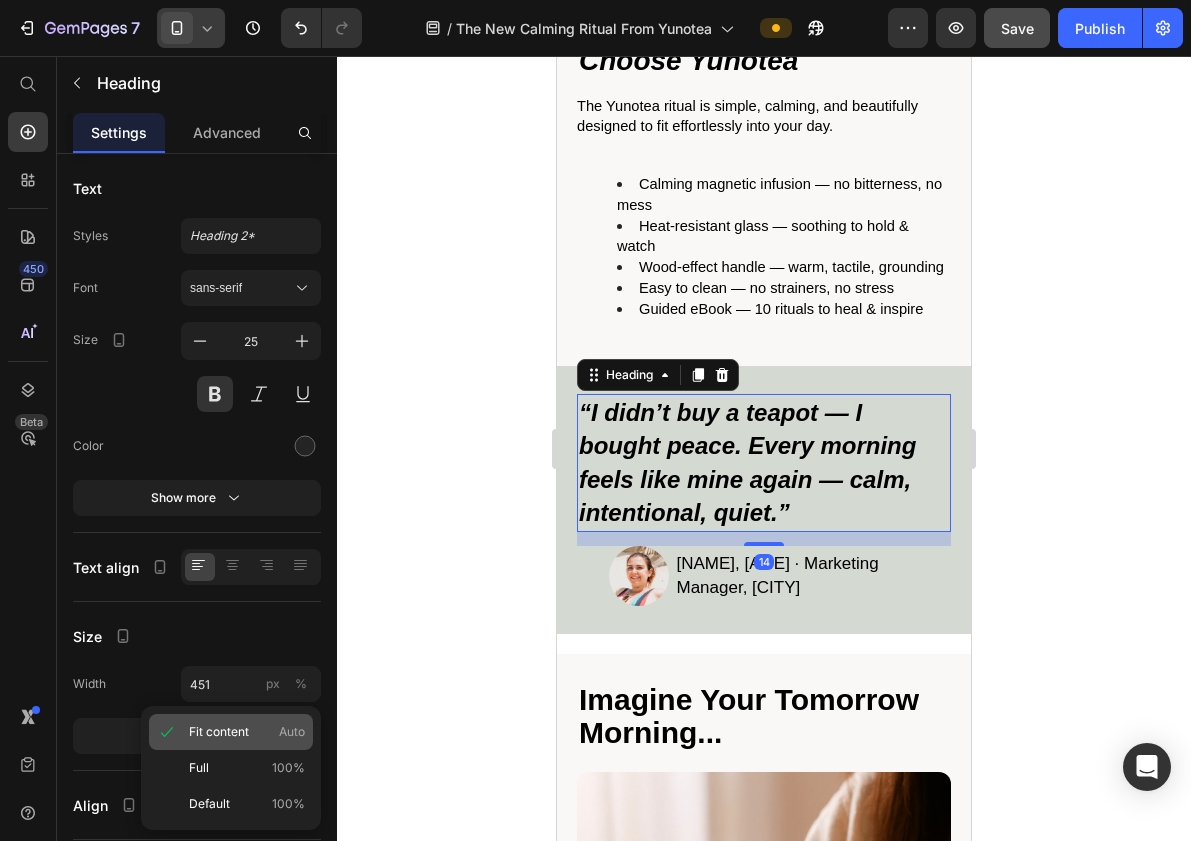 type on "Auto" 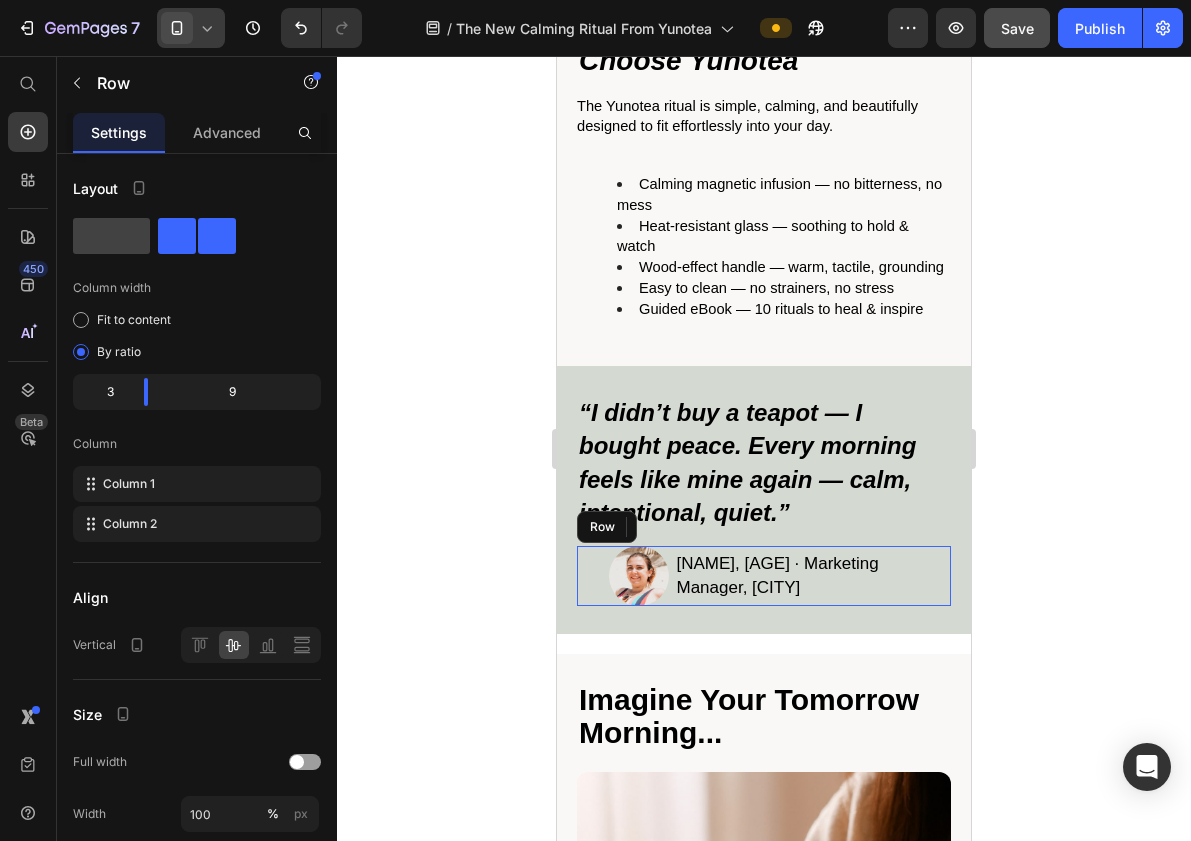click on "Image [NAME], [AGE] · Marketing Manager, [CITY] Text Block Row" at bounding box center (764, 576) 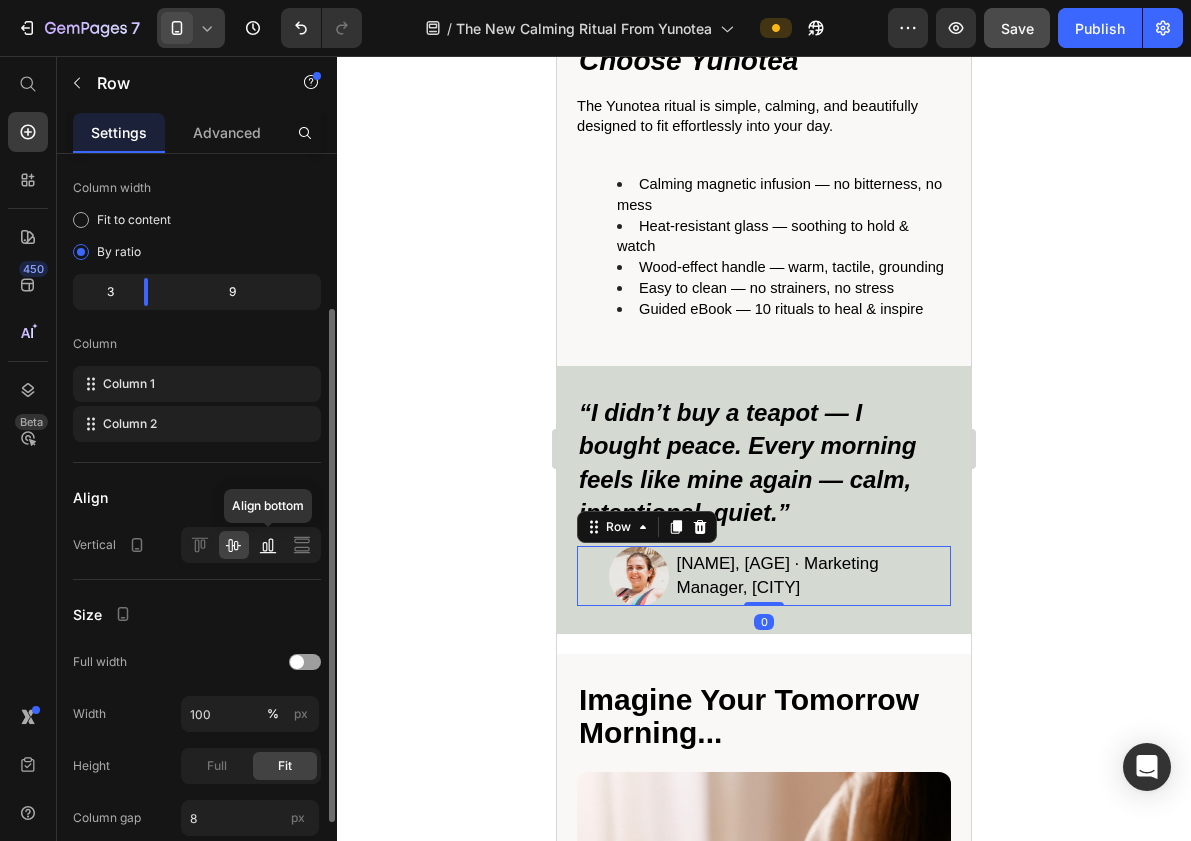 scroll, scrollTop: 151, scrollLeft: 0, axis: vertical 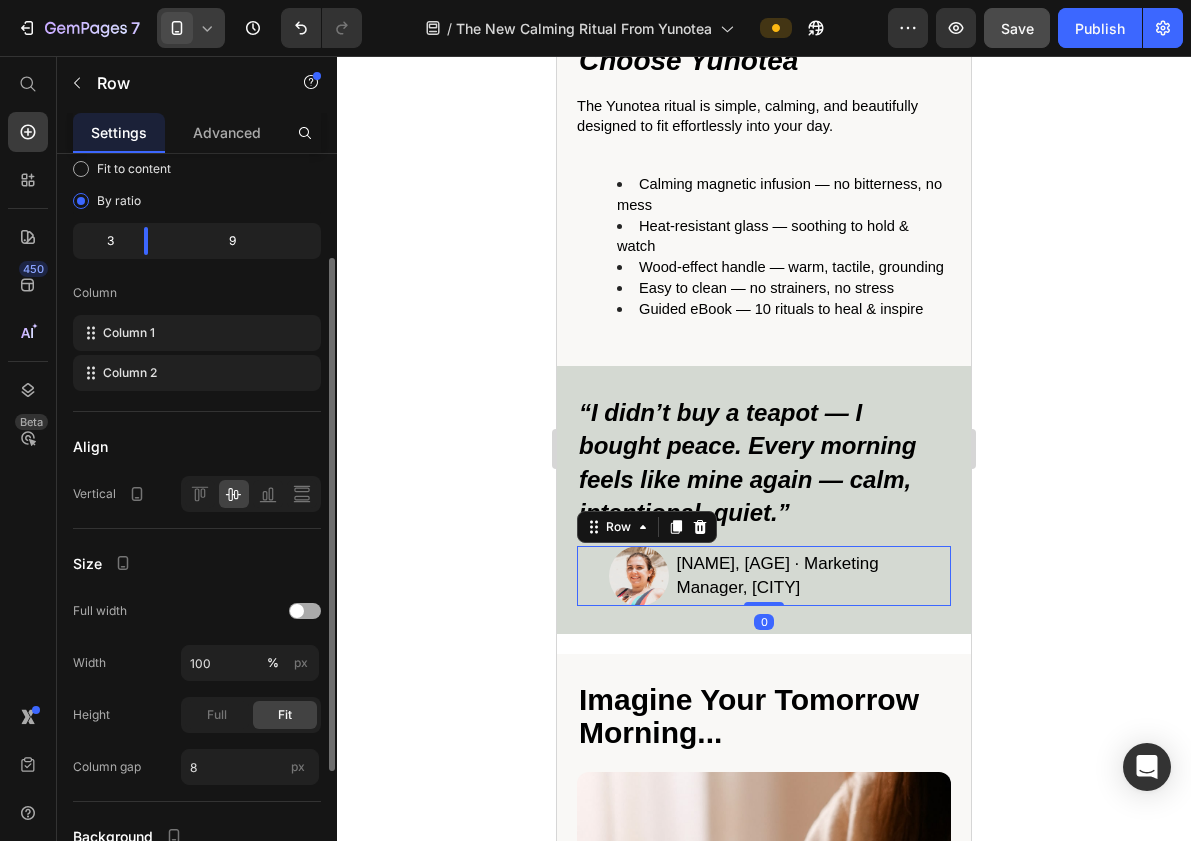 click on "Full width" 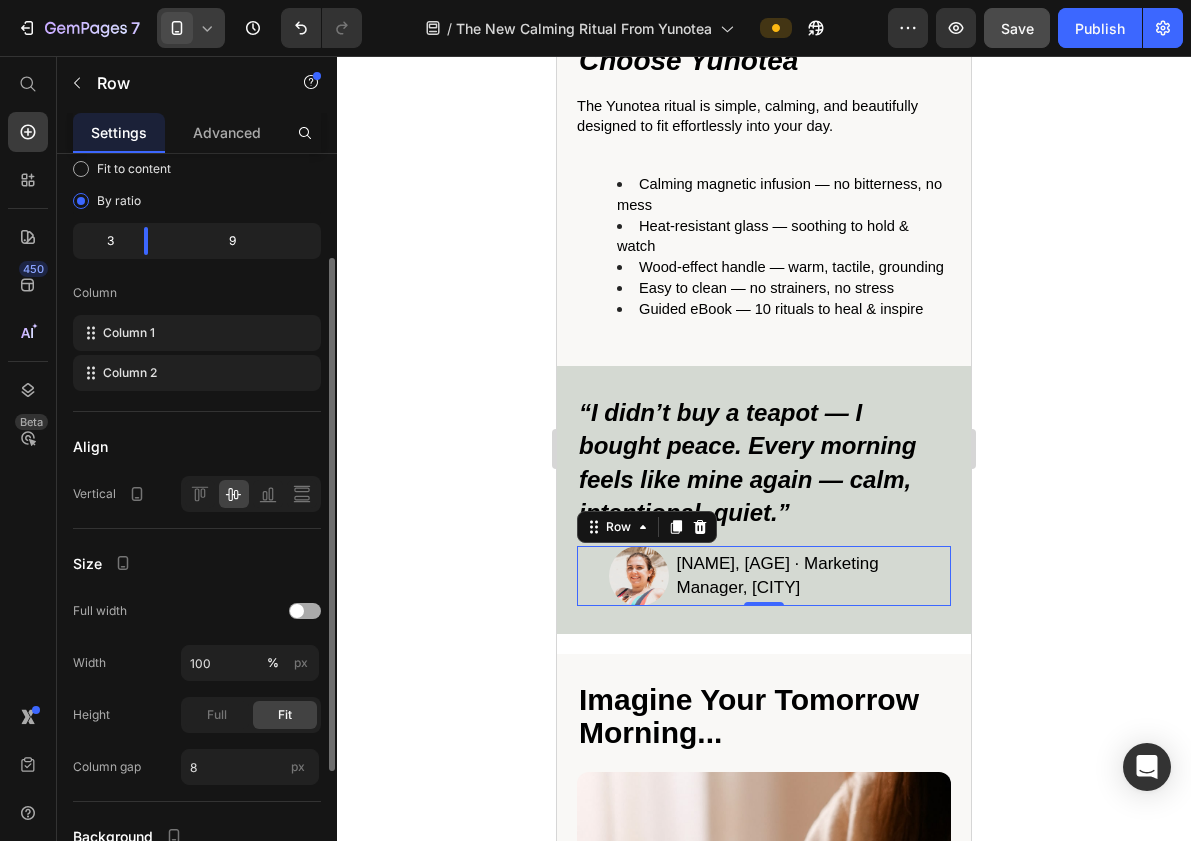 click at bounding box center (305, 611) 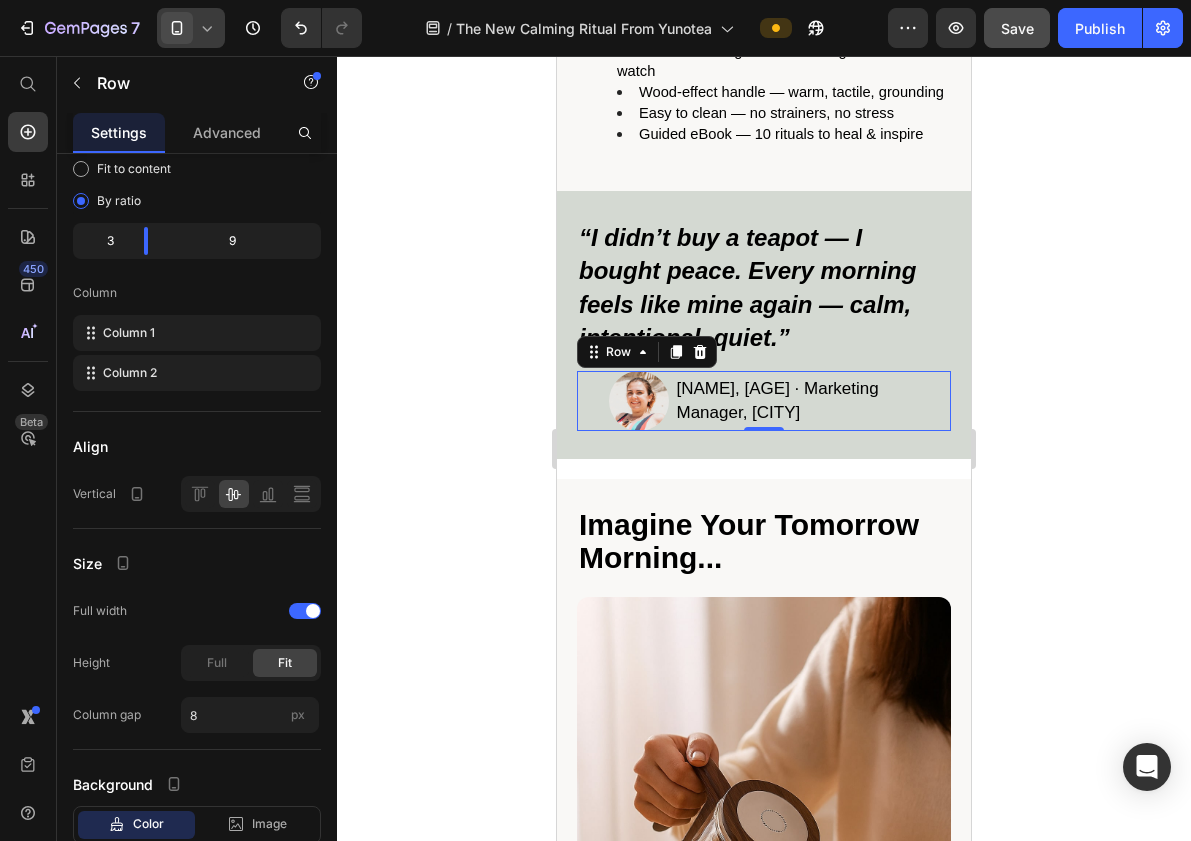 scroll, scrollTop: 4097, scrollLeft: 0, axis: vertical 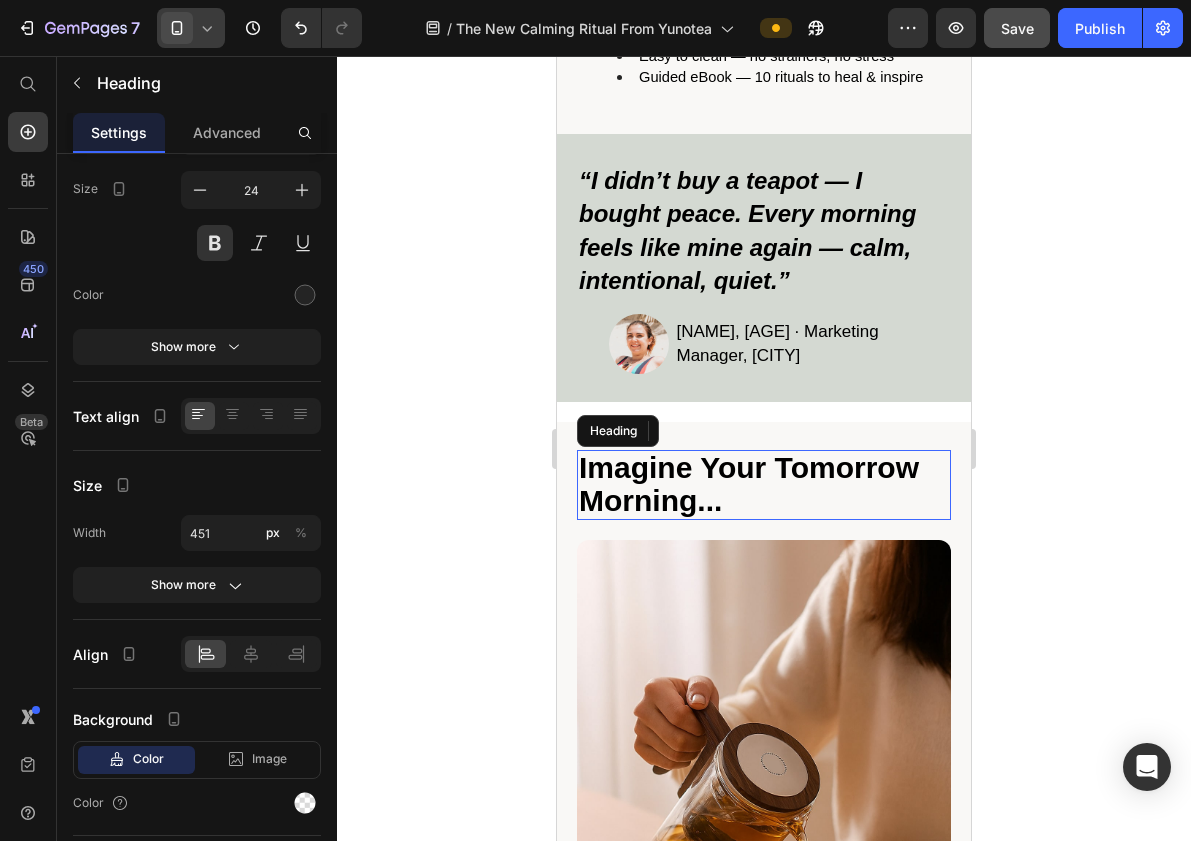 click on "Imagine Your Tomorrow Morning..." at bounding box center [749, 484] 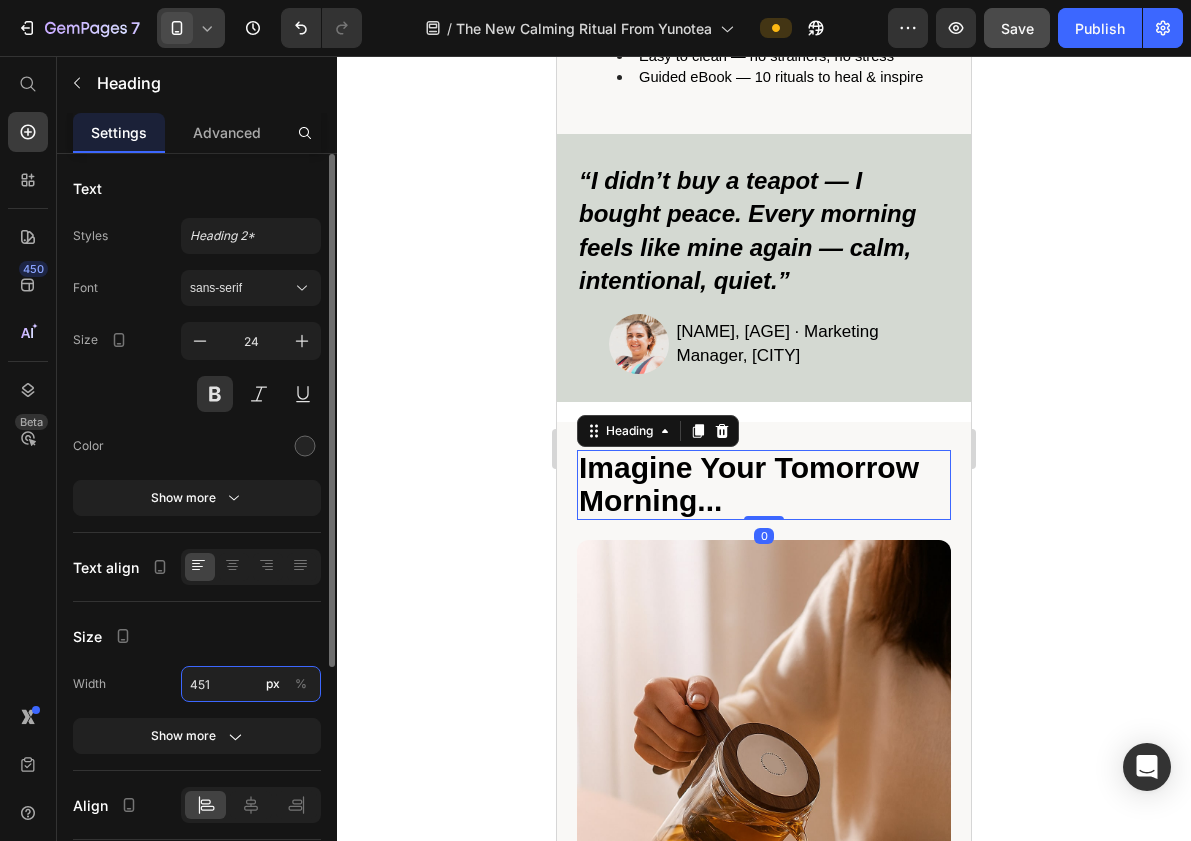 click on "451" at bounding box center (251, 684) 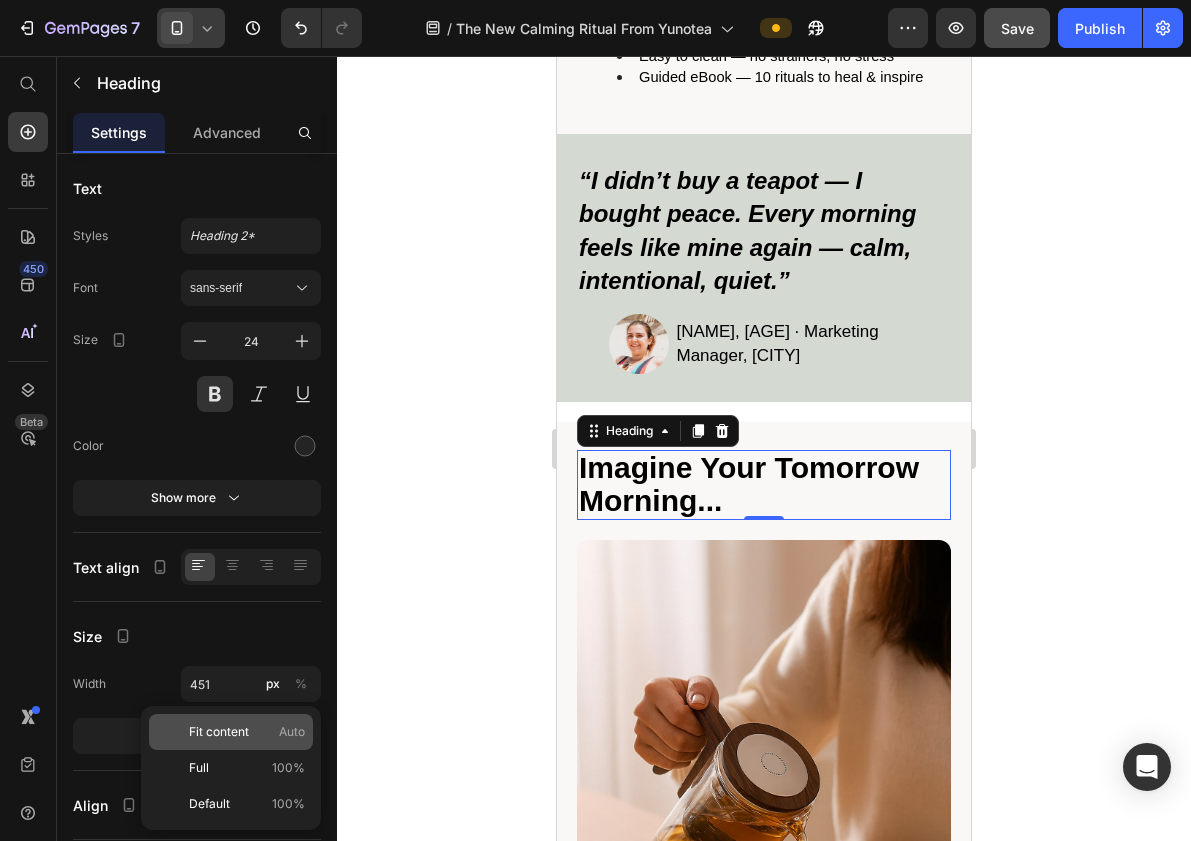 click on "Fit content" at bounding box center [219, 732] 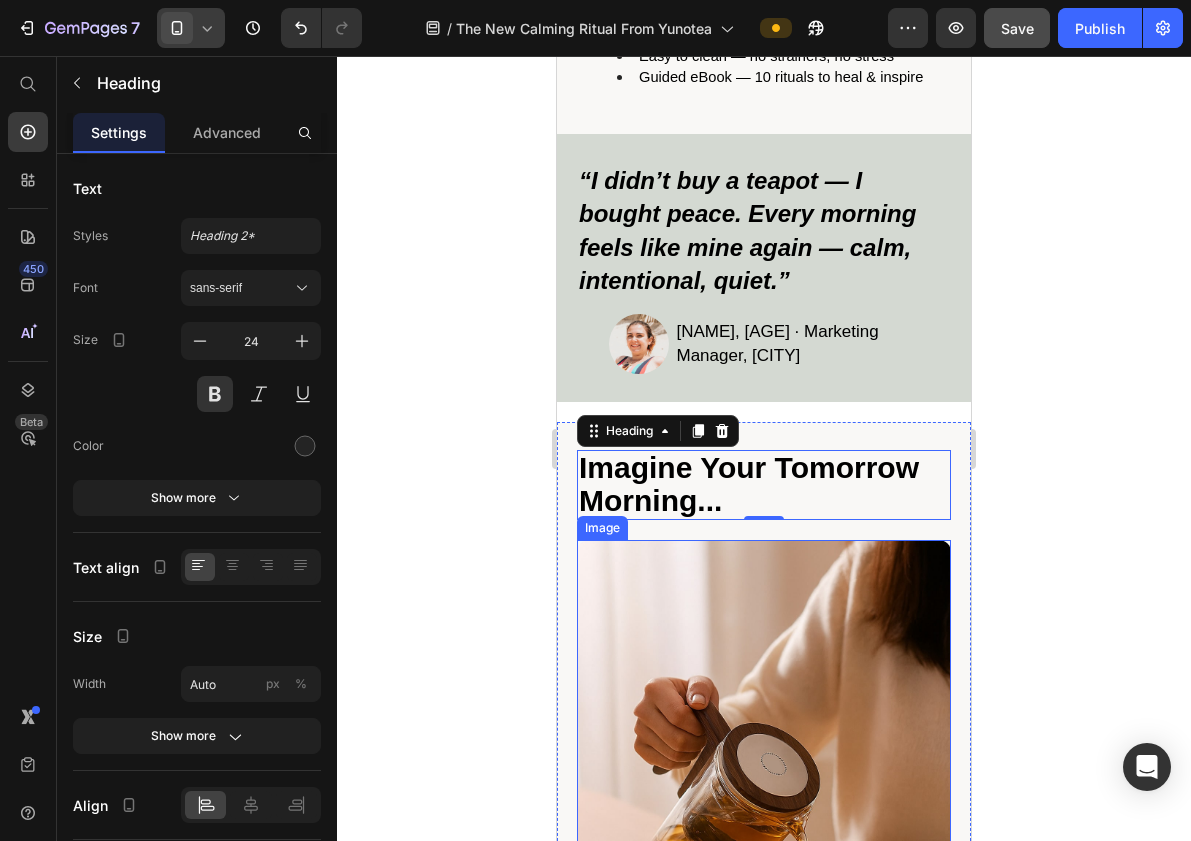 click at bounding box center (764, 789) 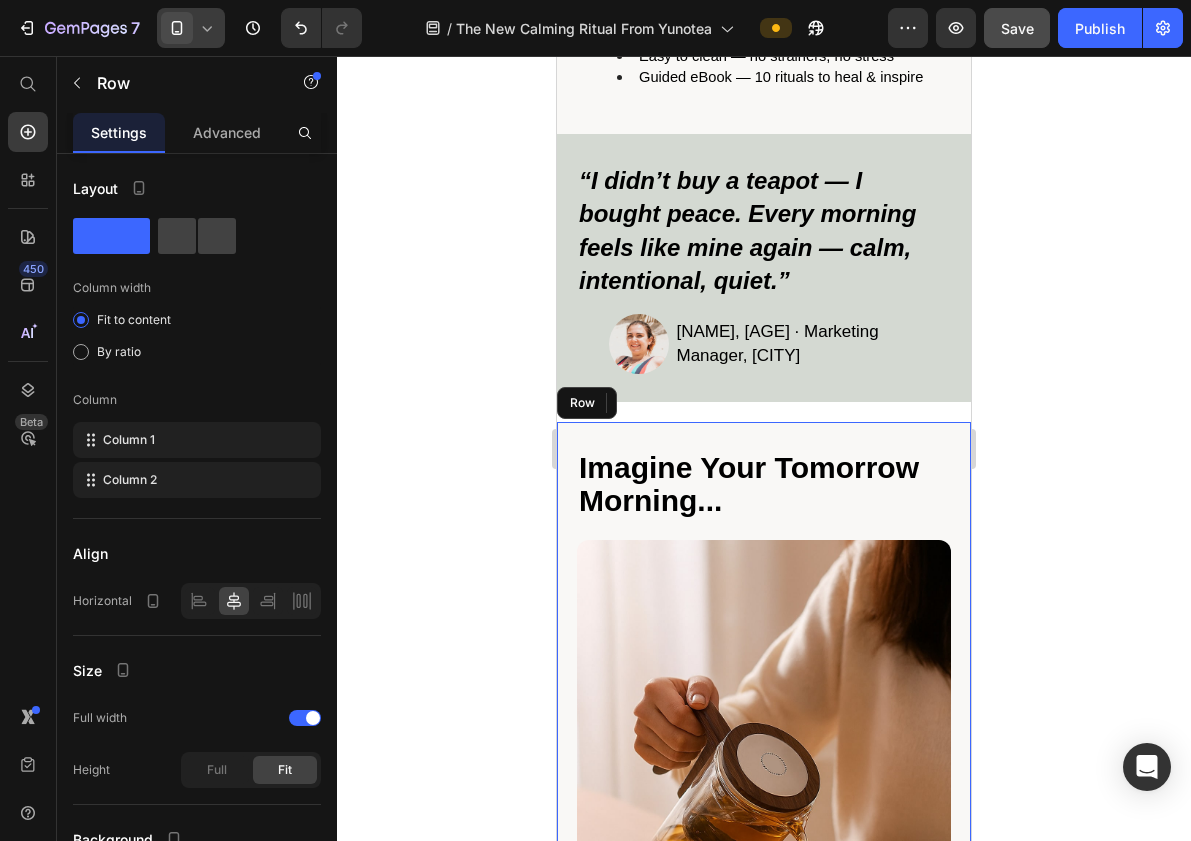 click on "Imagine Your Tomorrow Morning... Heading Image   14 Instead of rushing into chaos, you pour slowly. Steam rises. You breathe deeper. For once, the noise fades — and you feel calm before your day even begins.   Thousands of women have already made this ritual their favorite part of the day. You deserve that too. Text Block Row" at bounding box center (764, 847) 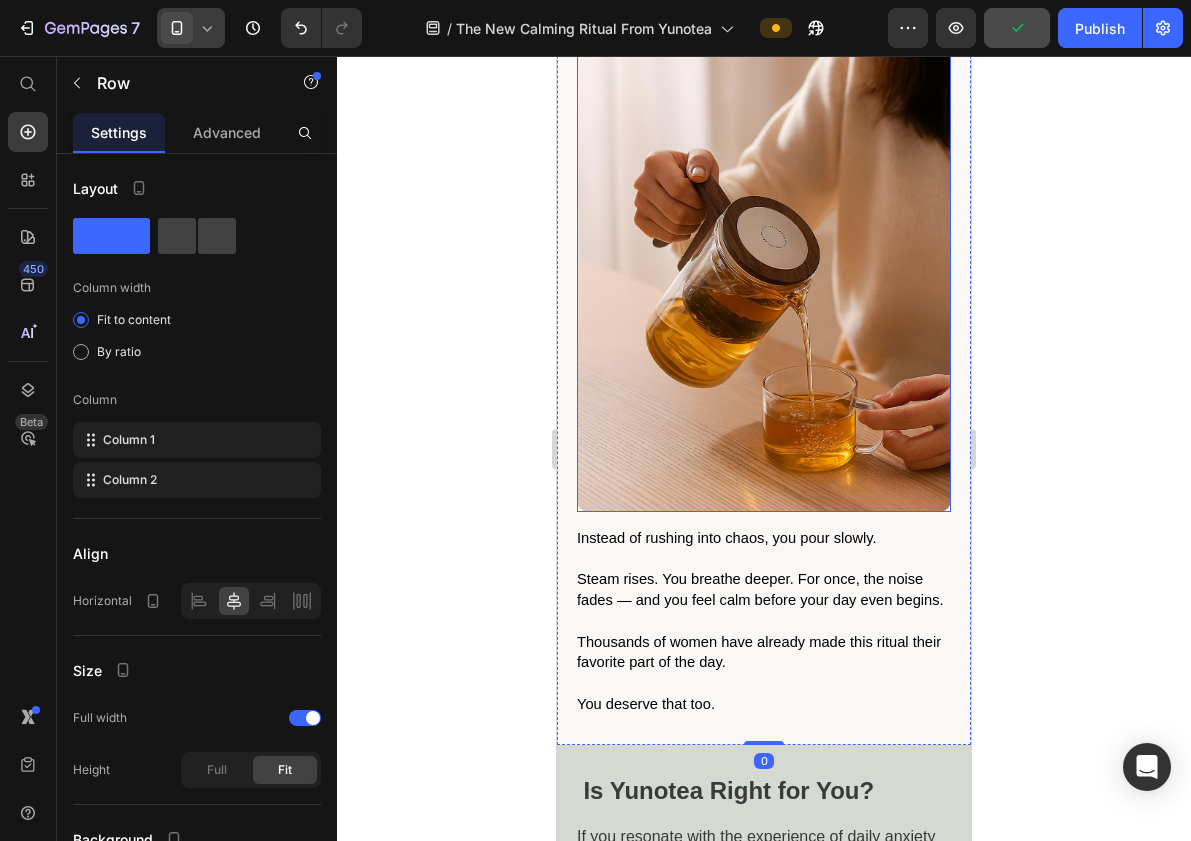 scroll, scrollTop: 4685, scrollLeft: 0, axis: vertical 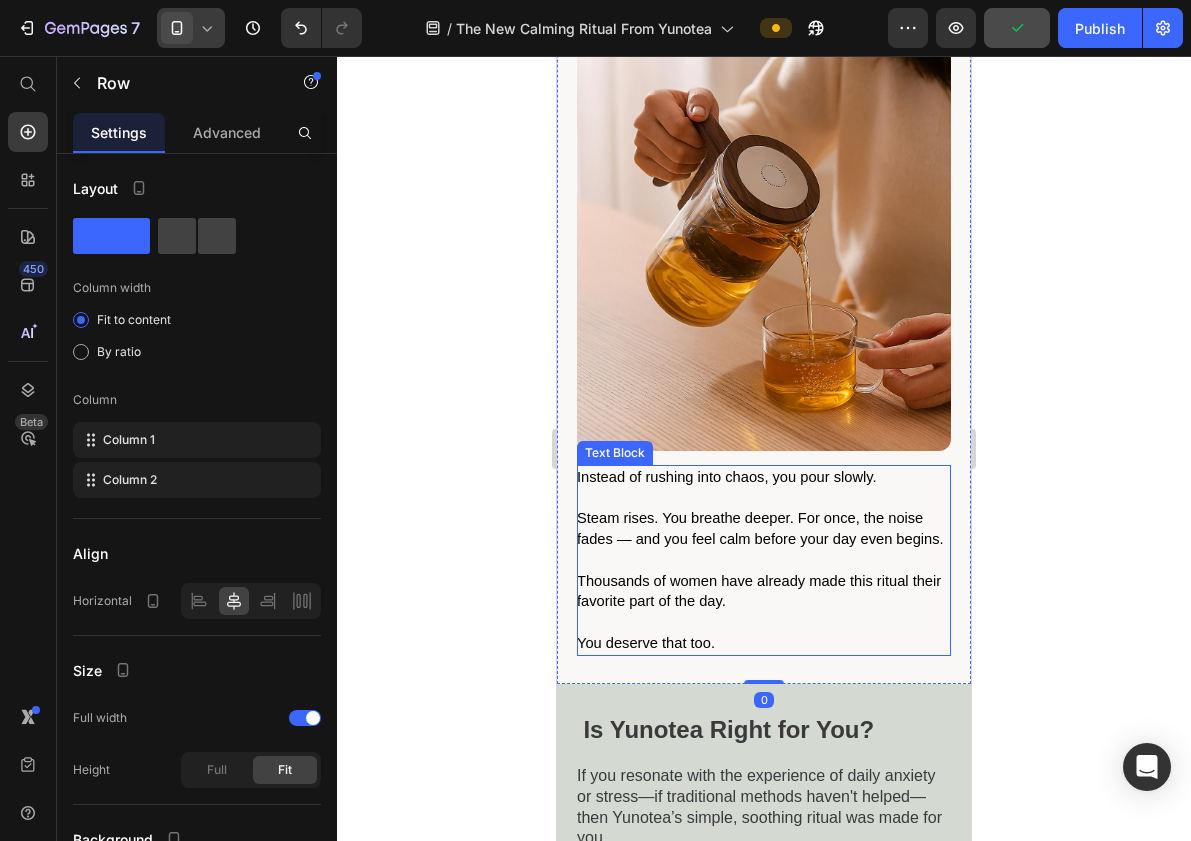 click on "Steam rises. You breathe deeper. For once, the noise fades — and you feel calm before your day even begins." at bounding box center (760, 528) 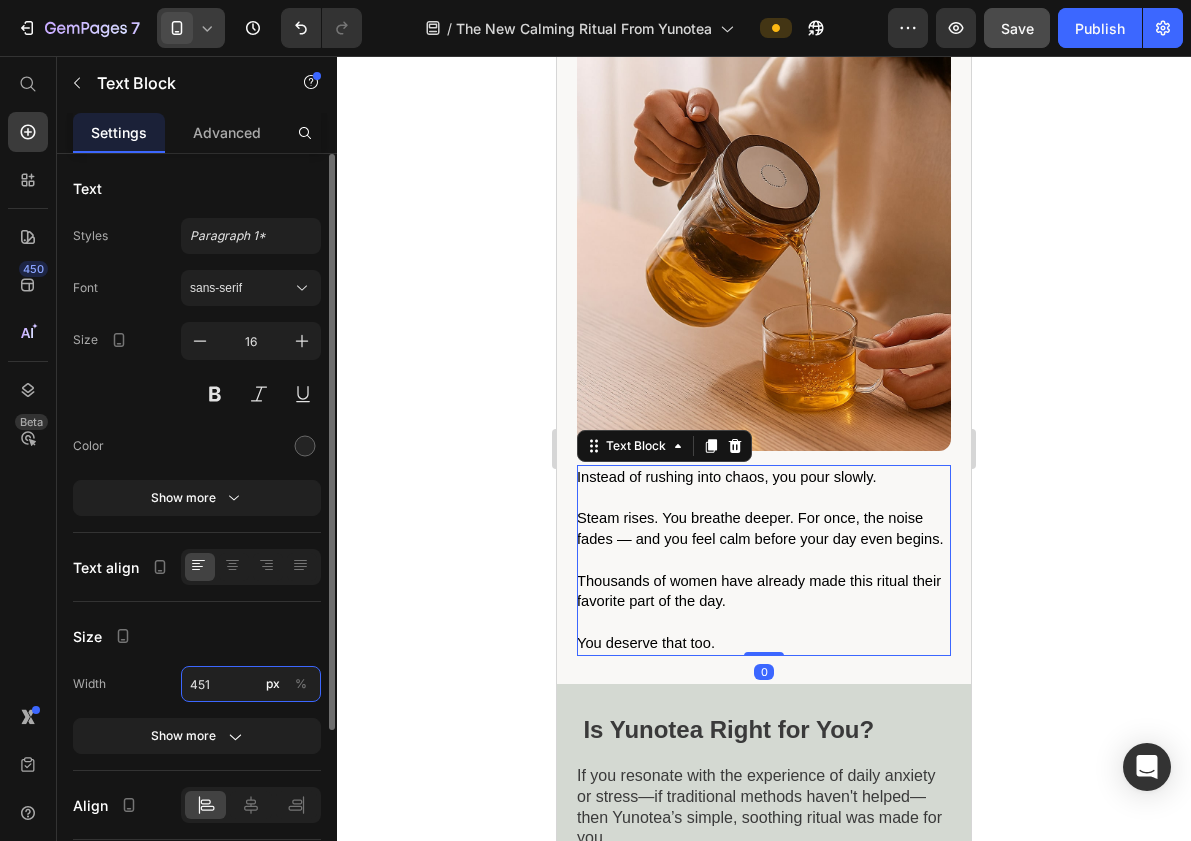click on "451" at bounding box center (251, 684) 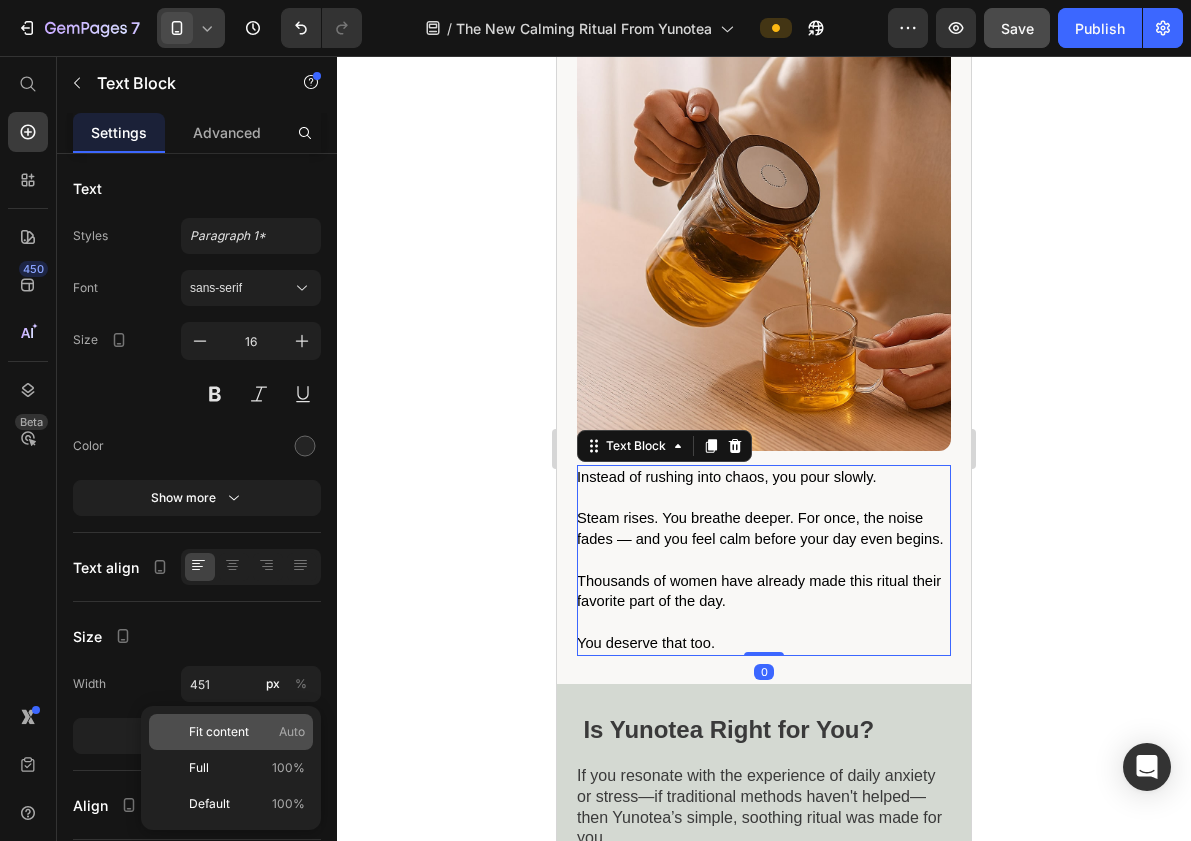 click on "Fit content Auto" 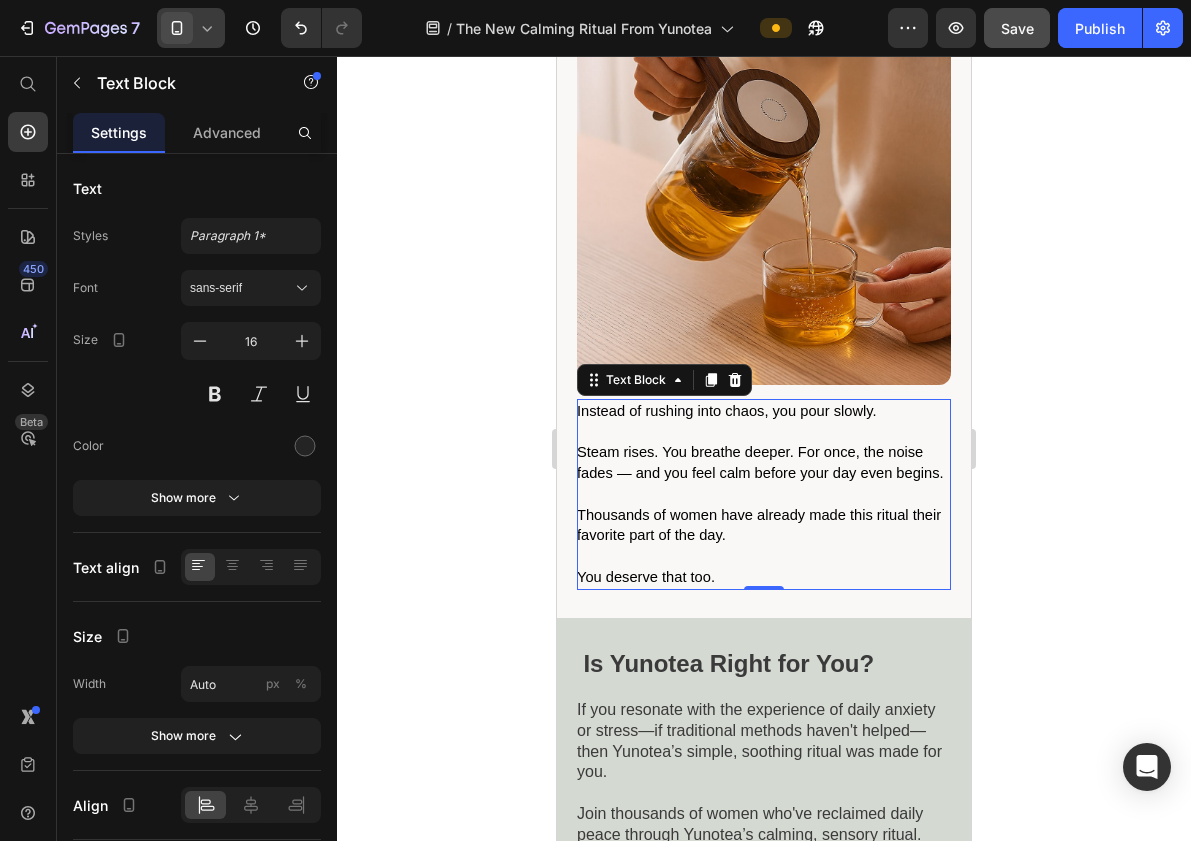 scroll, scrollTop: 4818, scrollLeft: 0, axis: vertical 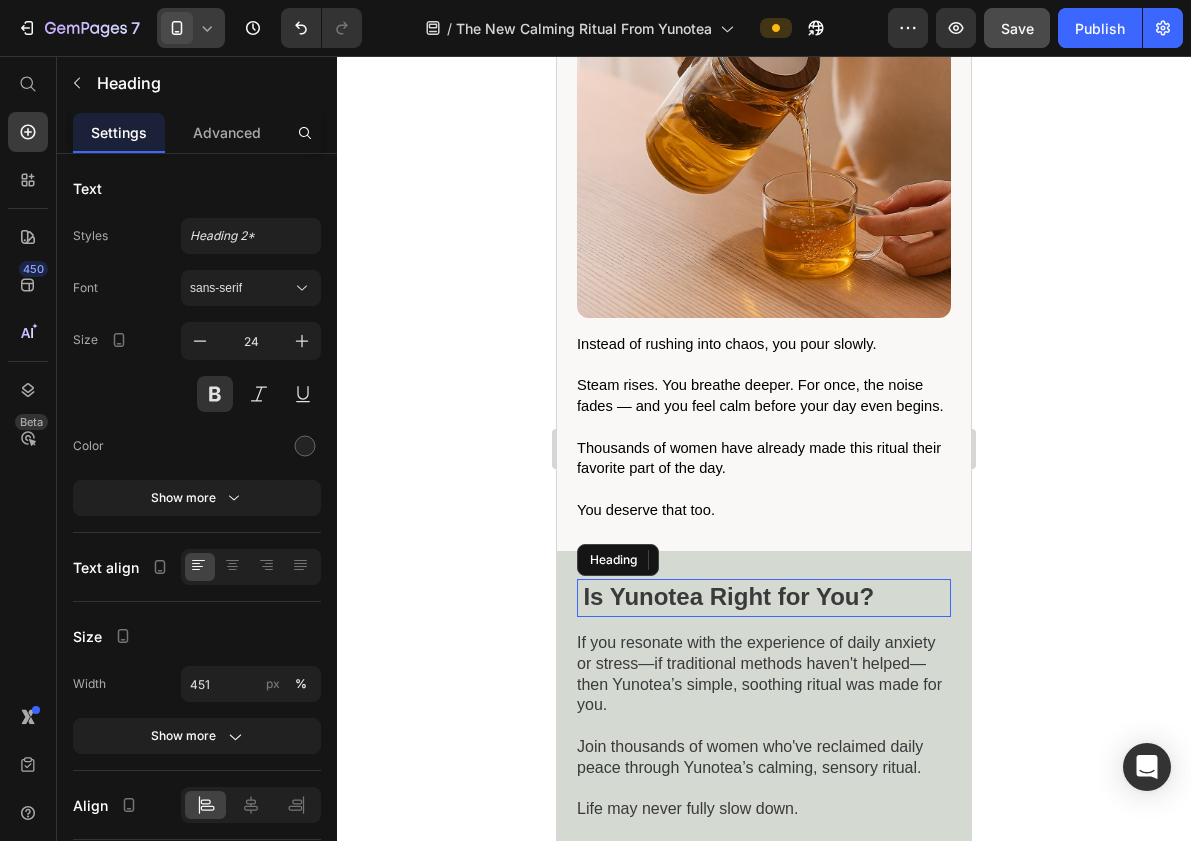 click on "Is Yunotea Right for You?" at bounding box center (728, 596) 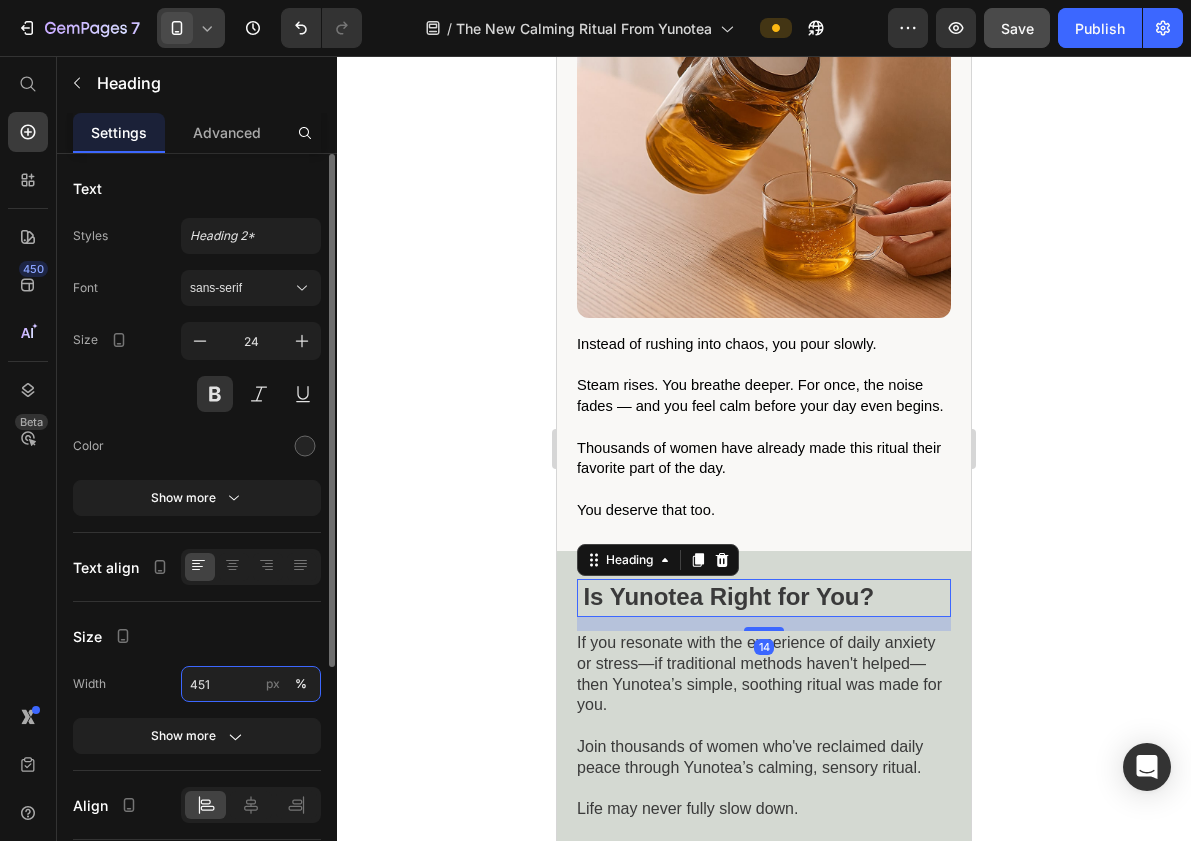 click on "451" at bounding box center [251, 684] 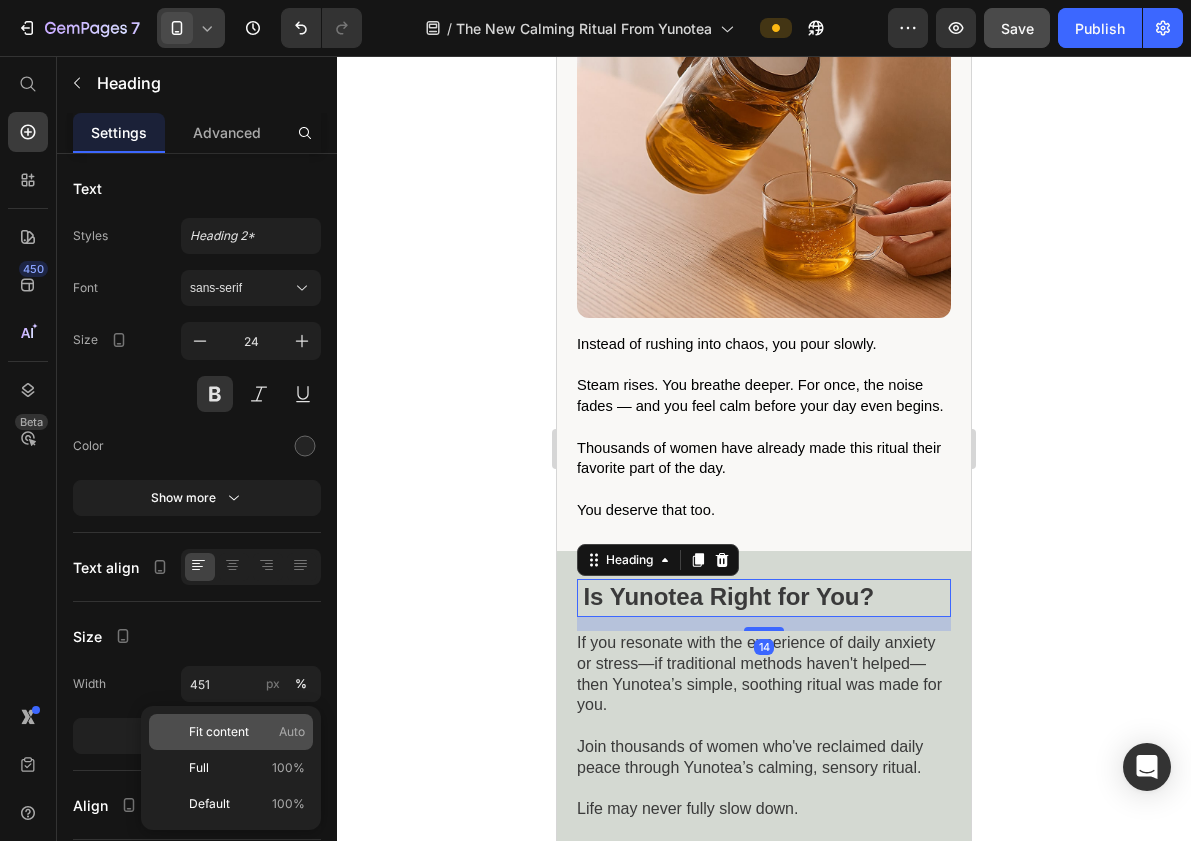 click on "Fit content Auto" 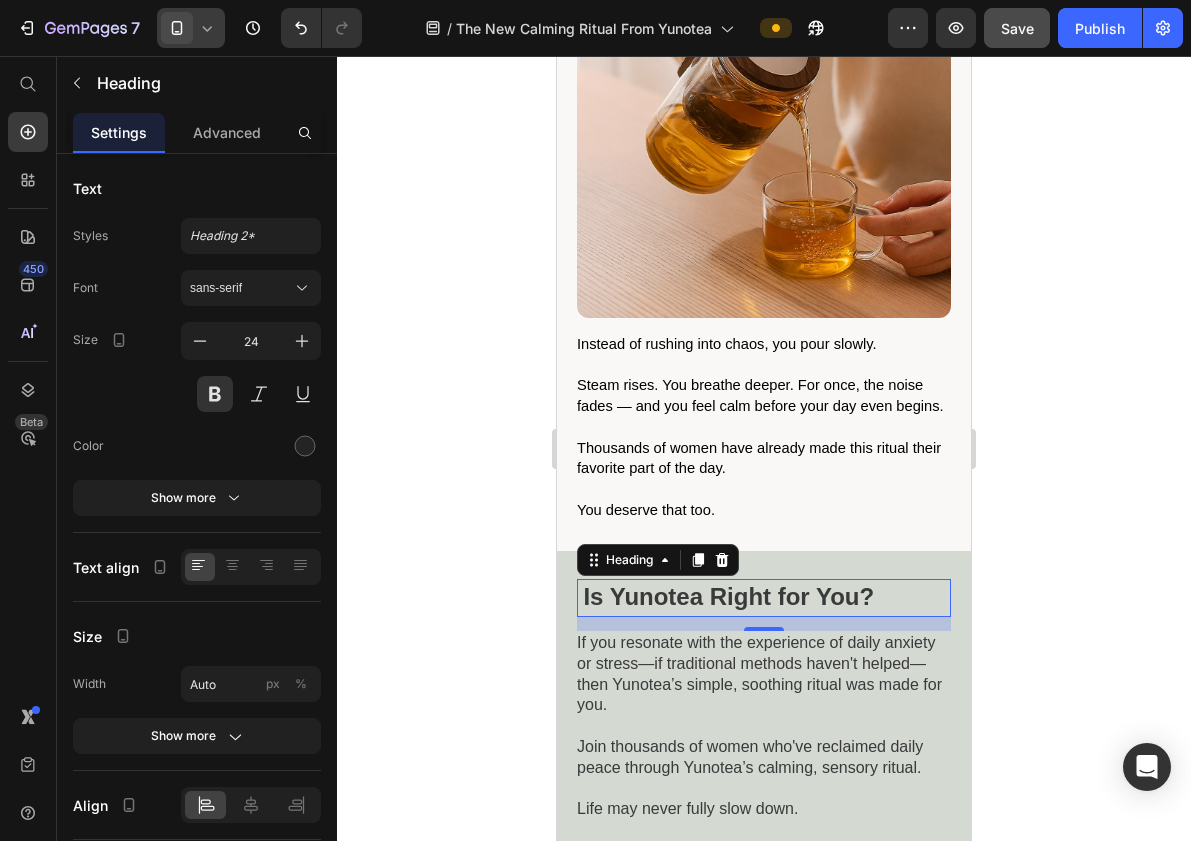 click 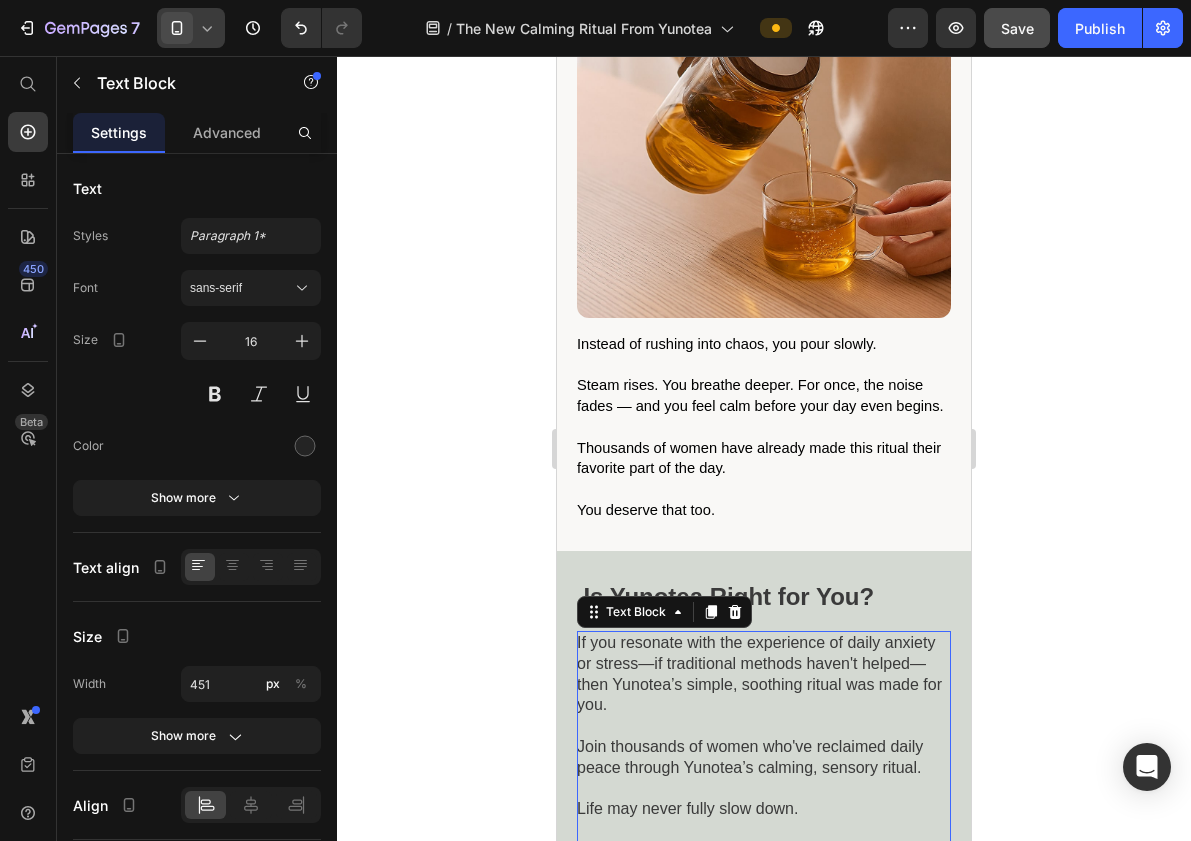 click at bounding box center (763, 726) 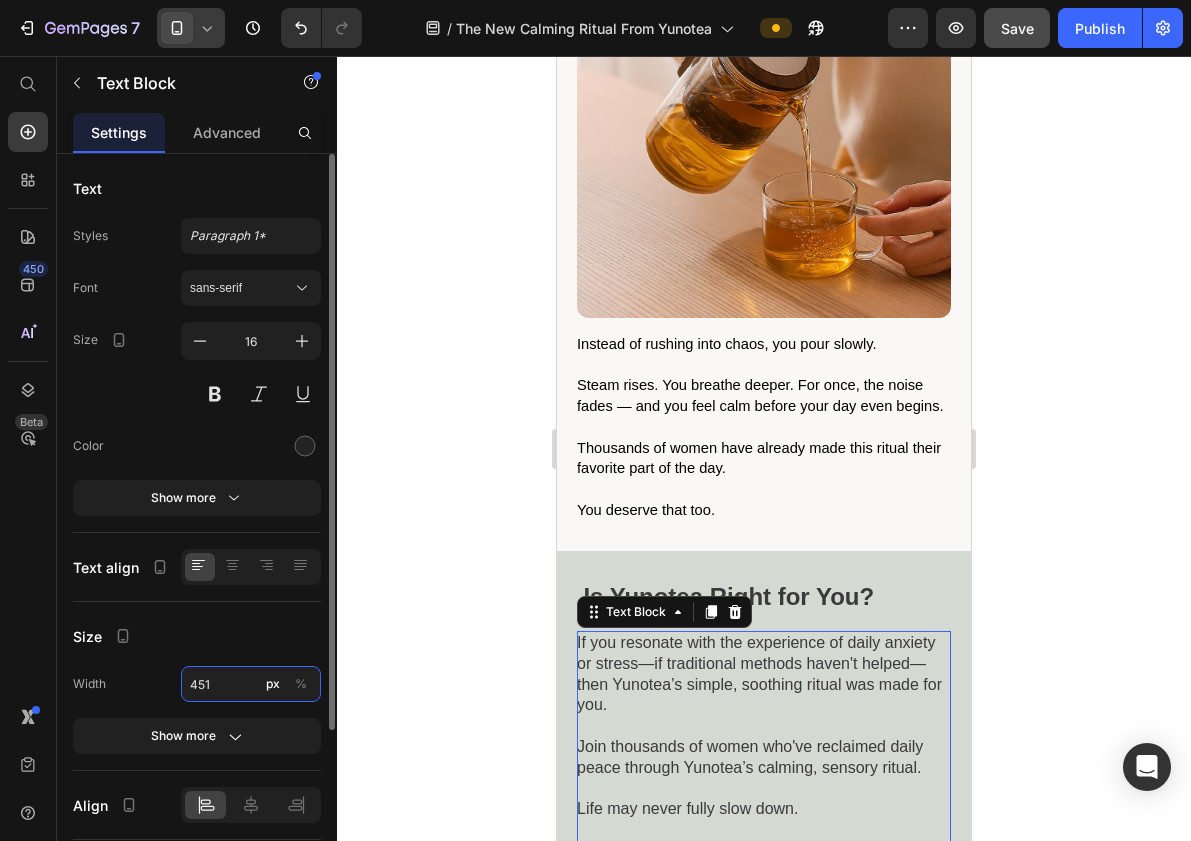 click on "451" at bounding box center [251, 684] 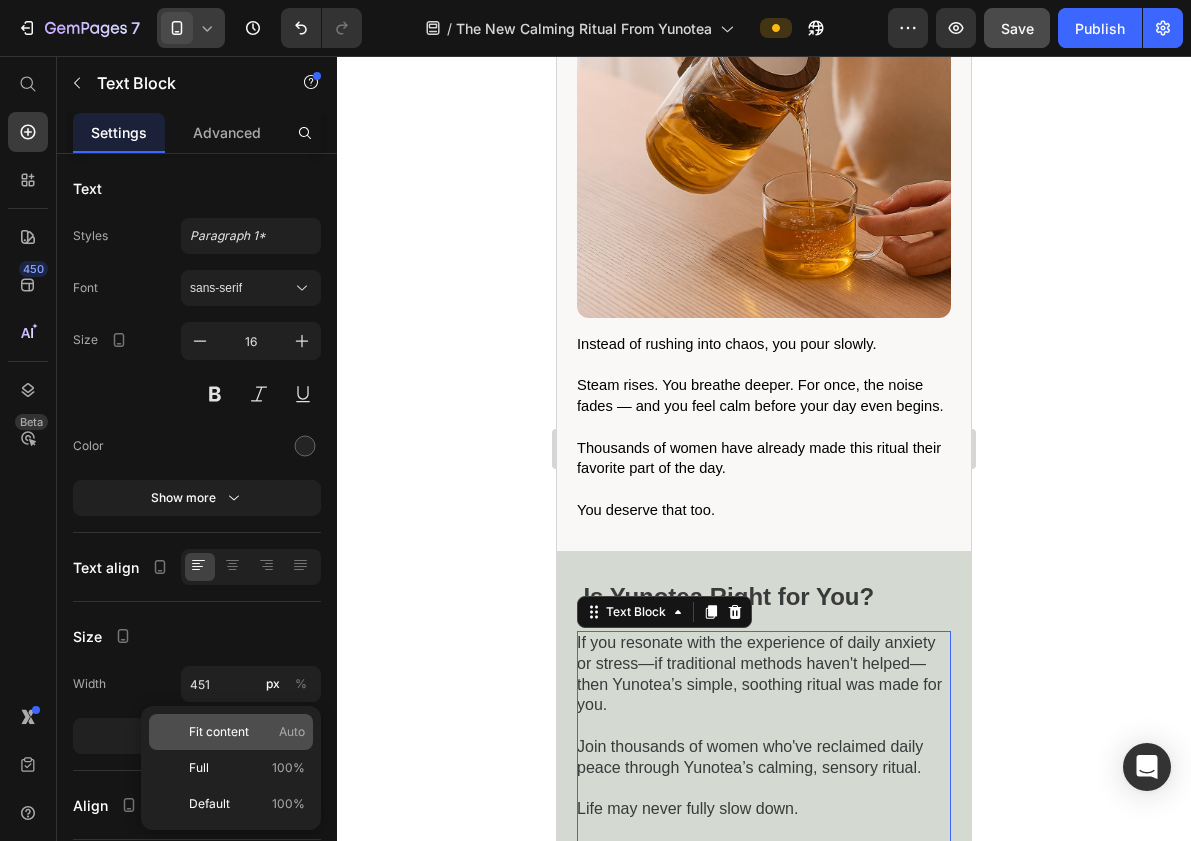 click on "Fit content Auto" 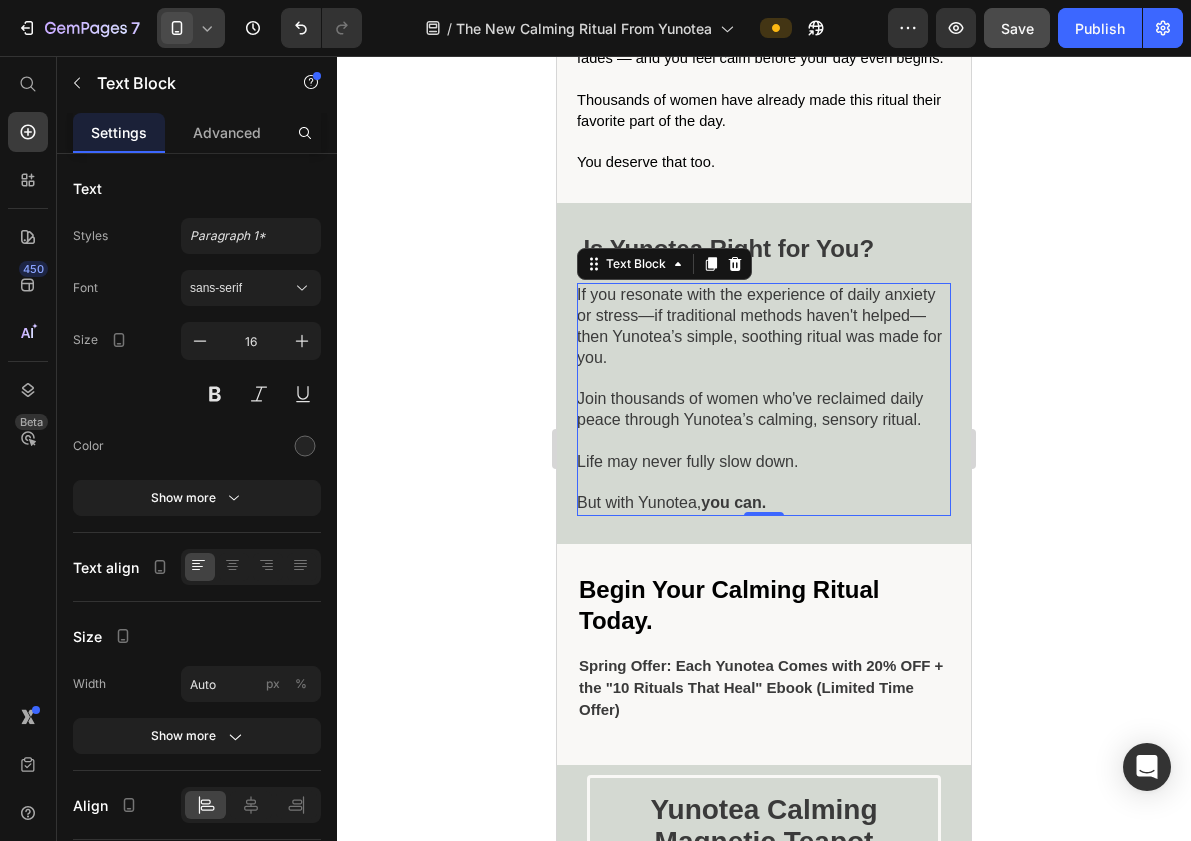 scroll, scrollTop: 5168, scrollLeft: 0, axis: vertical 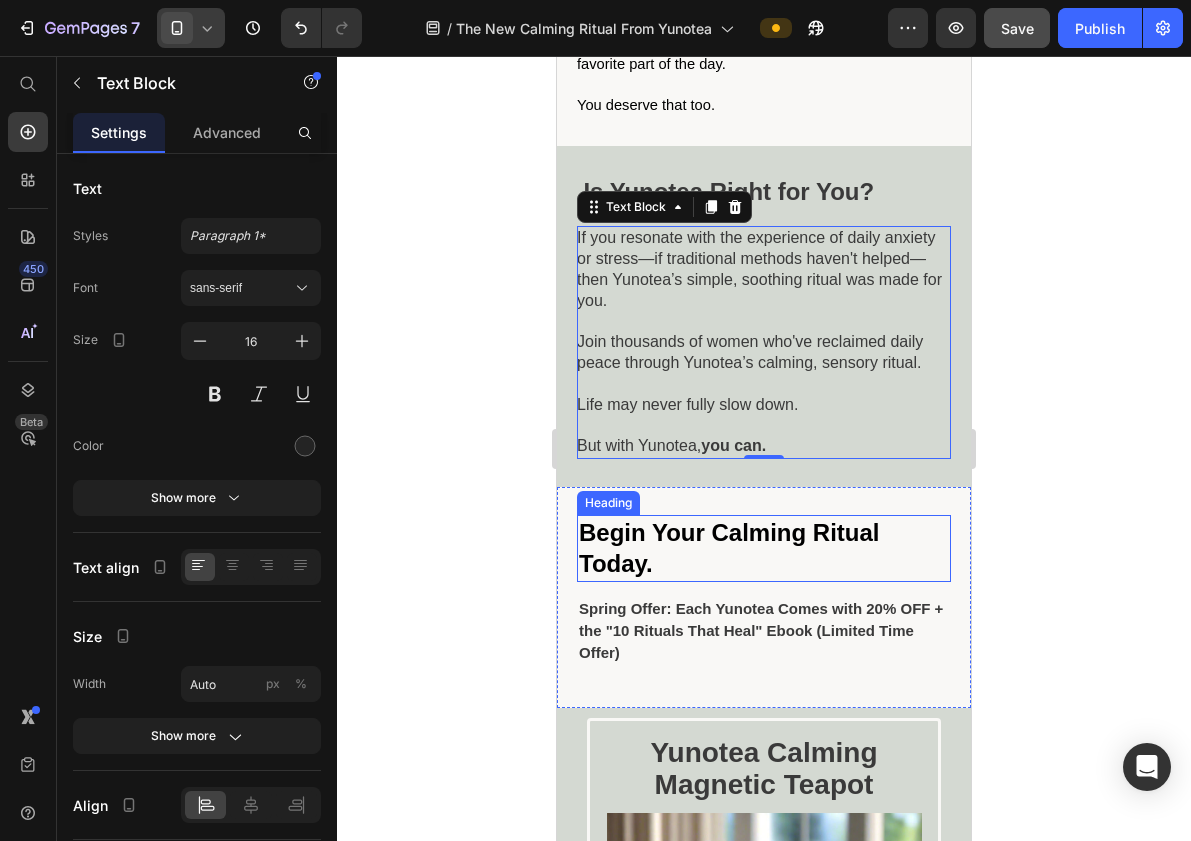 click on "Begin Your Calming Ritual Today." at bounding box center [764, 548] 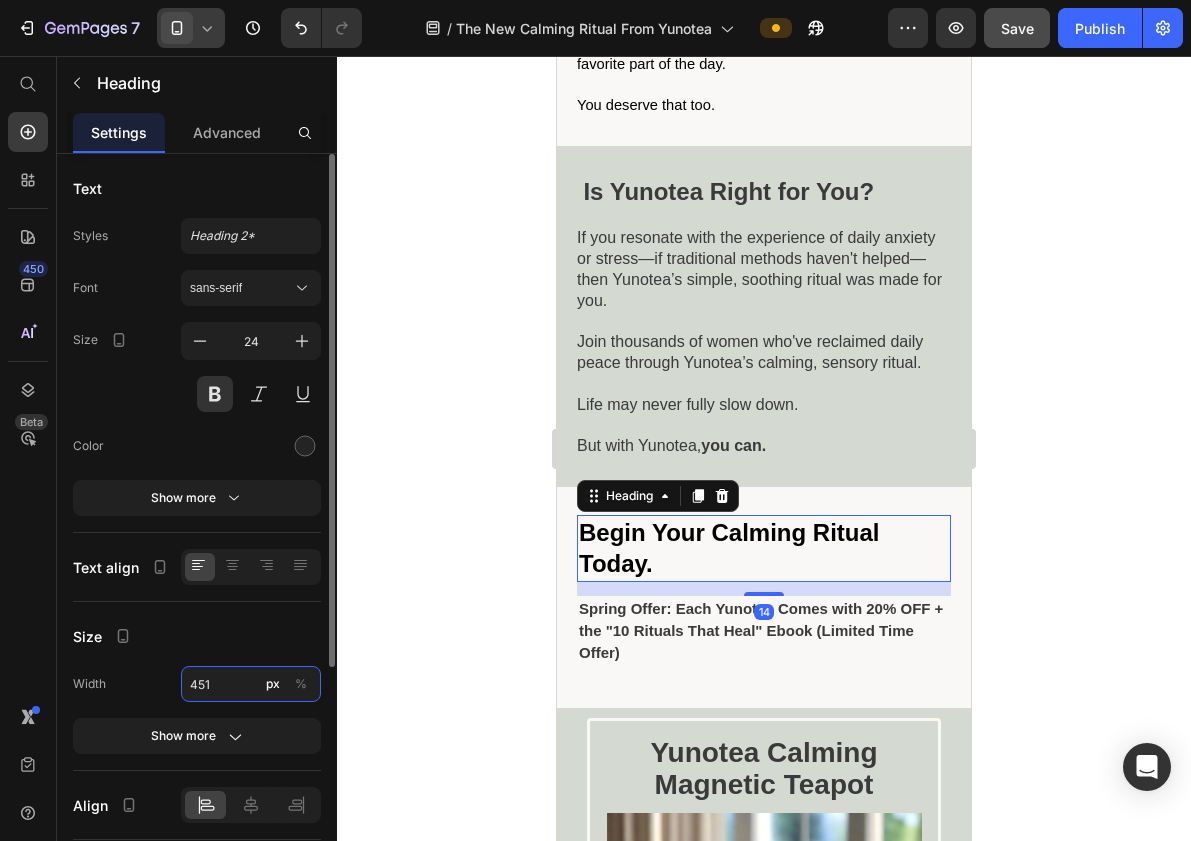 click on "451" at bounding box center (251, 684) 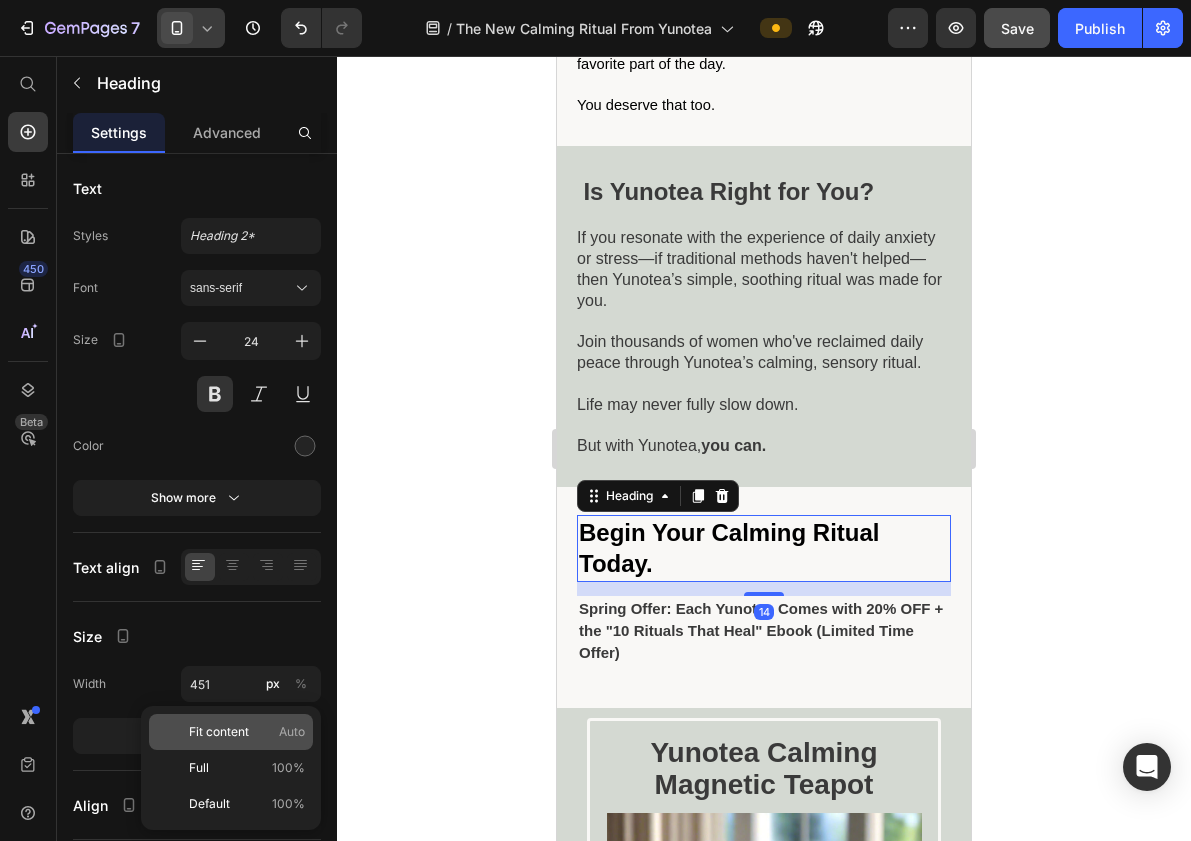 click on "Fit content Auto" 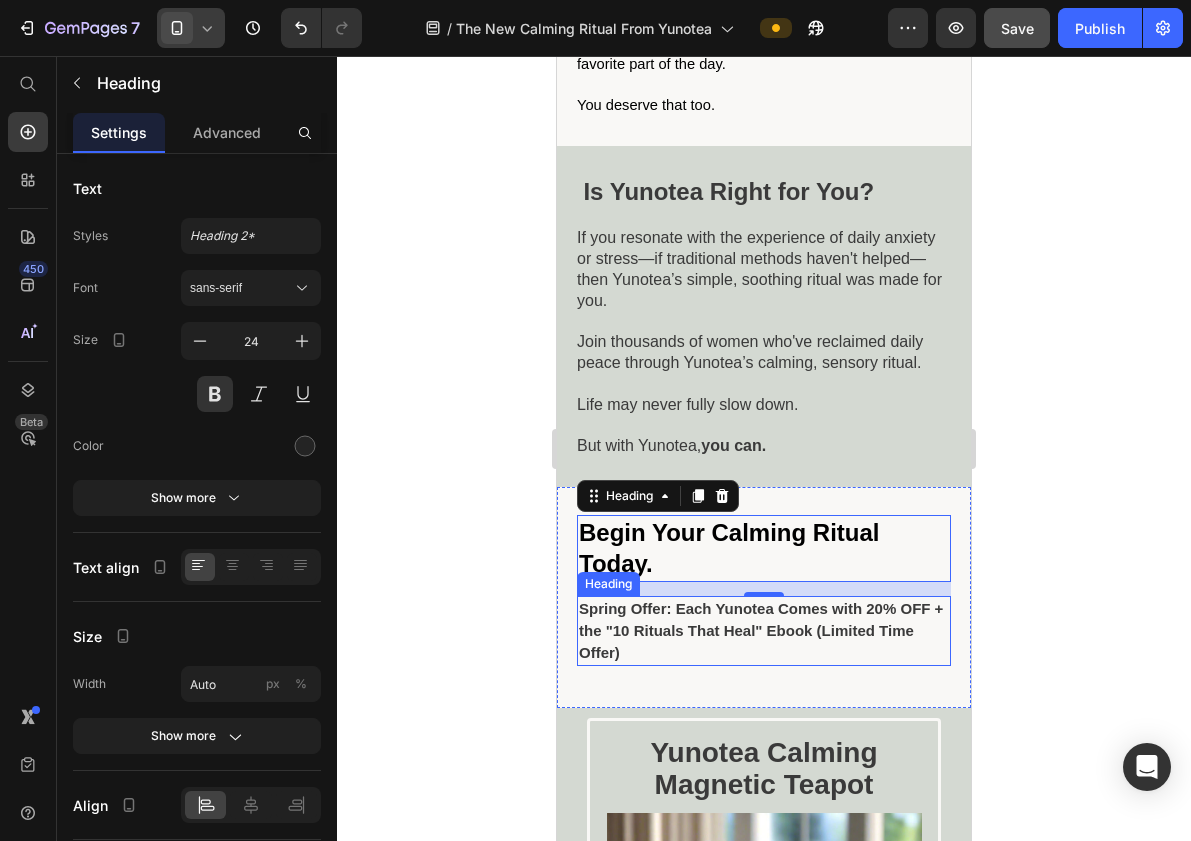 click on "Spring Offer: Each Yunotea Comes with 20% OFF + the "10 Rituals That Heal" Ebook (Limited Time Offer)" at bounding box center [761, 630] 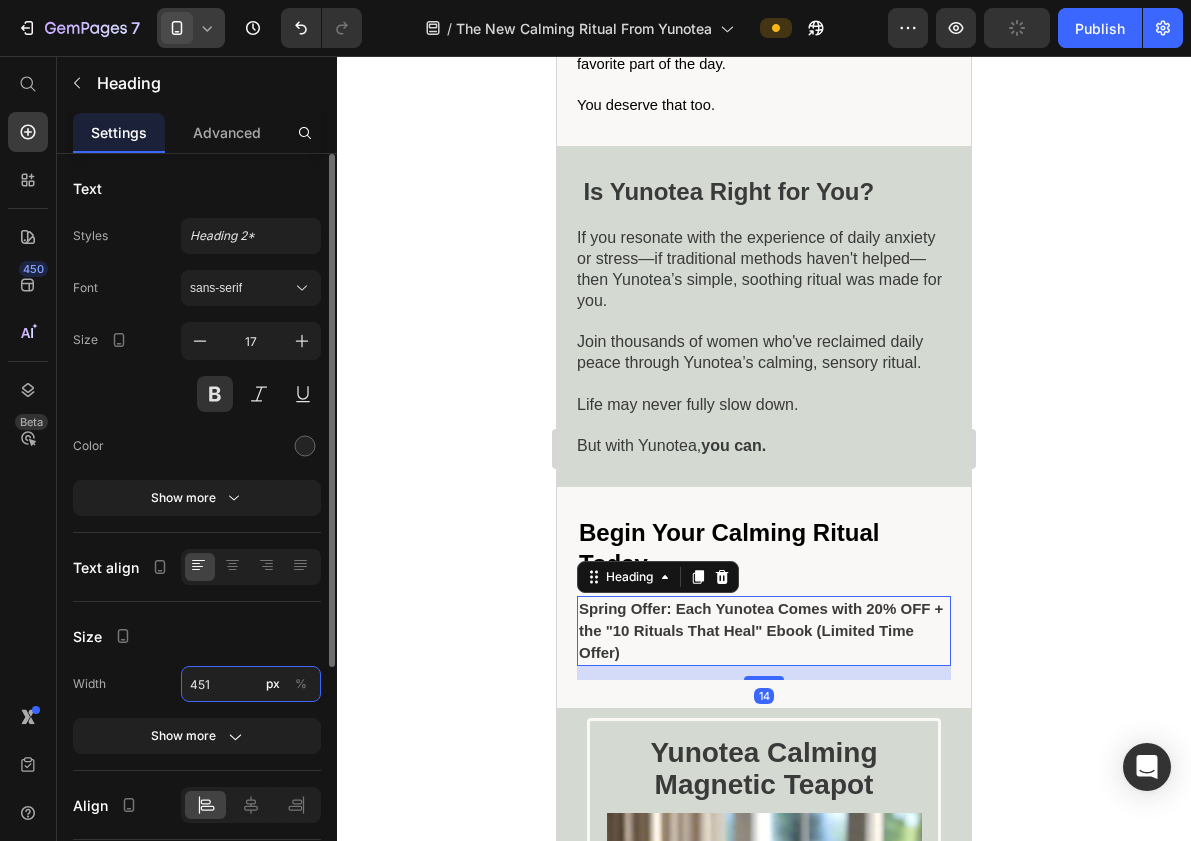 click on "451" at bounding box center (251, 684) 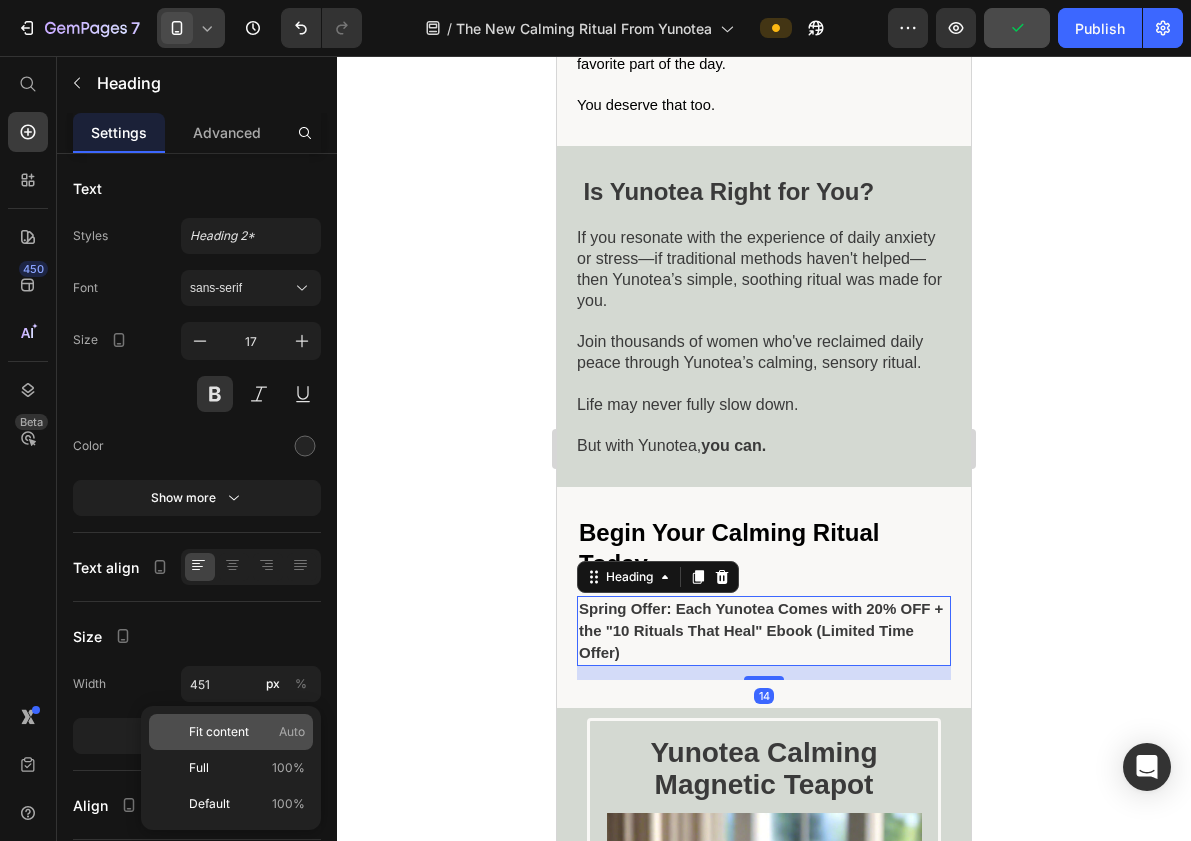 click on "Fit content" at bounding box center (219, 732) 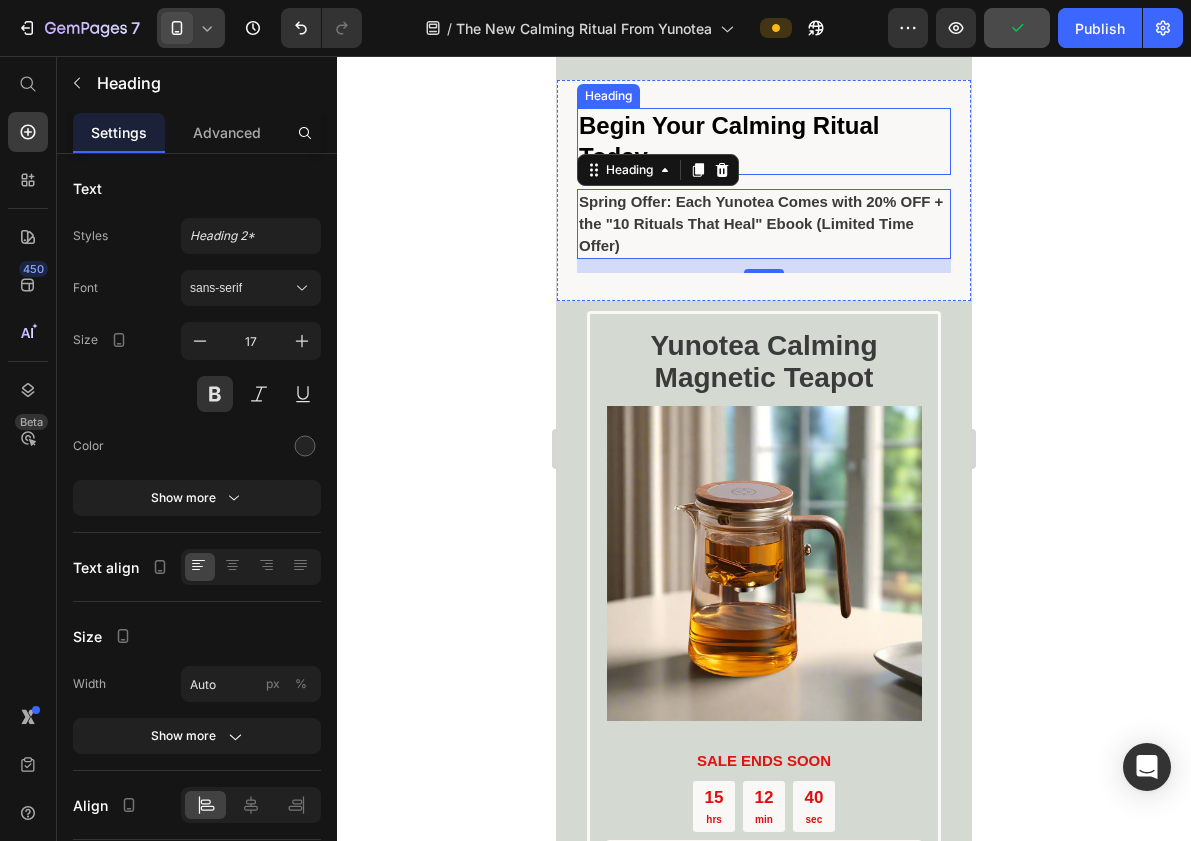 scroll, scrollTop: 5603, scrollLeft: 0, axis: vertical 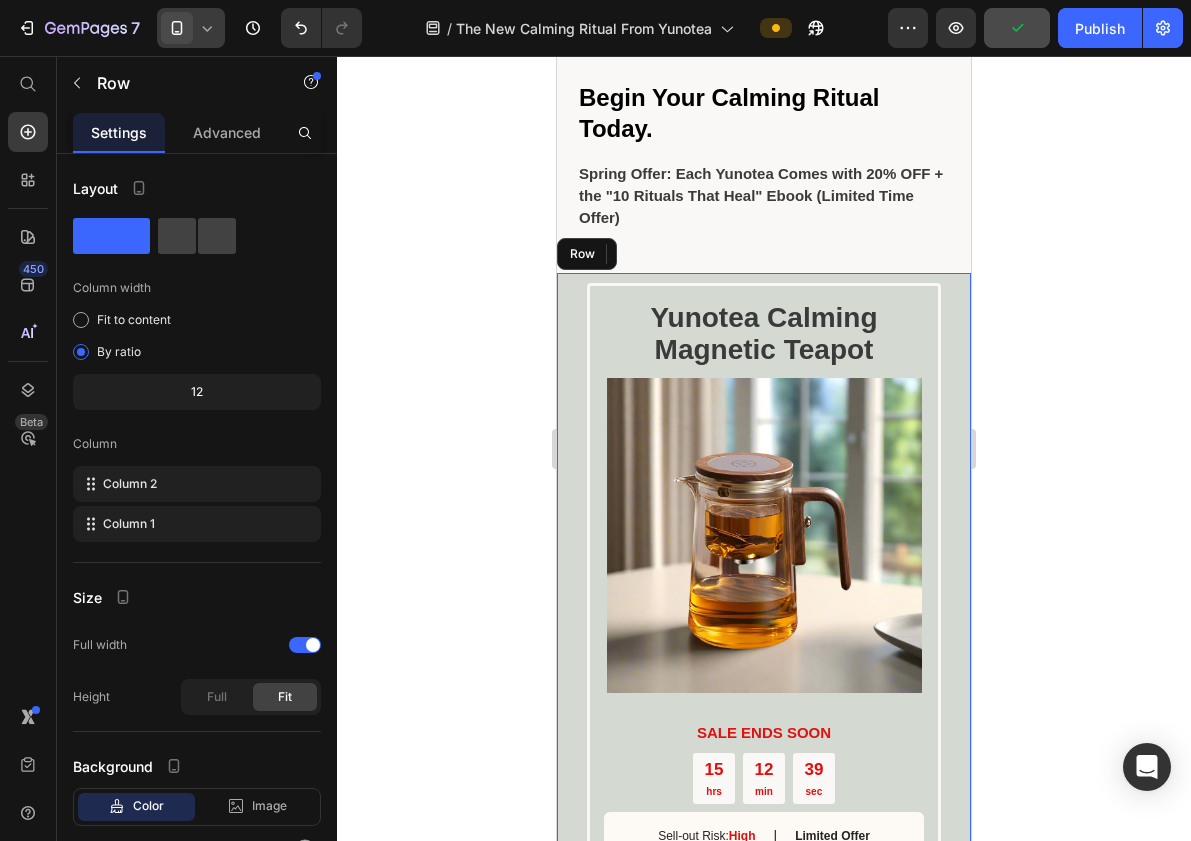 click on "Drop element here Yunotea Calming Magnetic Teapot Heading Image SALE ENDS SOON Text Block [HOURS] hrs [MINUTES] min [SECONDS] sec Countdown Timer Sell-out Risk:  High Text Block | Text Block Limited Offer Text Block Row Start Your Ritual Today & Get 20% OFF Button 20 % OFF + FREE Ebook "10 Rituals That Heal" Text Block Try it today with a 30-Day Money Back Guarantee! Text Block Row Row" at bounding box center (764, 674) 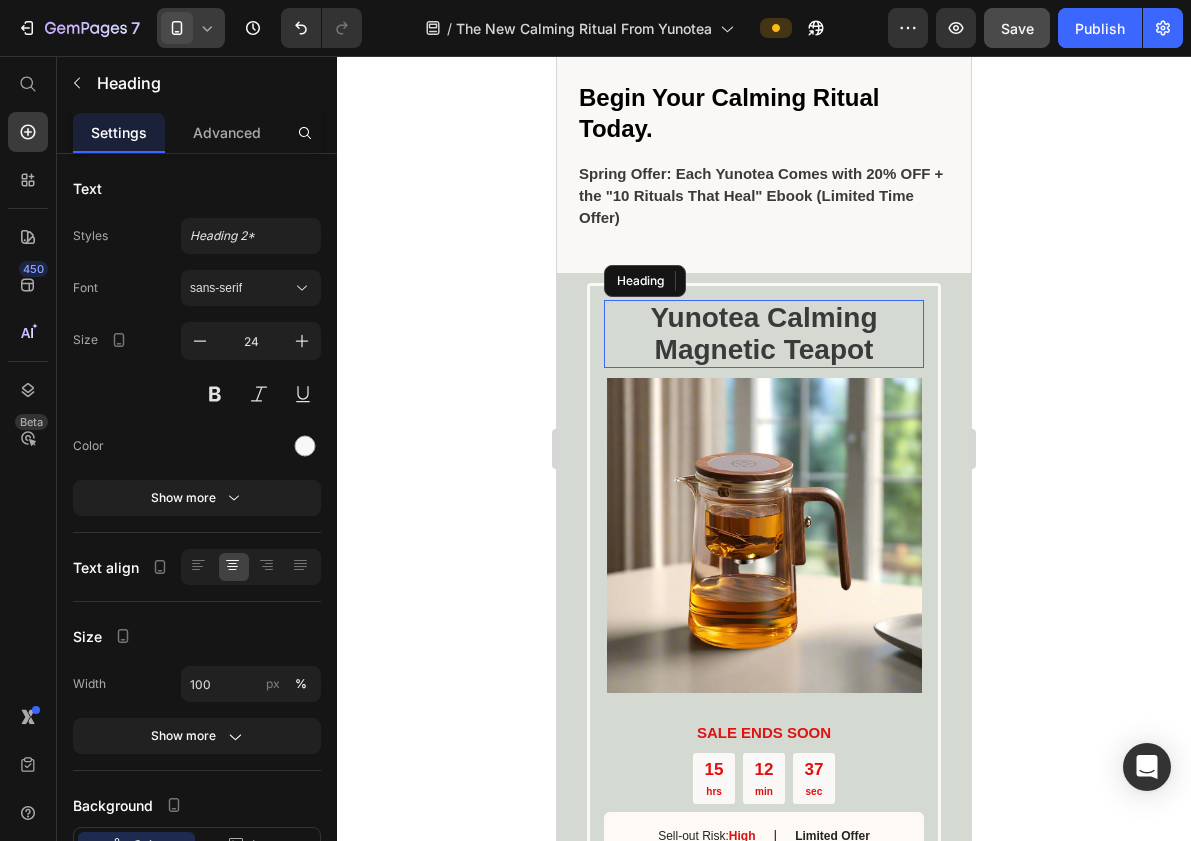 click on "Yunotea Calming Magnetic Teapot" at bounding box center [763, 333] 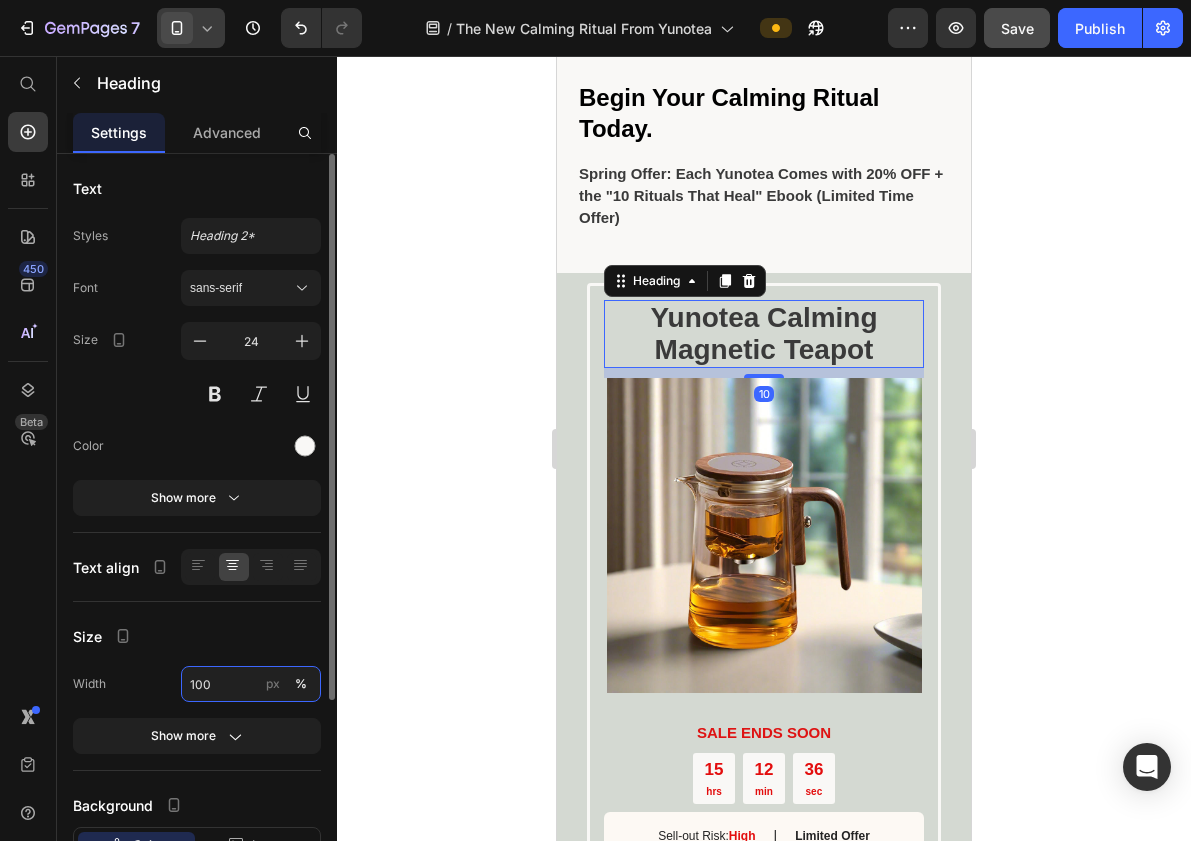click on "100" at bounding box center (251, 684) 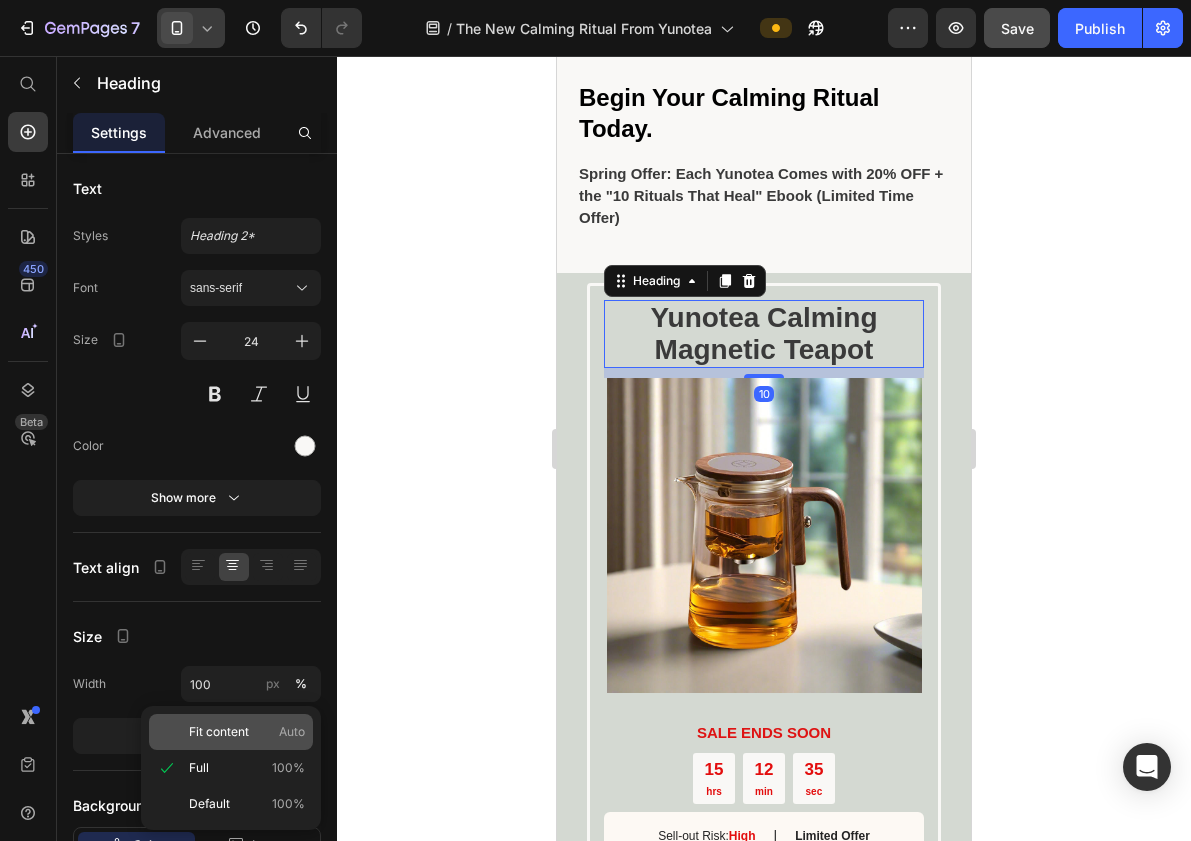 click on "Fit content" at bounding box center [219, 732] 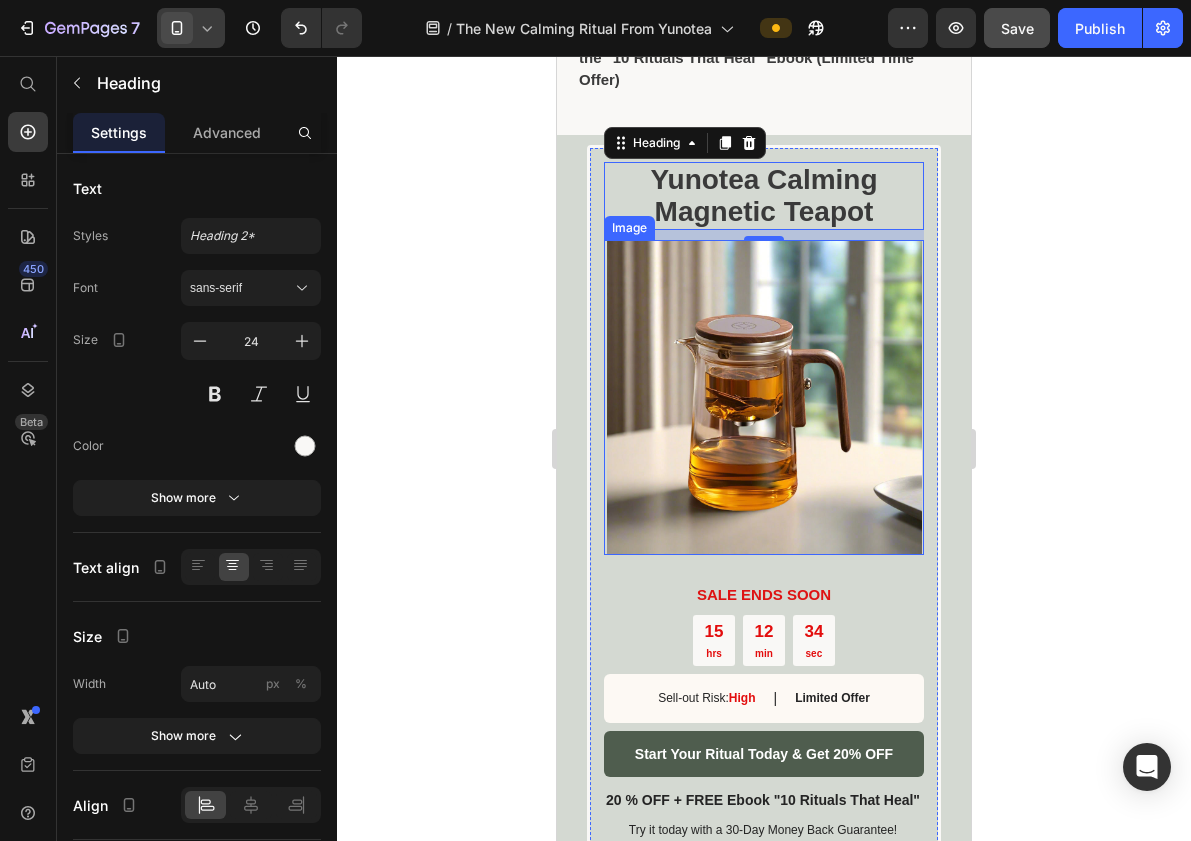 scroll, scrollTop: 5926, scrollLeft: 0, axis: vertical 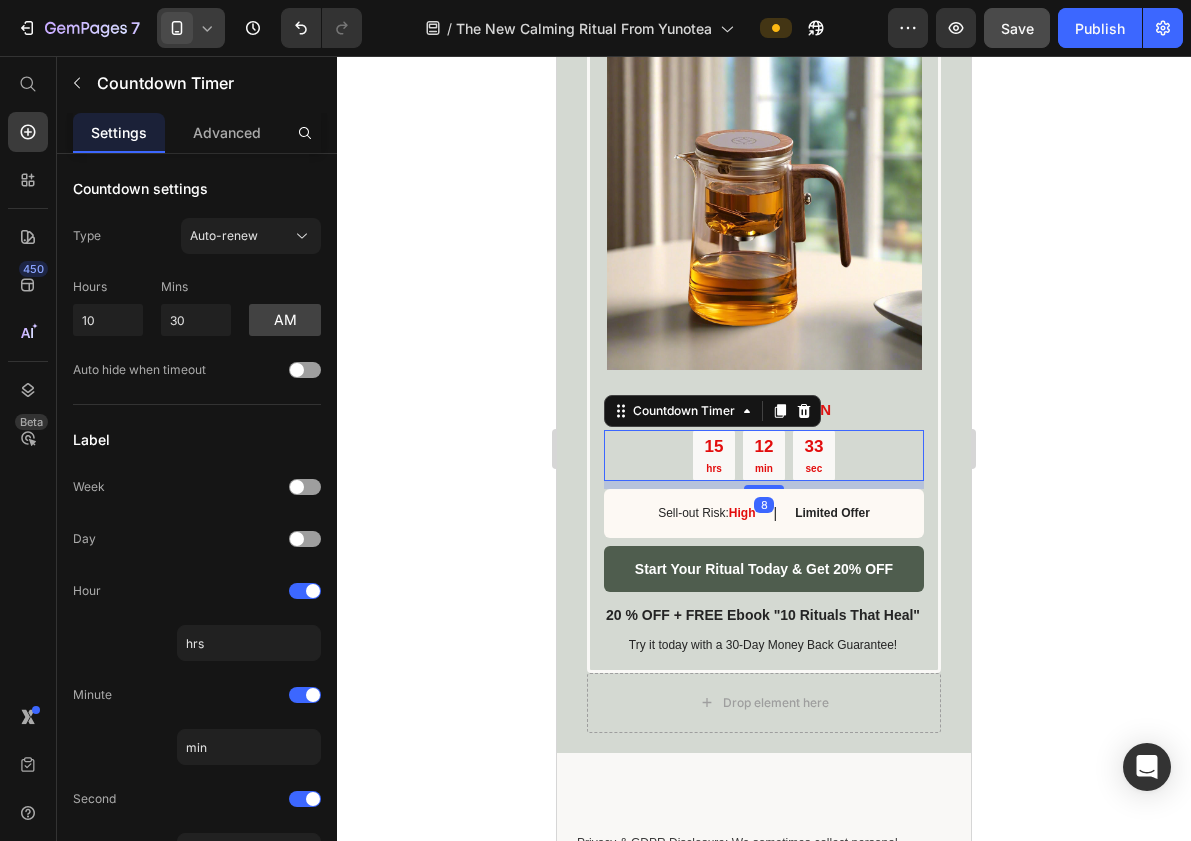 click on "15 hrs 12 min 33 sec" at bounding box center [764, 455] 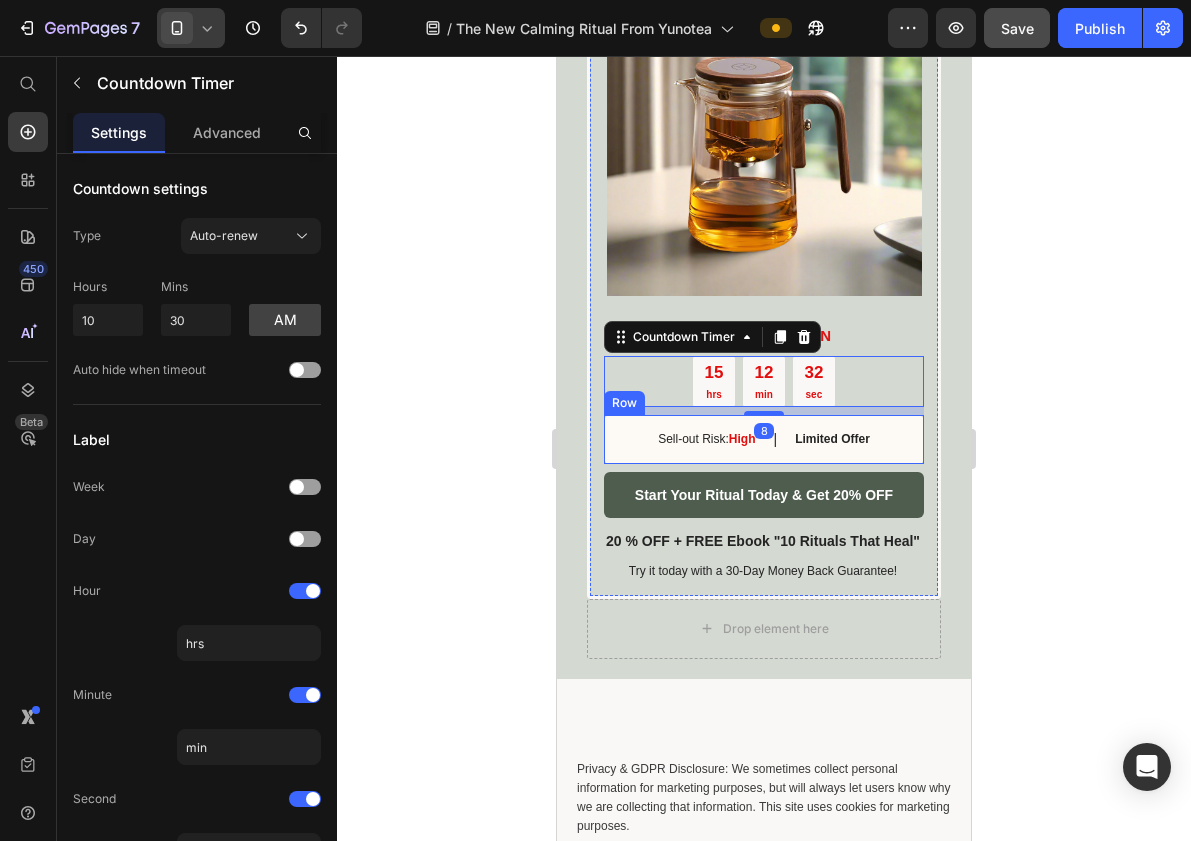 scroll, scrollTop: 6063, scrollLeft: 0, axis: vertical 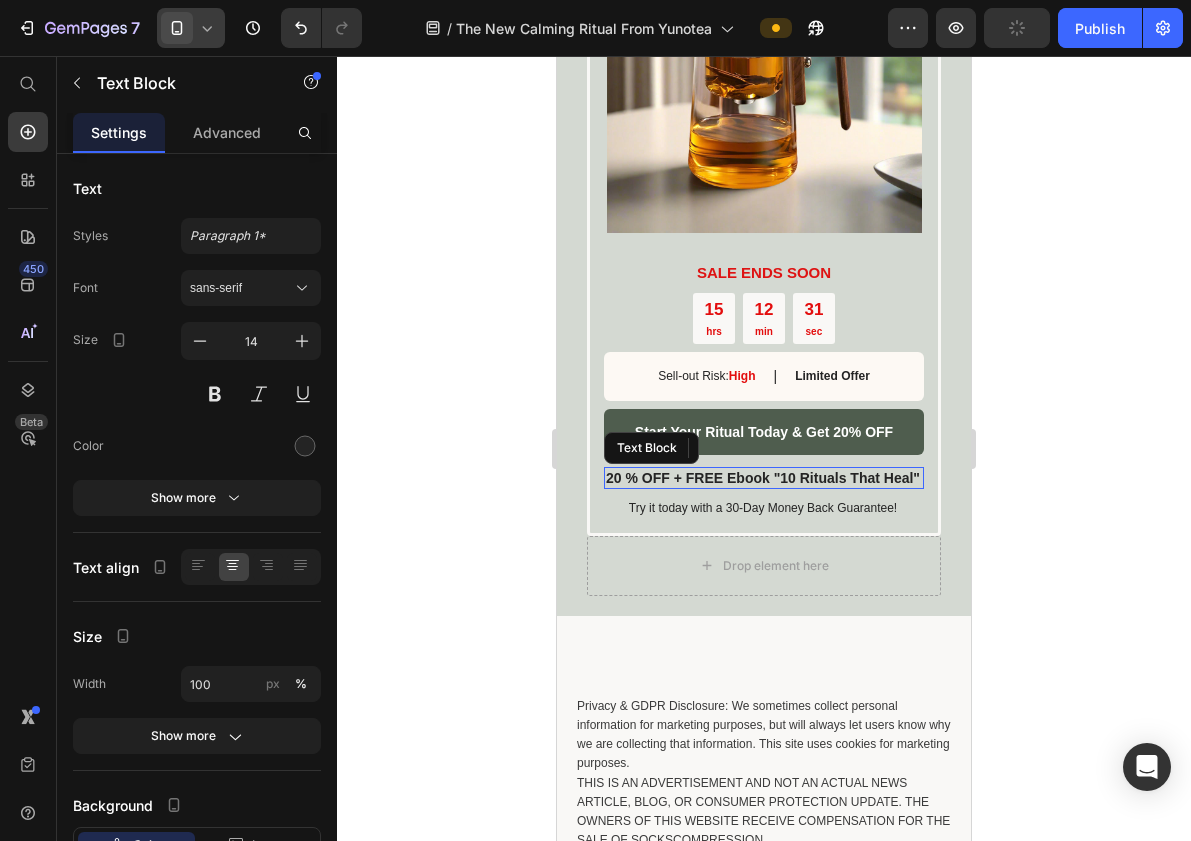 click on "20 % OFF + FREE Ebook "10 Rituals That Heal"" at bounding box center (763, 478) 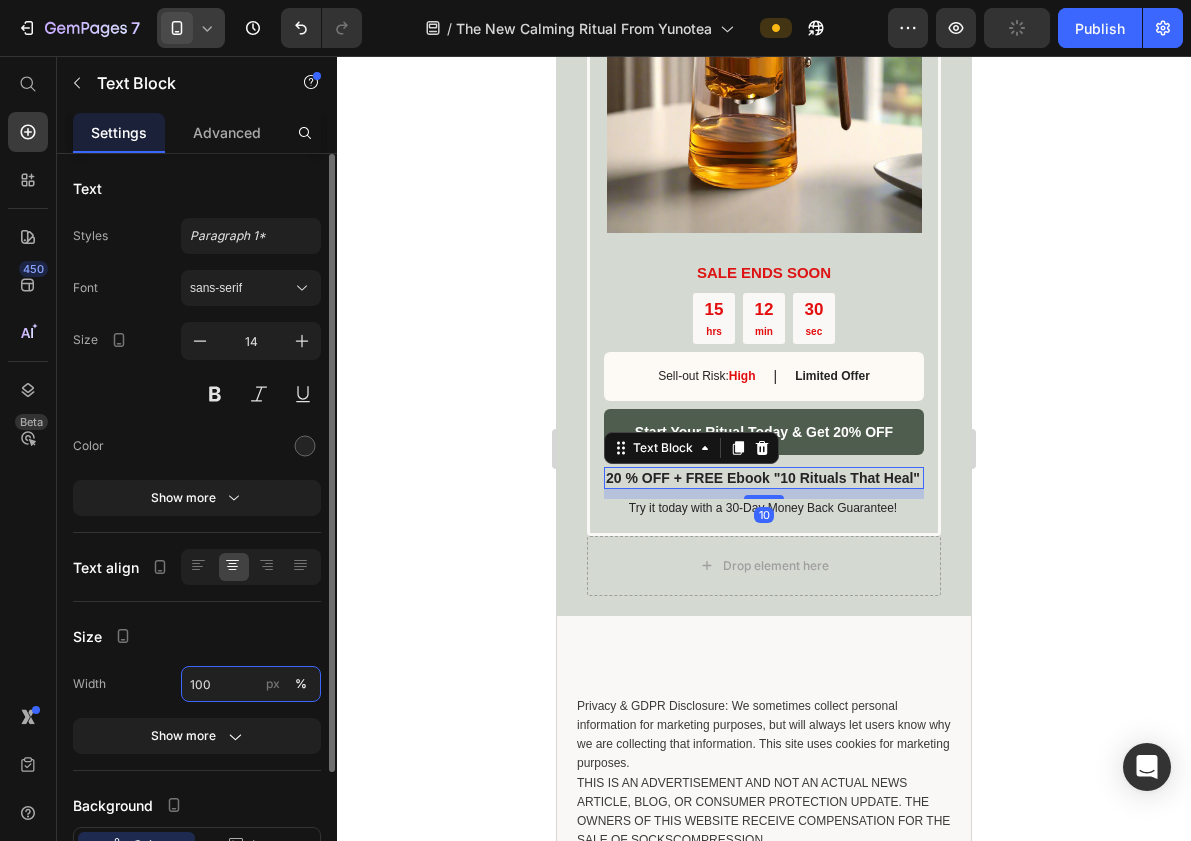 click on "100" at bounding box center (251, 684) 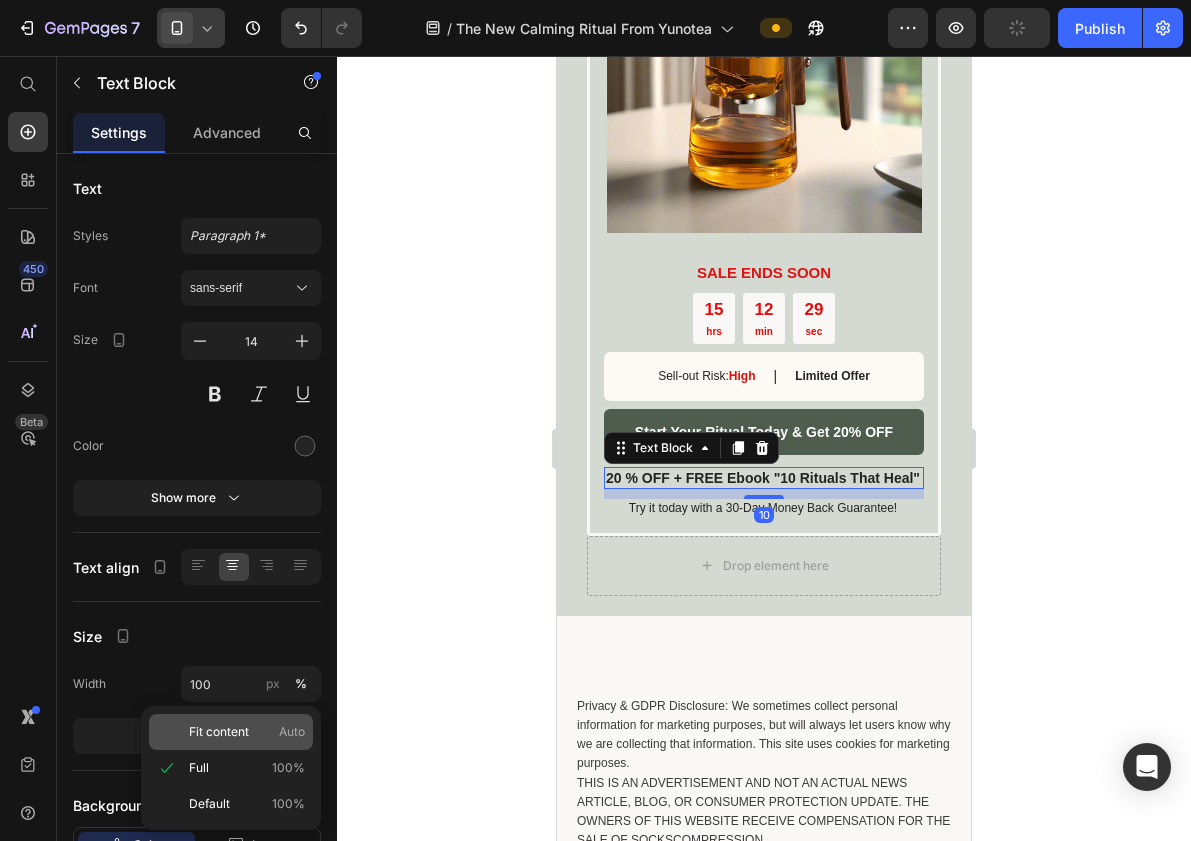 click on "Fit content Auto" 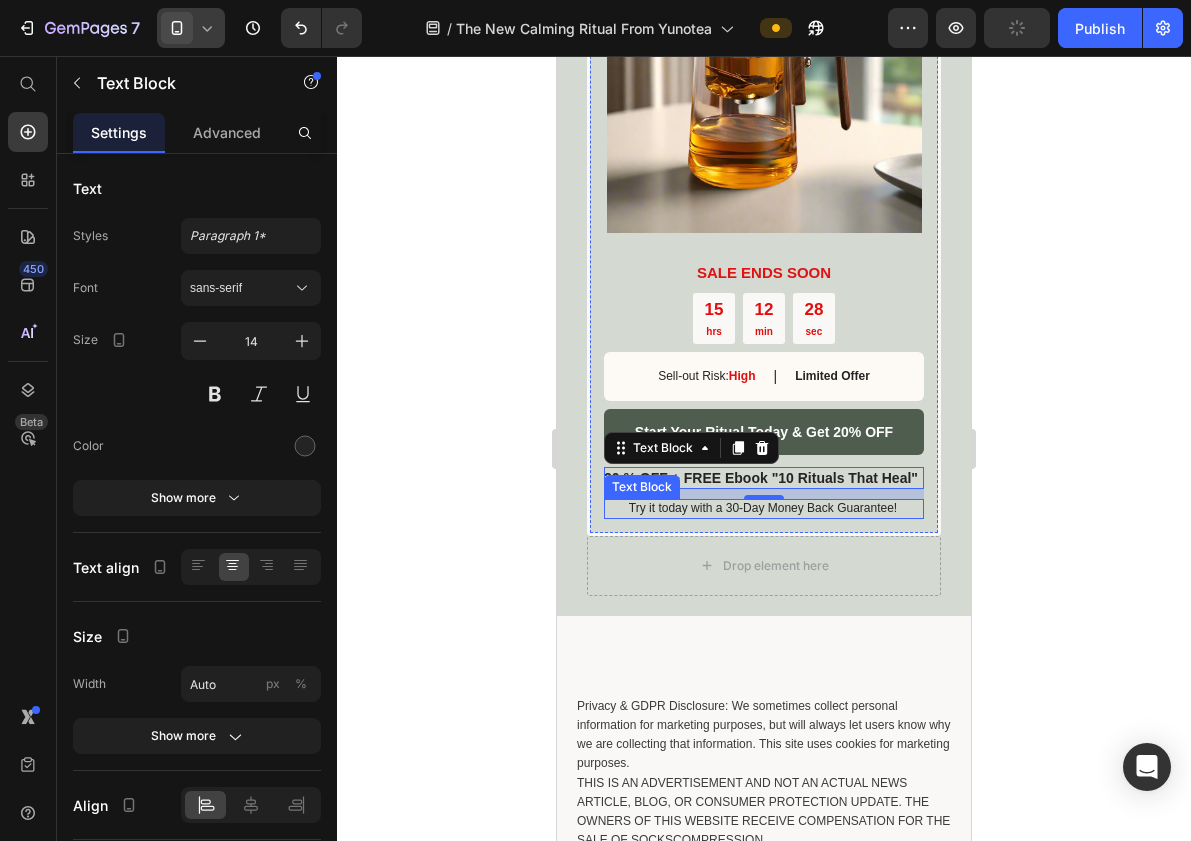 click on "Try it today with a 30-Day Money Back Guarantee!" at bounding box center (763, 509) 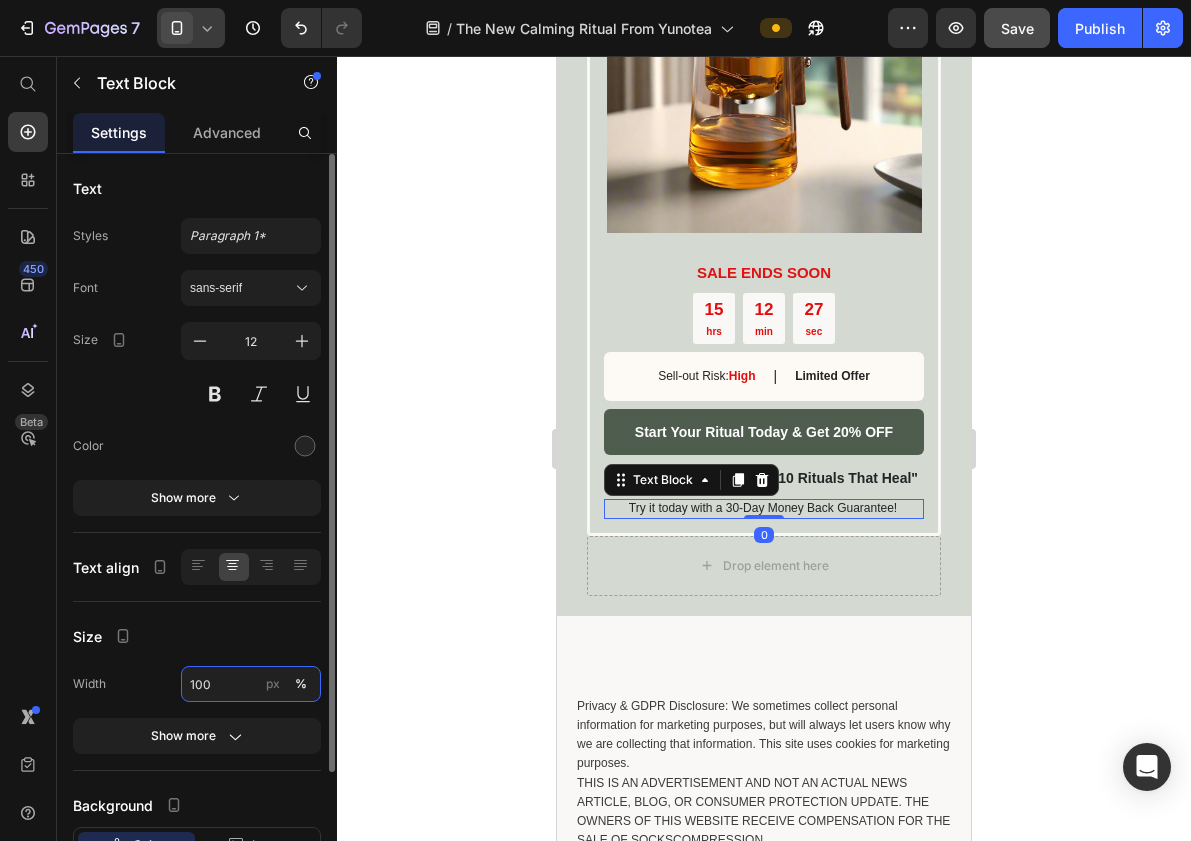 click on "100" at bounding box center (251, 684) 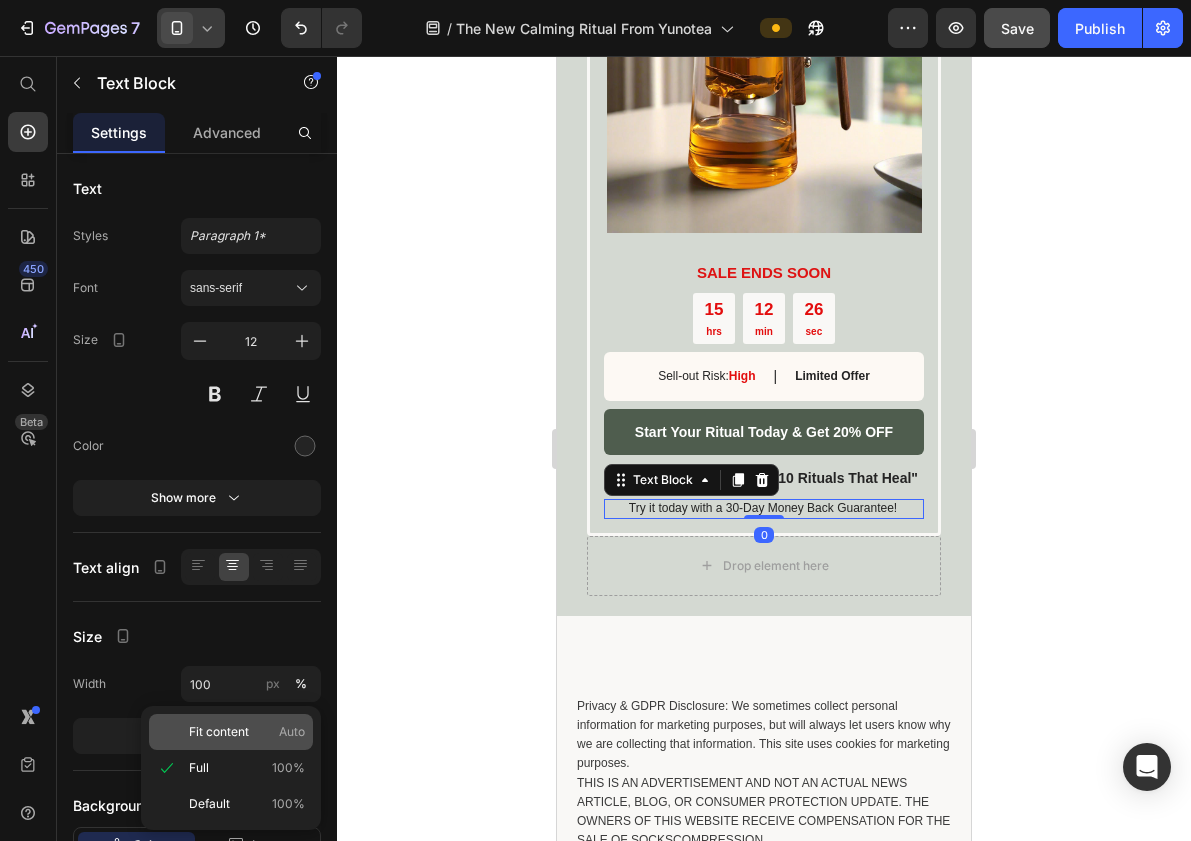click on "Fit content" at bounding box center (219, 732) 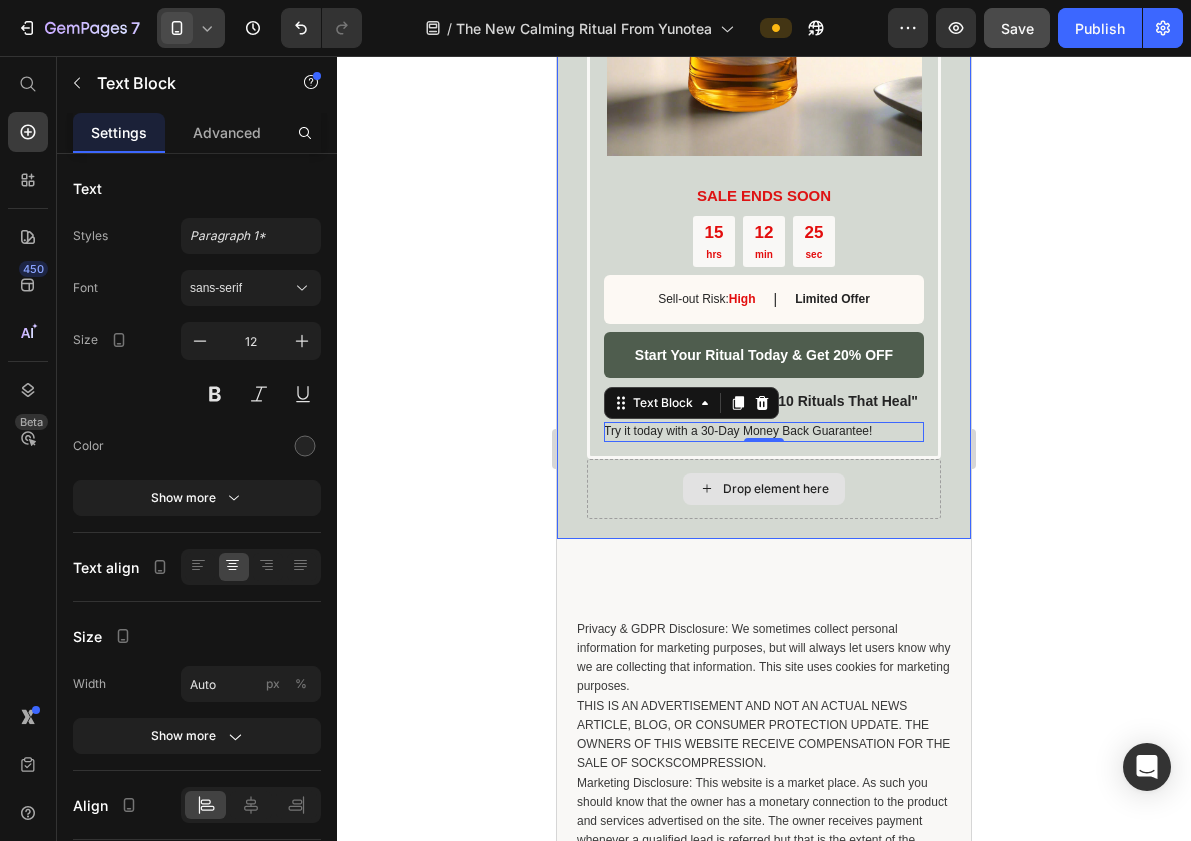 scroll, scrollTop: 6220, scrollLeft: 0, axis: vertical 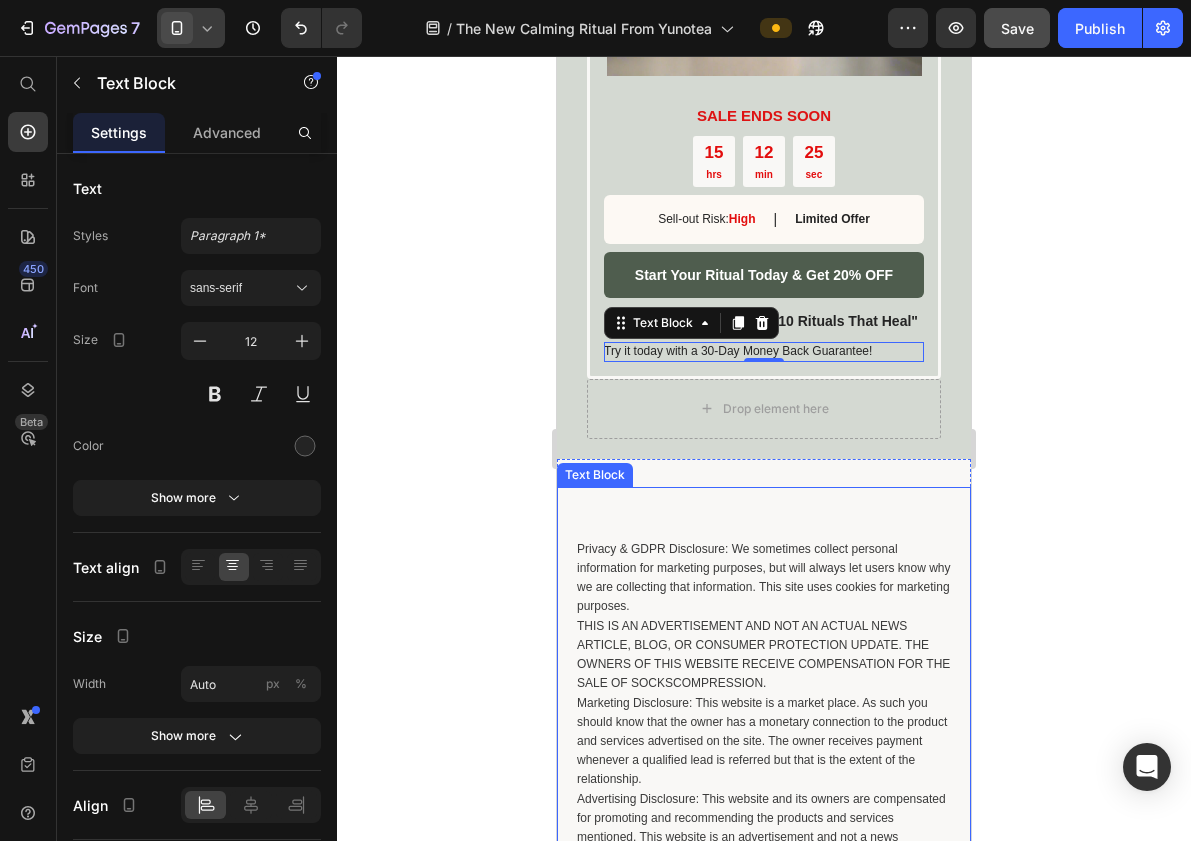click on "Privacy & GDPR Disclosure: We sometimes collect personal information for marketing purposes, but will always let users know why we are collecting that information. This site uses cookies for marketing purposes." at bounding box center [764, 578] 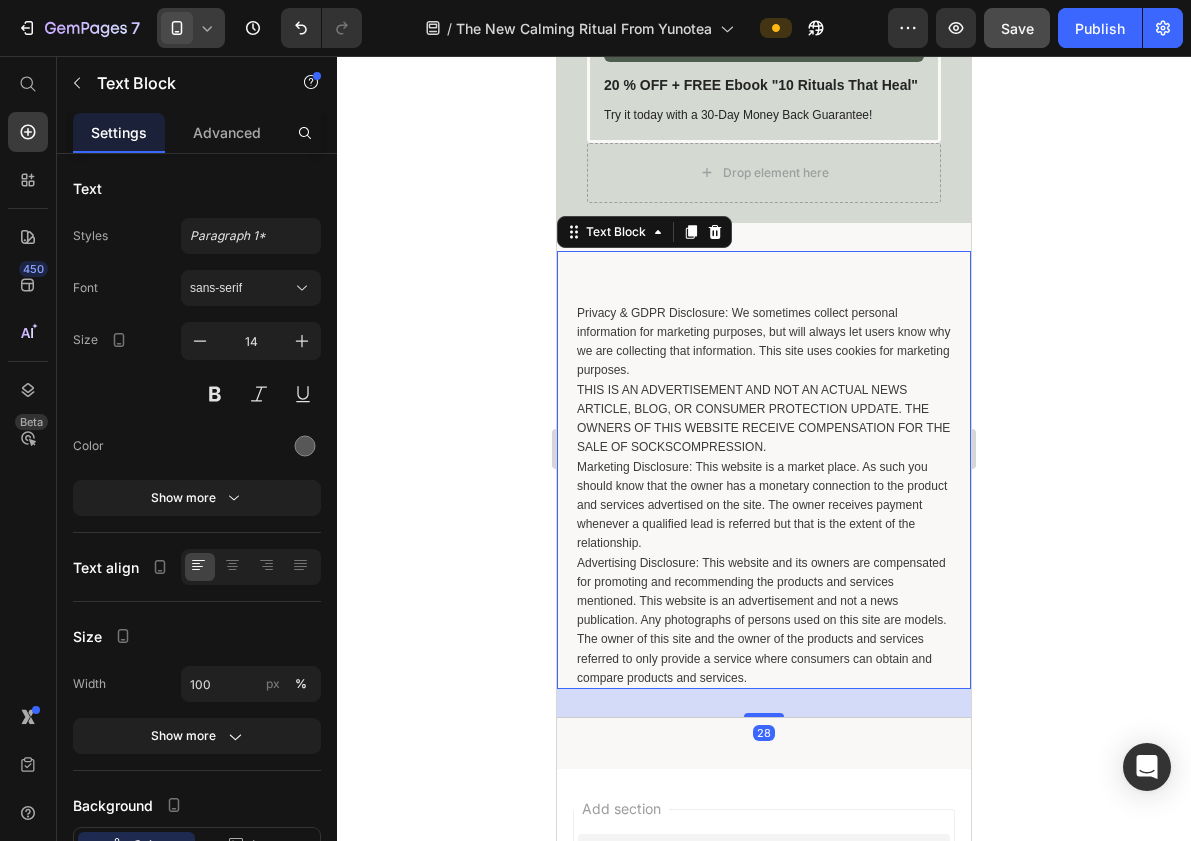 scroll, scrollTop: 6477, scrollLeft: 0, axis: vertical 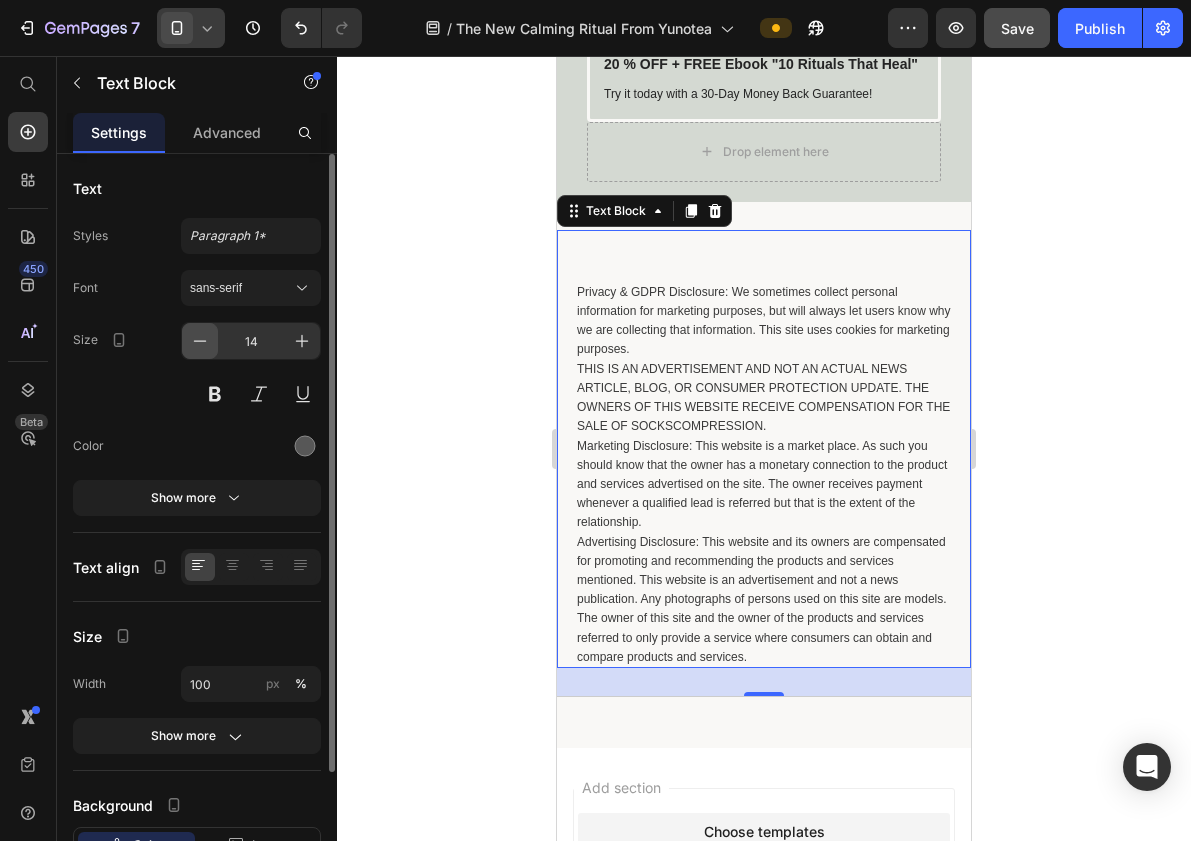 click at bounding box center (200, 341) 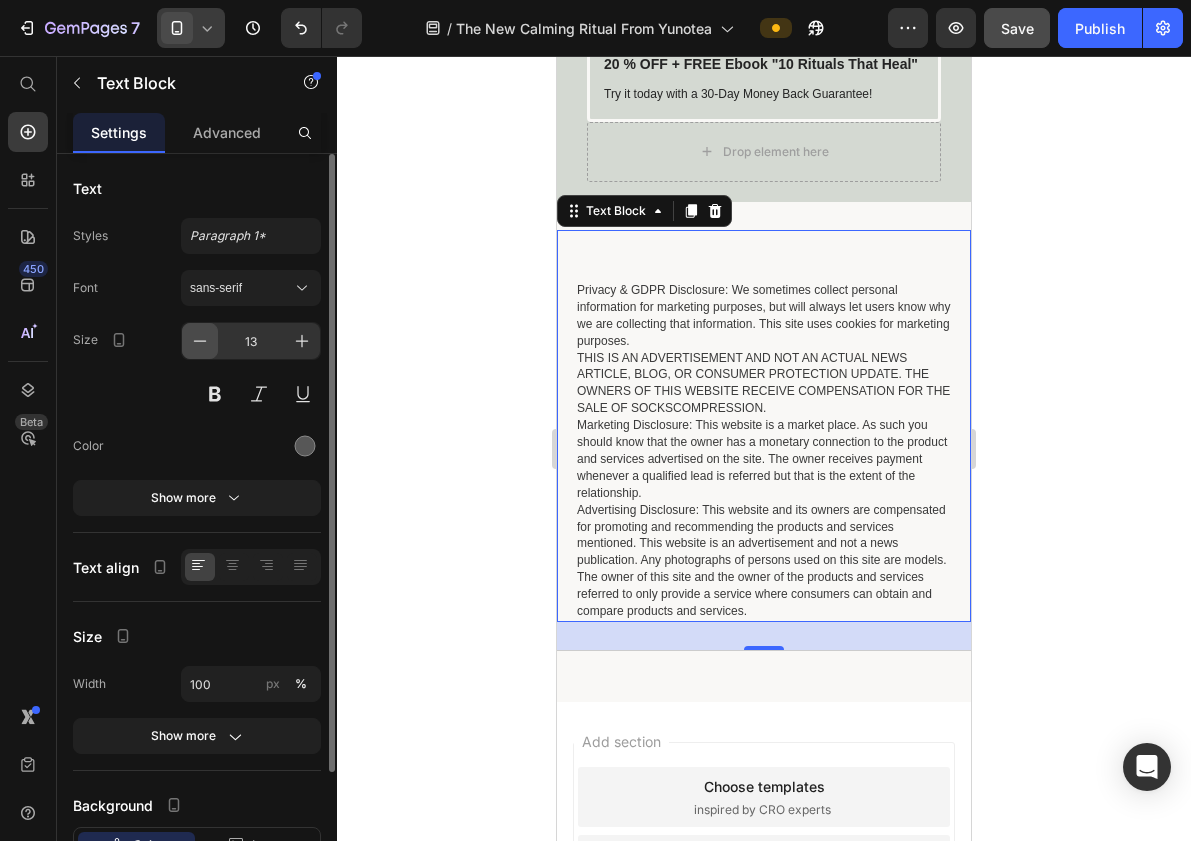 click at bounding box center [200, 341] 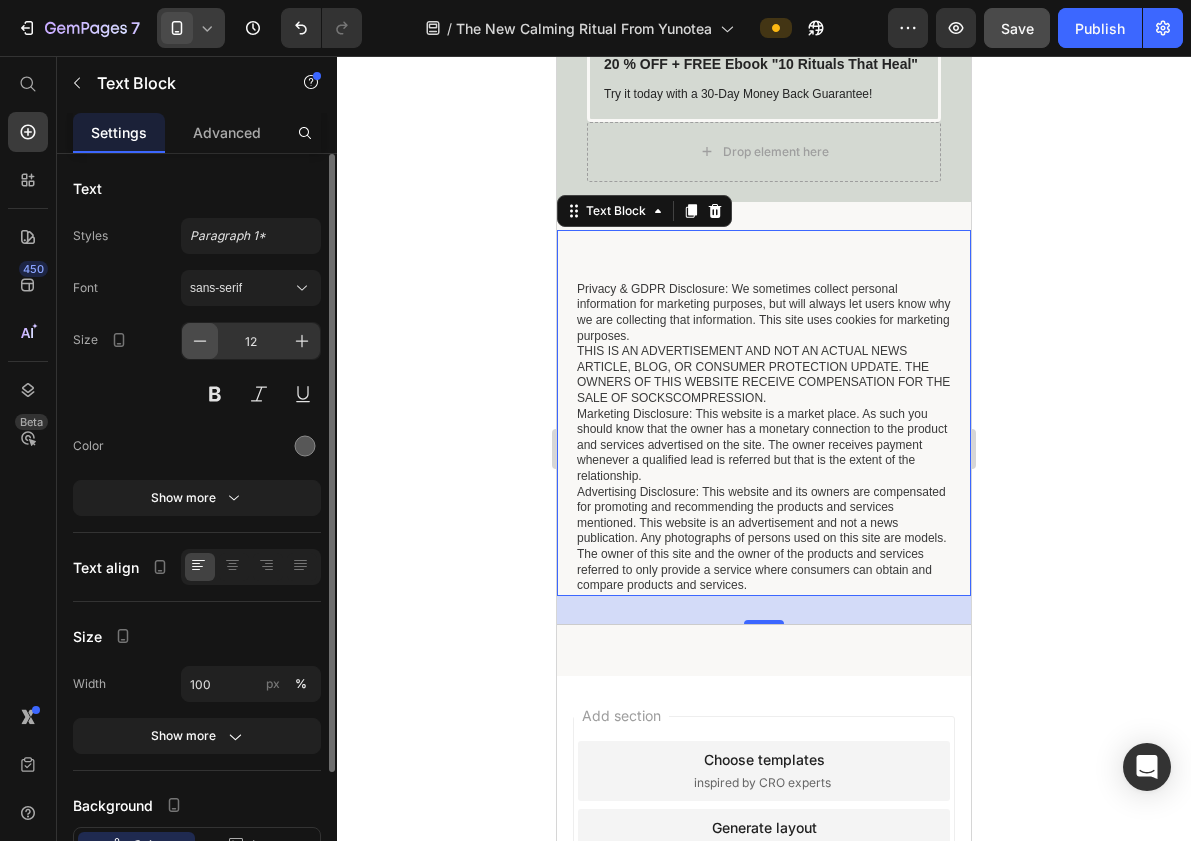 click at bounding box center [200, 341] 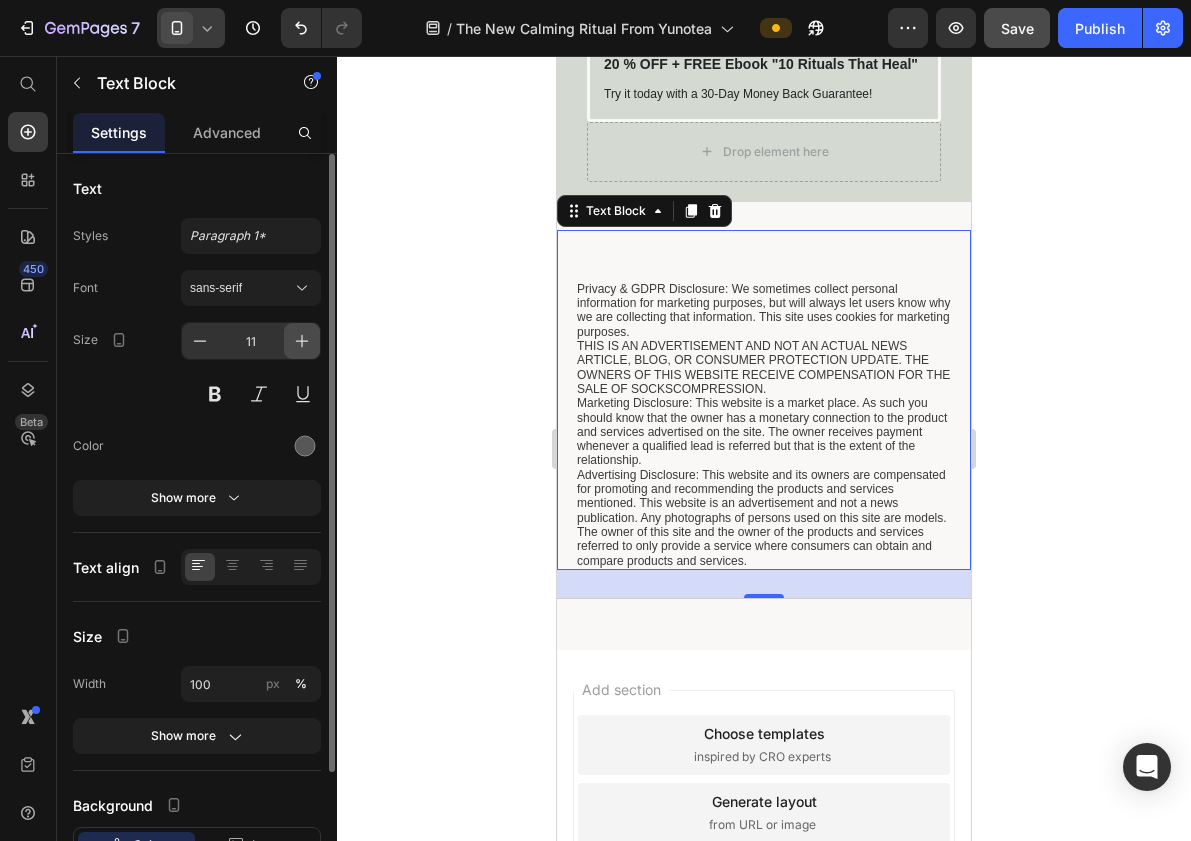 click 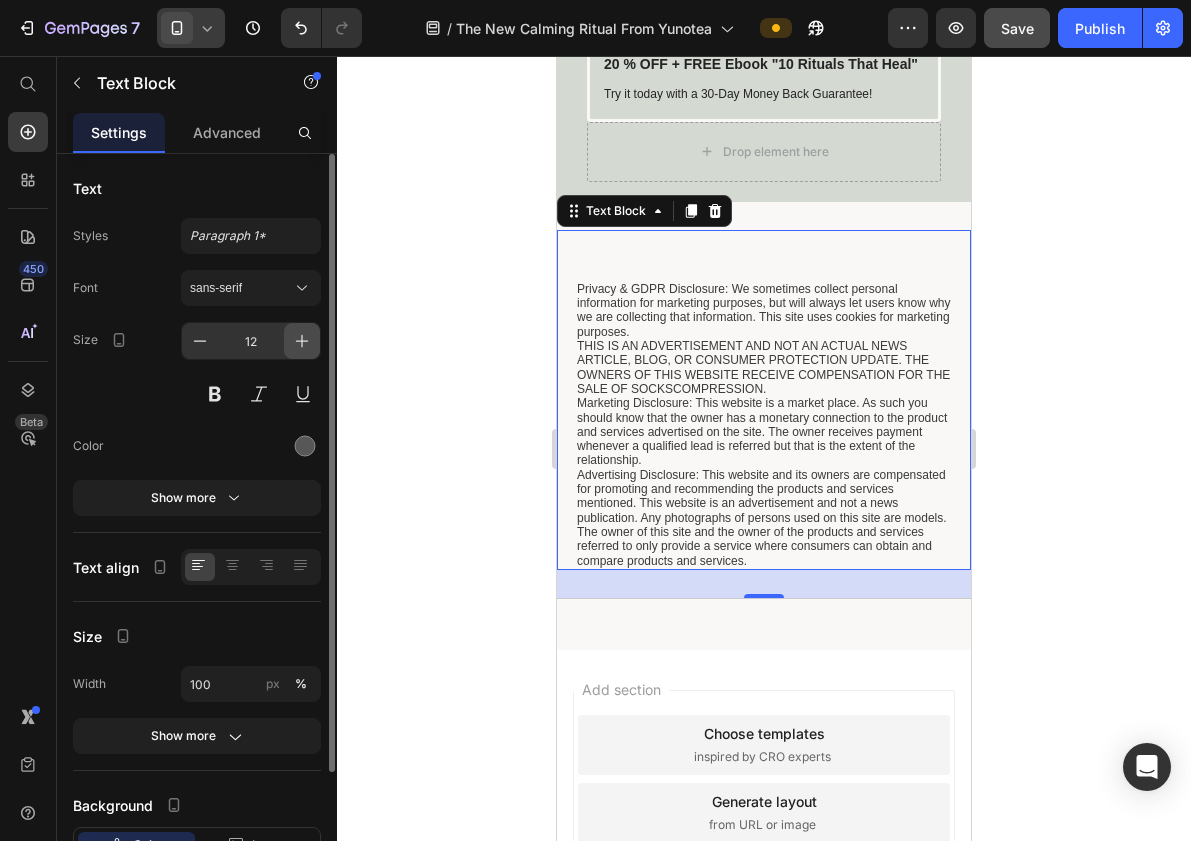 click 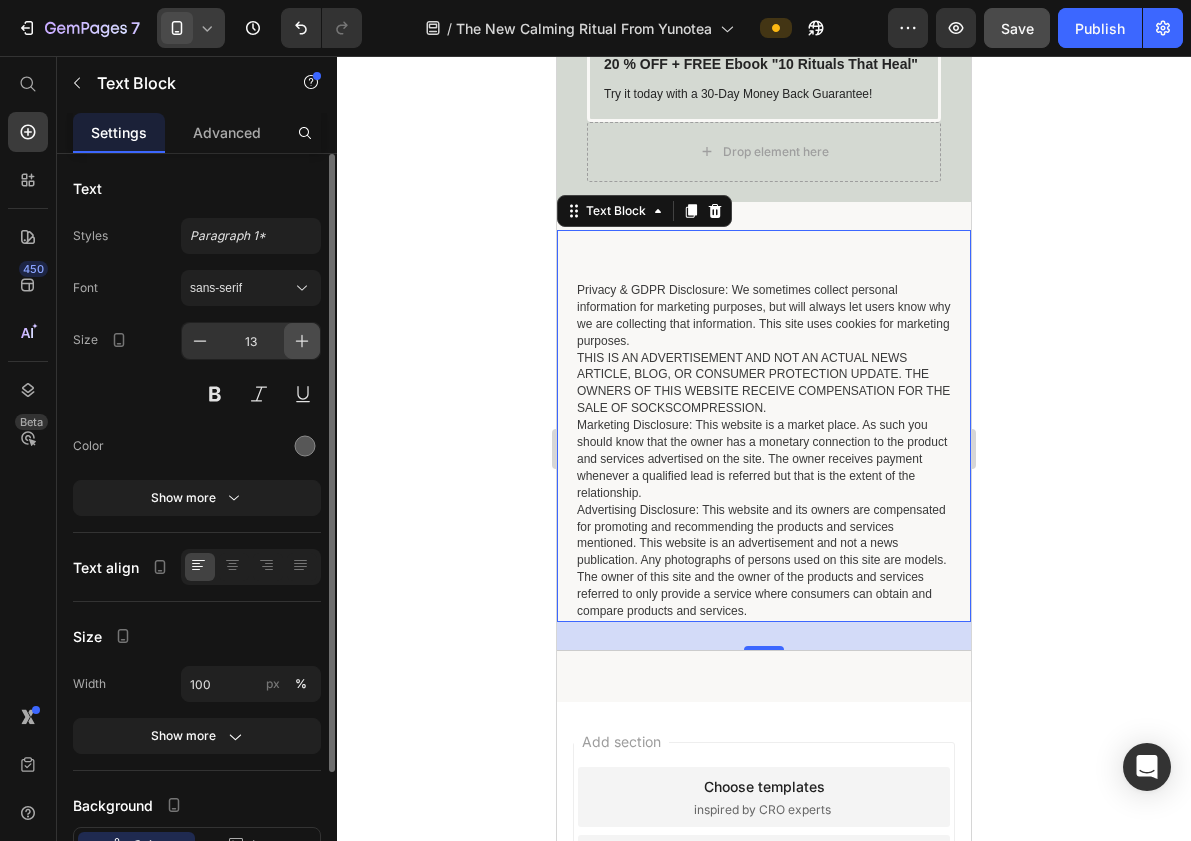 click 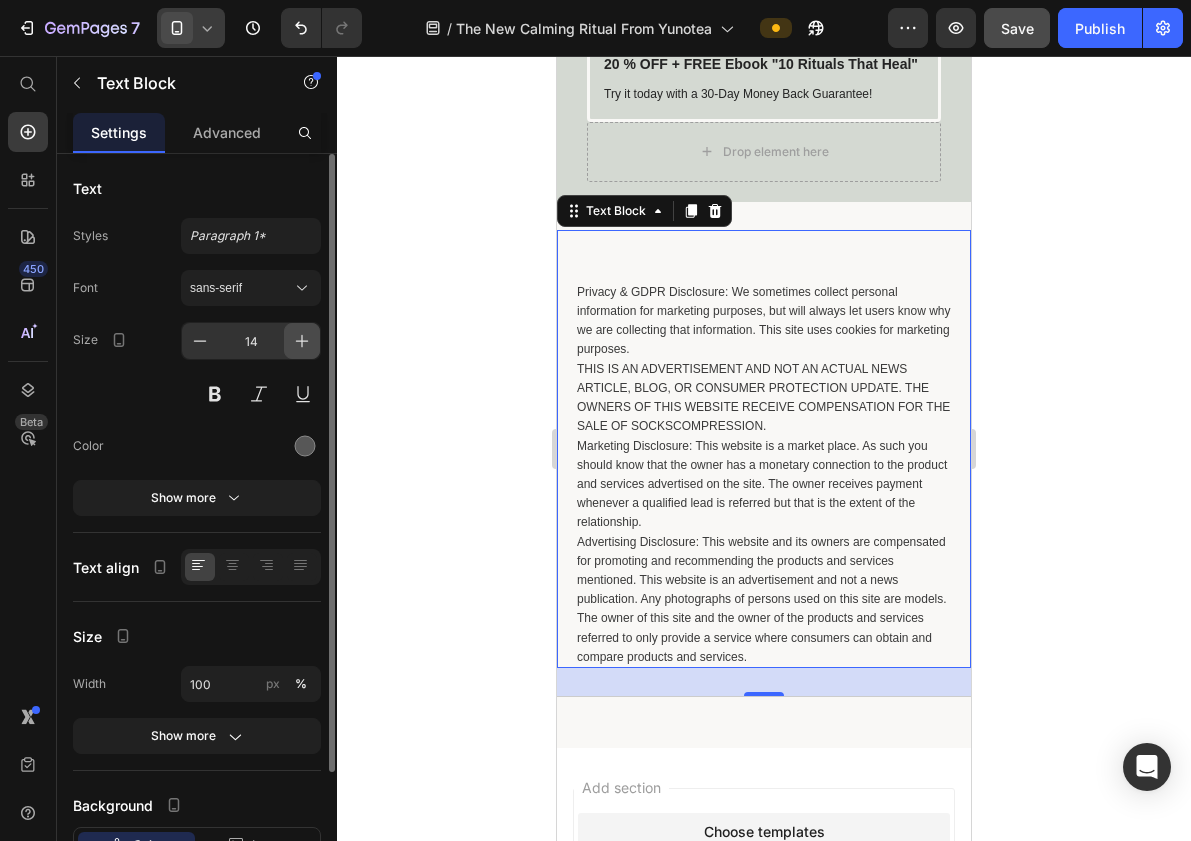 click 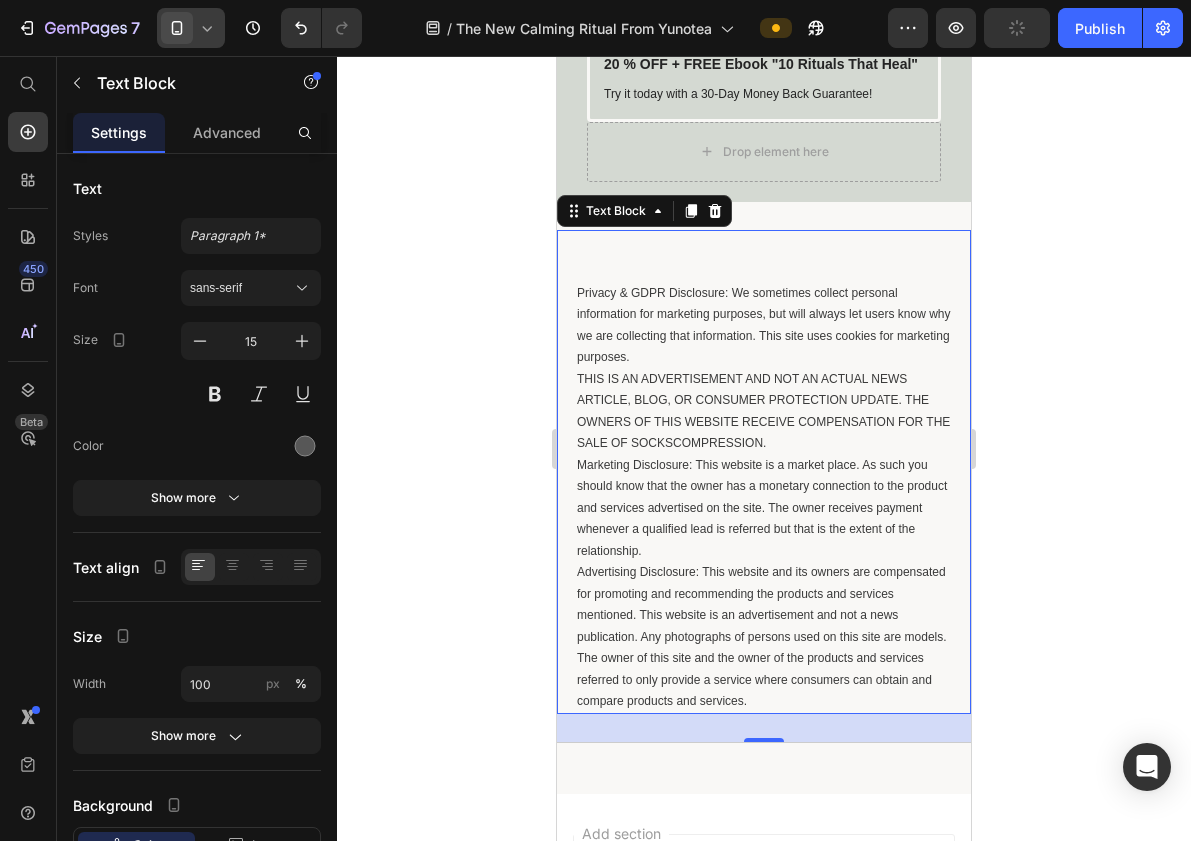 click on "Privacy & GDPR Disclosure: We sometimes collect personal information for marketing purposes, but will always let users know why we are collecting that information. This site uses cookies for marketing purposes." at bounding box center (764, 325) 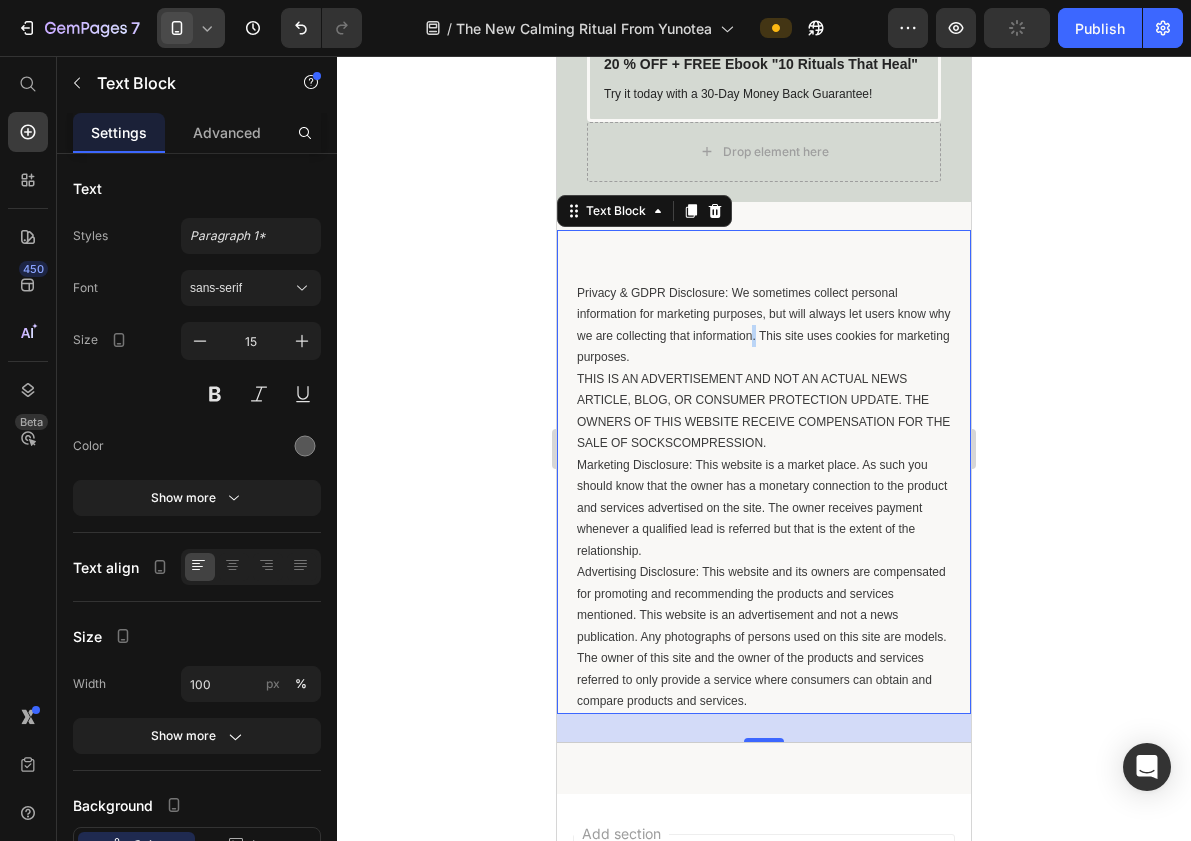 click on "Privacy & GDPR Disclosure: We sometimes collect personal information for marketing purposes, but will always let users know why we are collecting that information. This site uses cookies for marketing purposes." at bounding box center (764, 325) 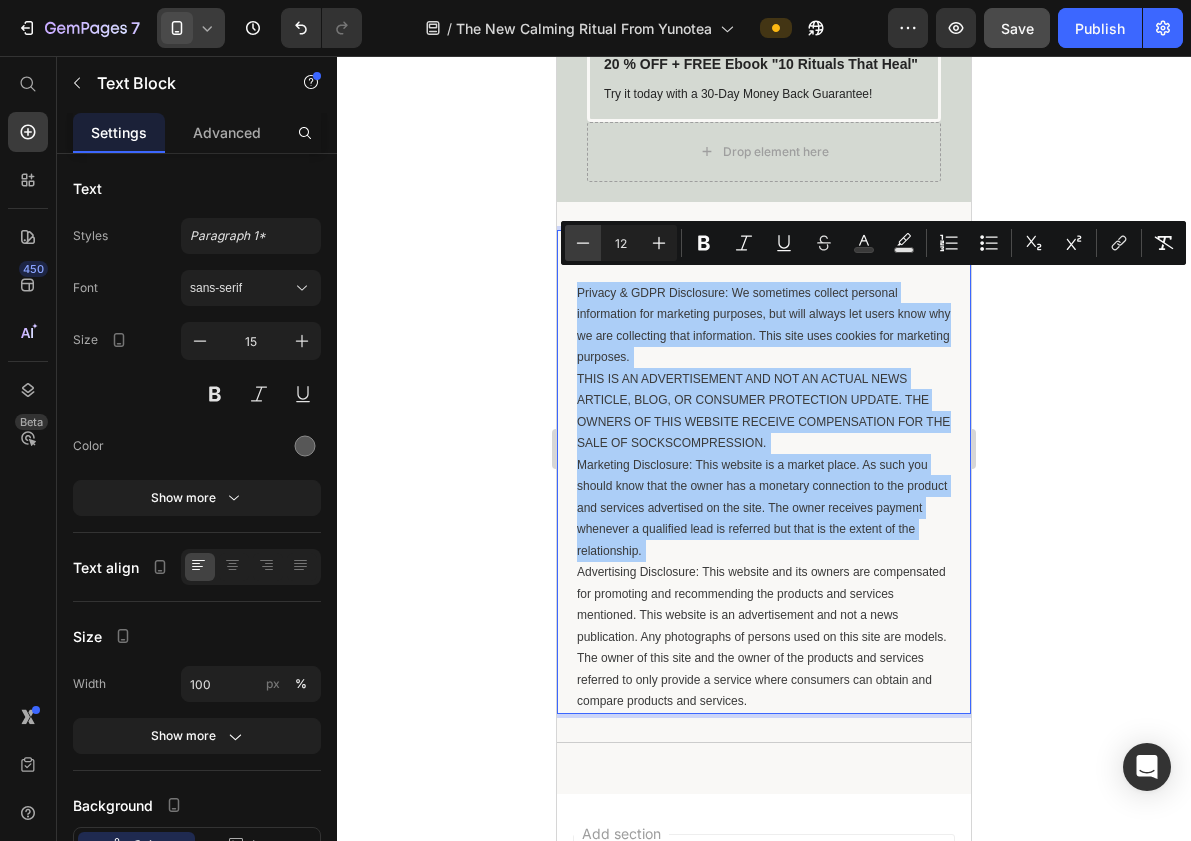 click 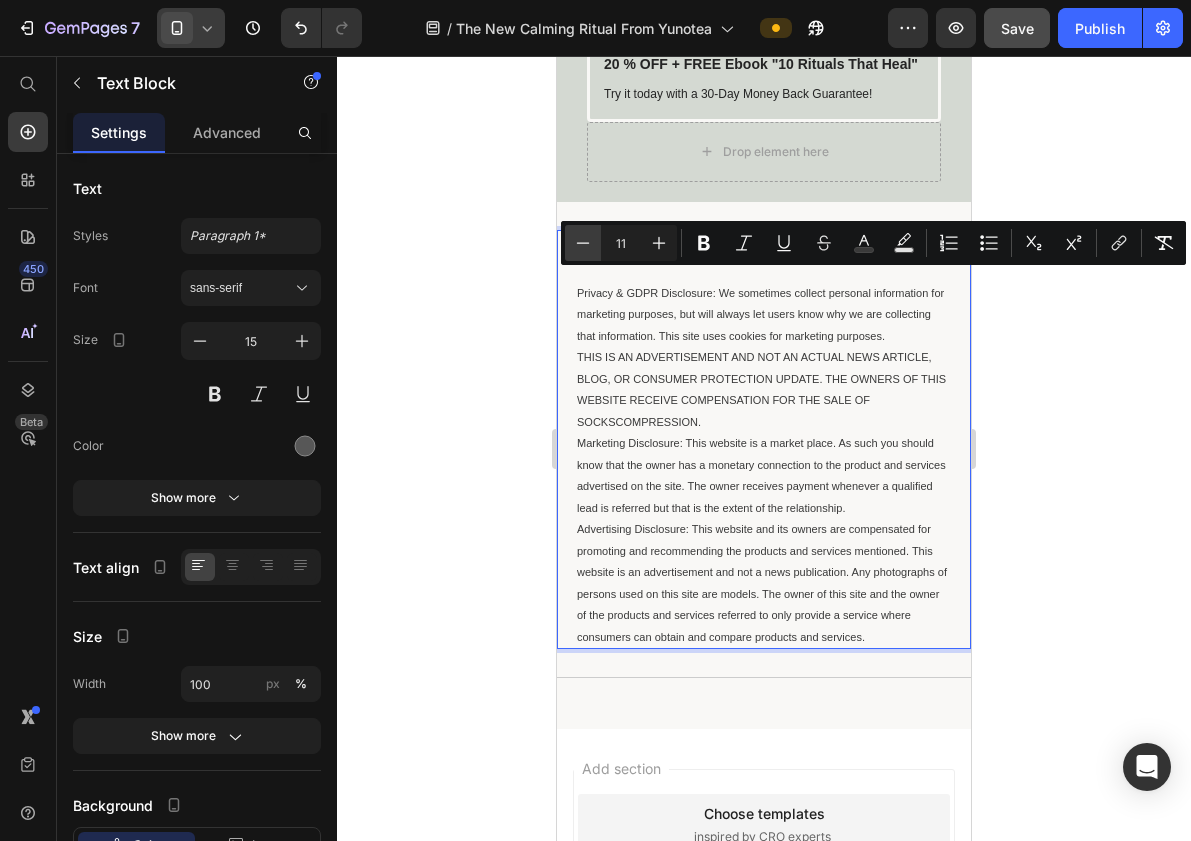 click 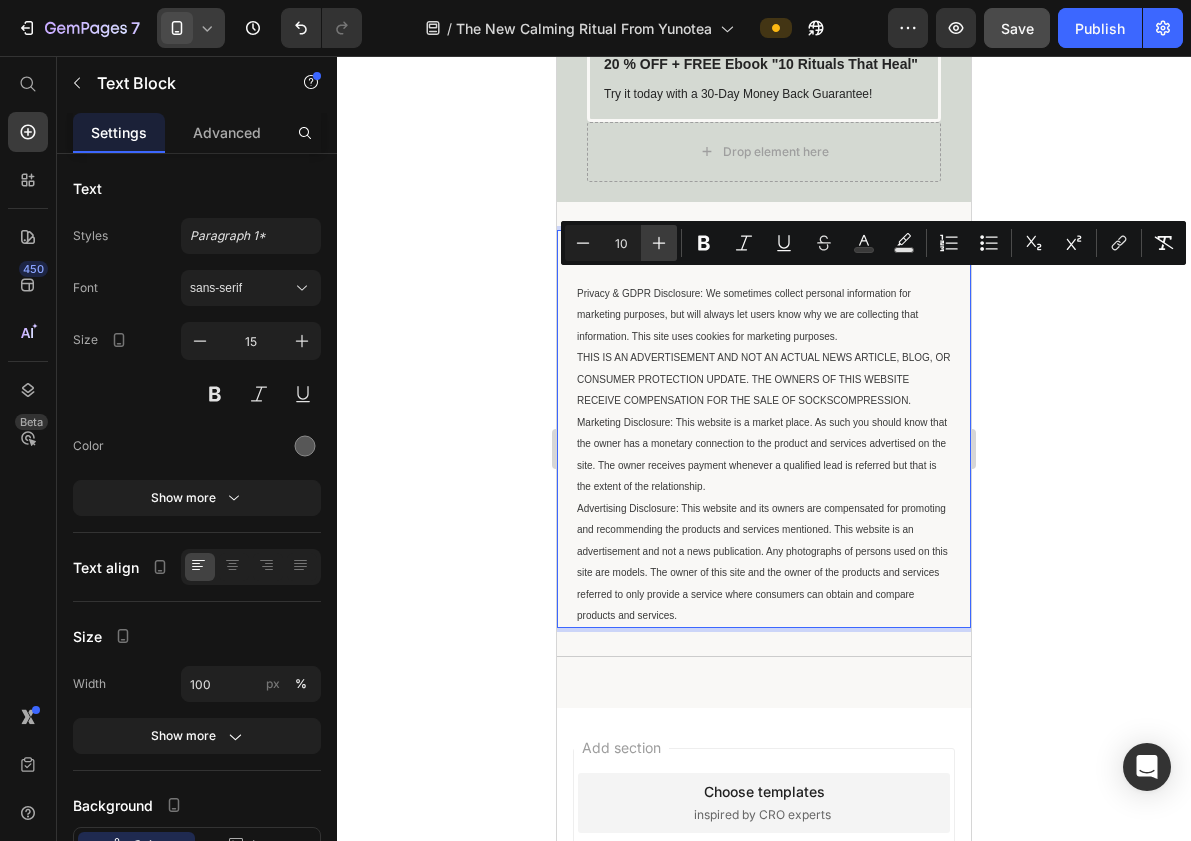 click 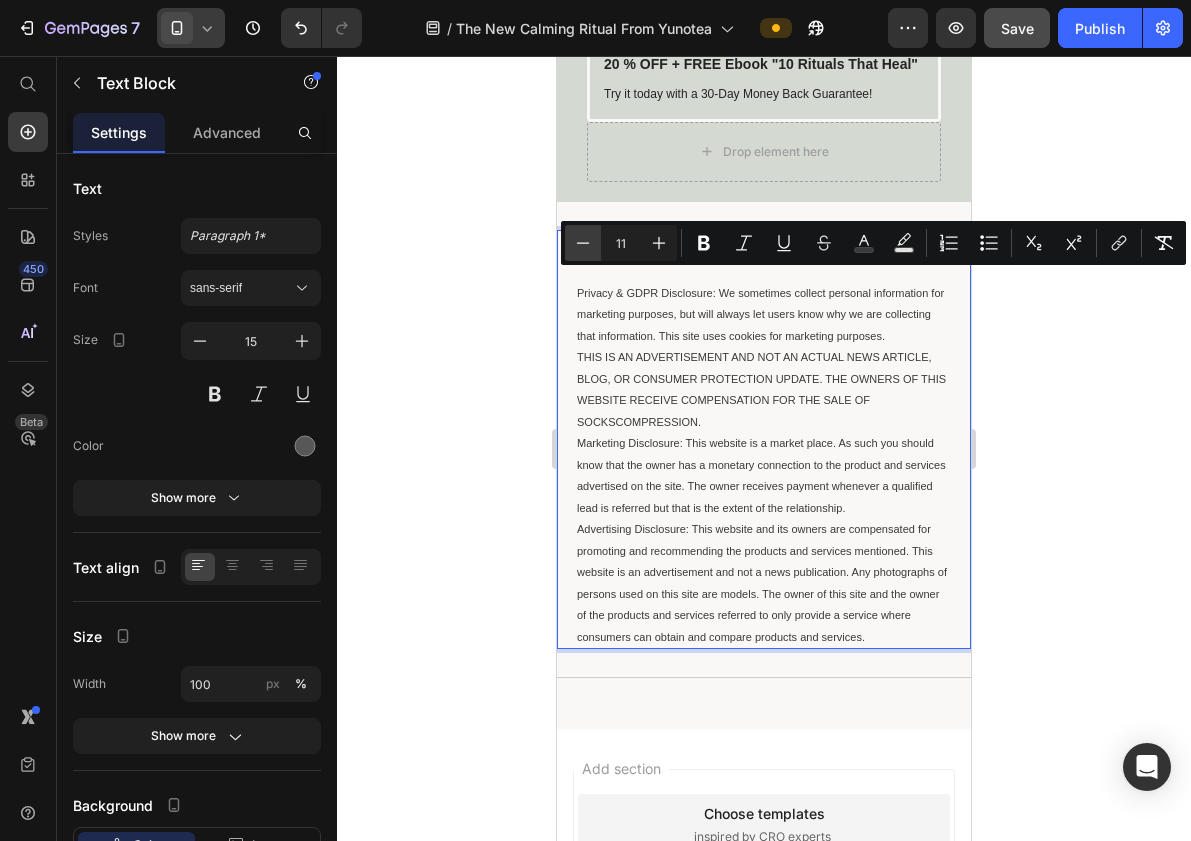 click 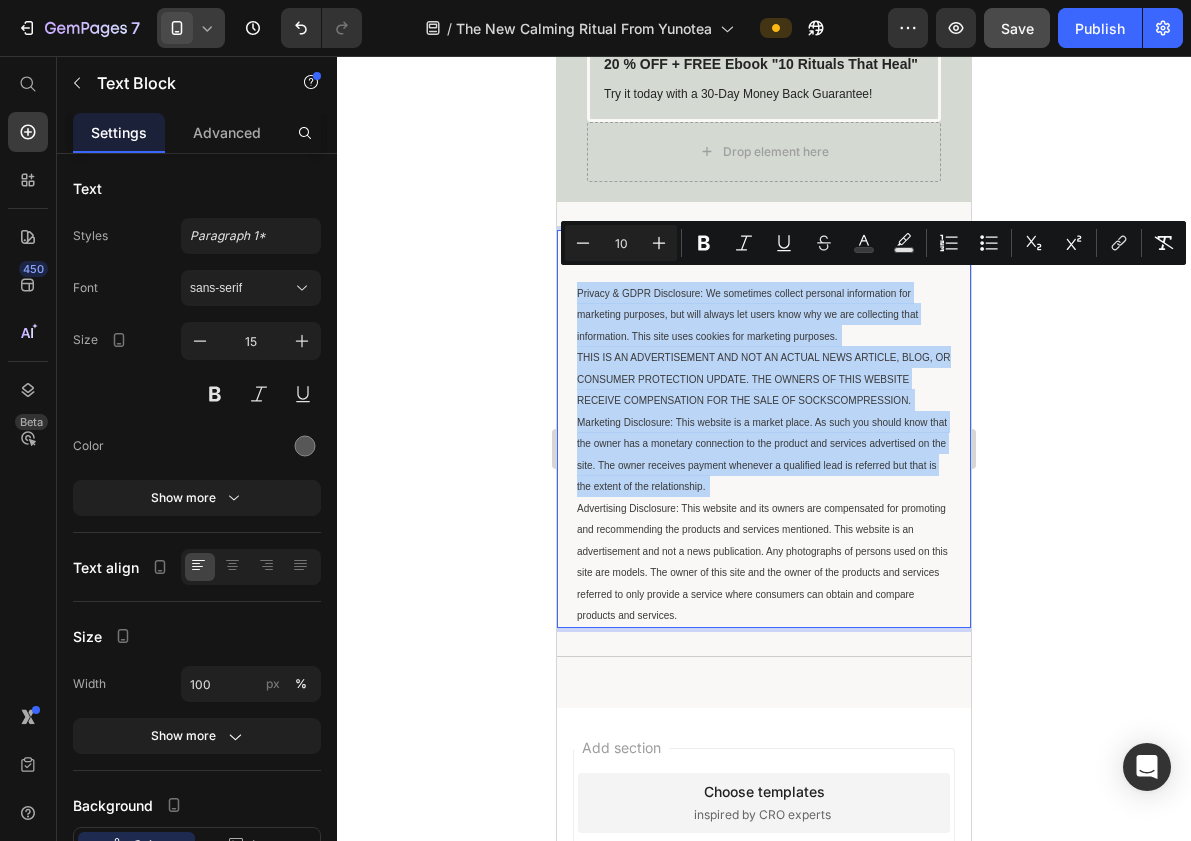 click on "Privacy & GDPR Disclosure: We sometimes collect personal information for marketing purposes, but will always let users know why we are collecting that information. This site uses cookies for marketing purposes. THIS IS AN ADVERTISEMENT AND NOT AN ACTUAL NEWS ARTICLE, BLOG, OR CONSUMER PROTECTION UPDATE. THE OWNERS OF THIS WEBSITE RECEIVE COMPENSATION FOR THE SALE OF SOCKSCOMPRESSION. Marketing Disclosure: This website is a market place. As such you should know that the owner has a monetary connection to the product and services advertised on the site. The owner receives payment whenever a qualified lead is referred but that is the extent of the relationship." at bounding box center [764, 454] 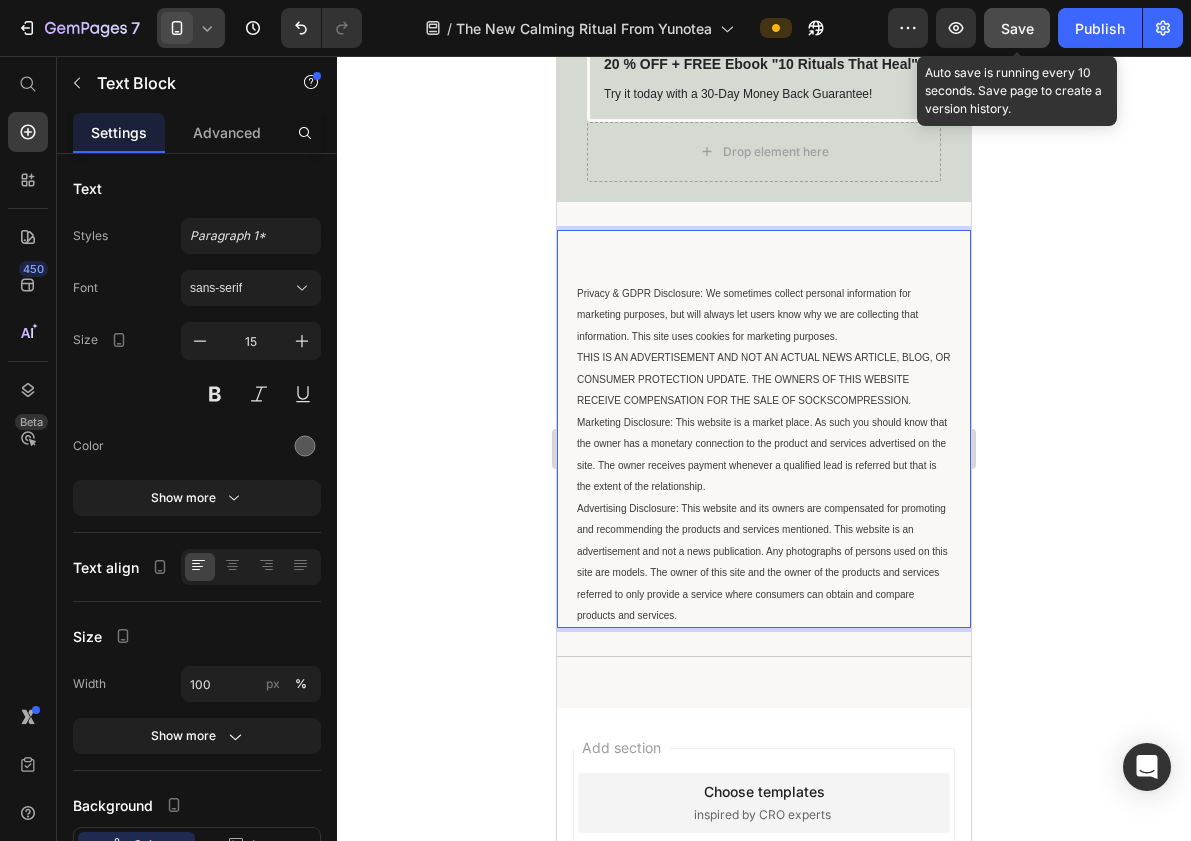click on "Save" at bounding box center (1017, 28) 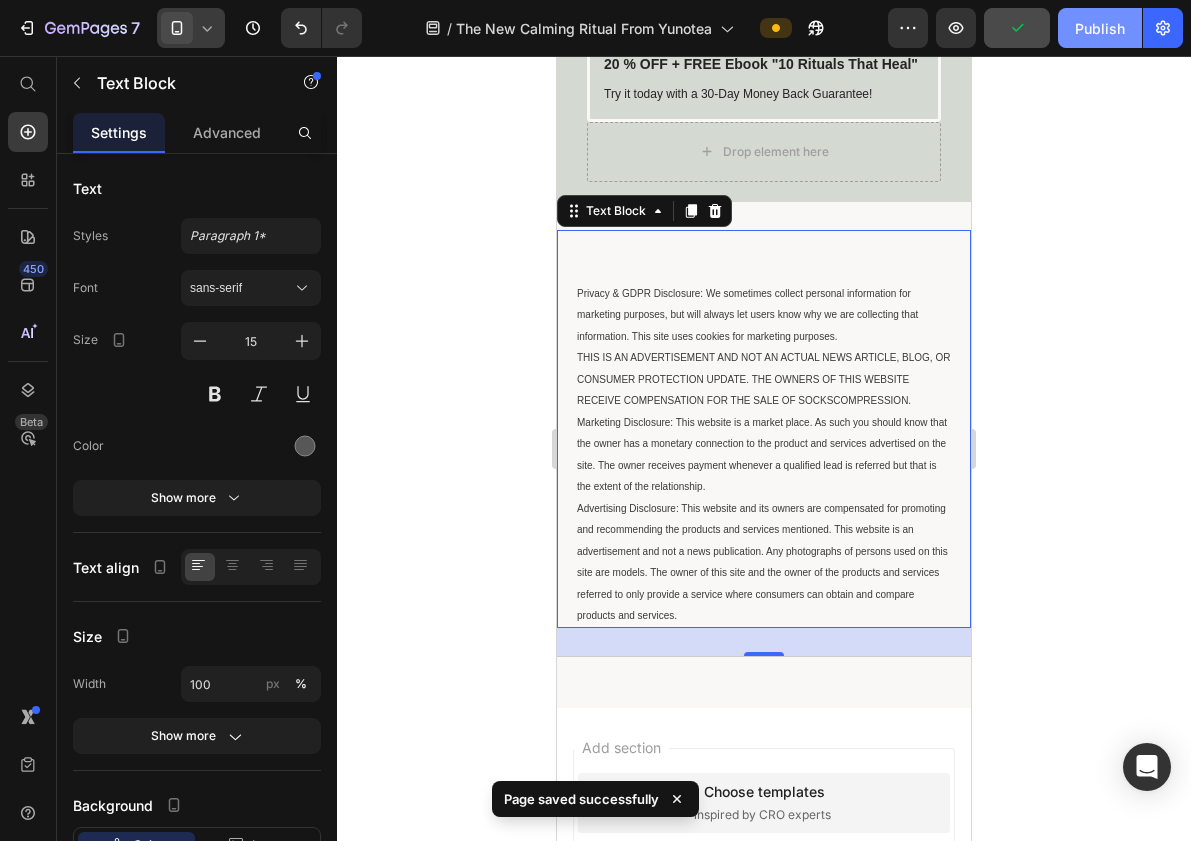click on "Publish" at bounding box center (1100, 28) 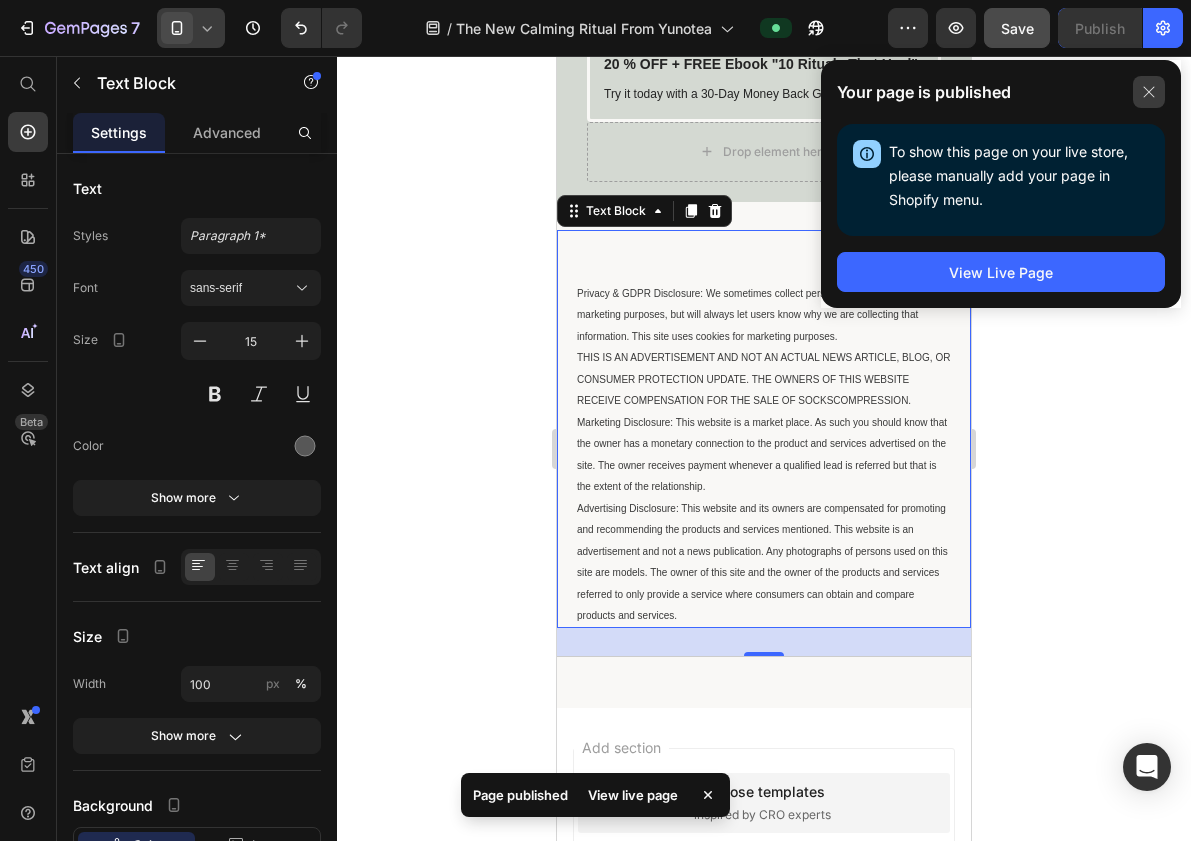 click 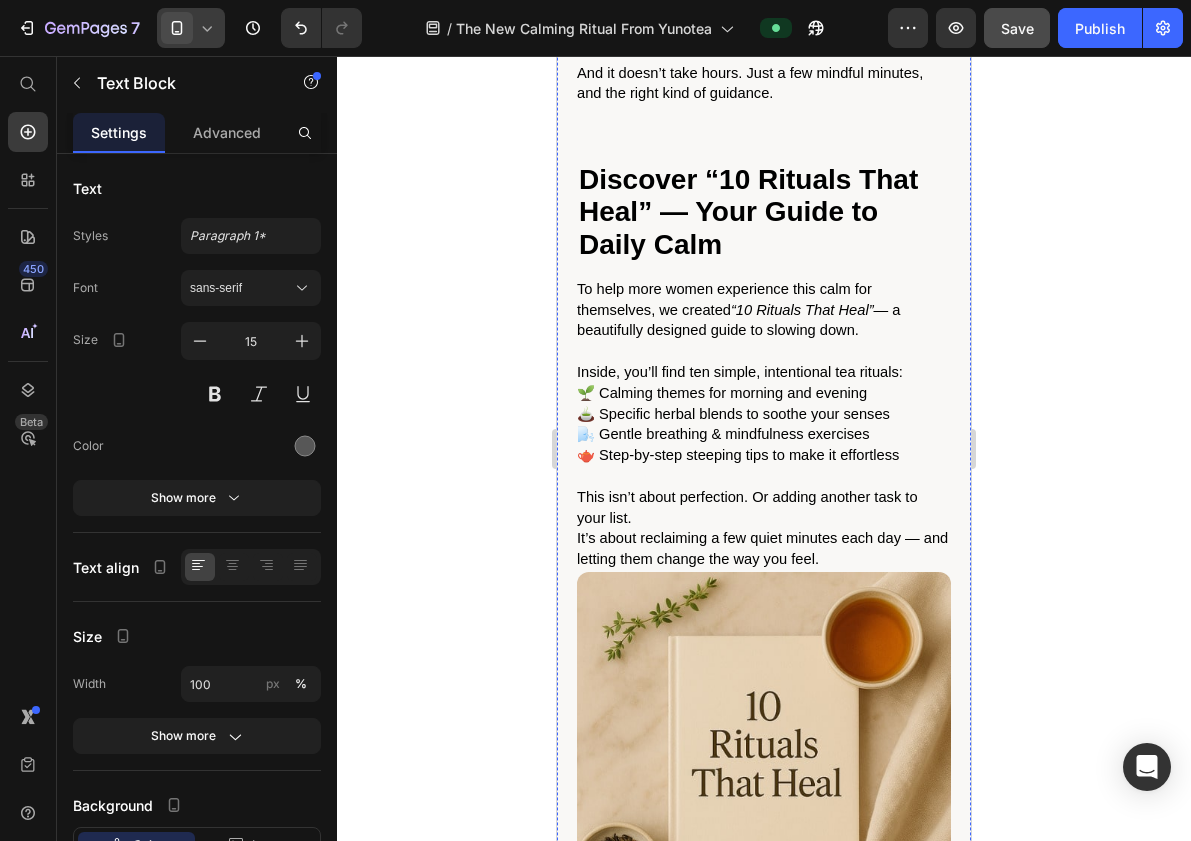 scroll, scrollTop: 1807, scrollLeft: 0, axis: vertical 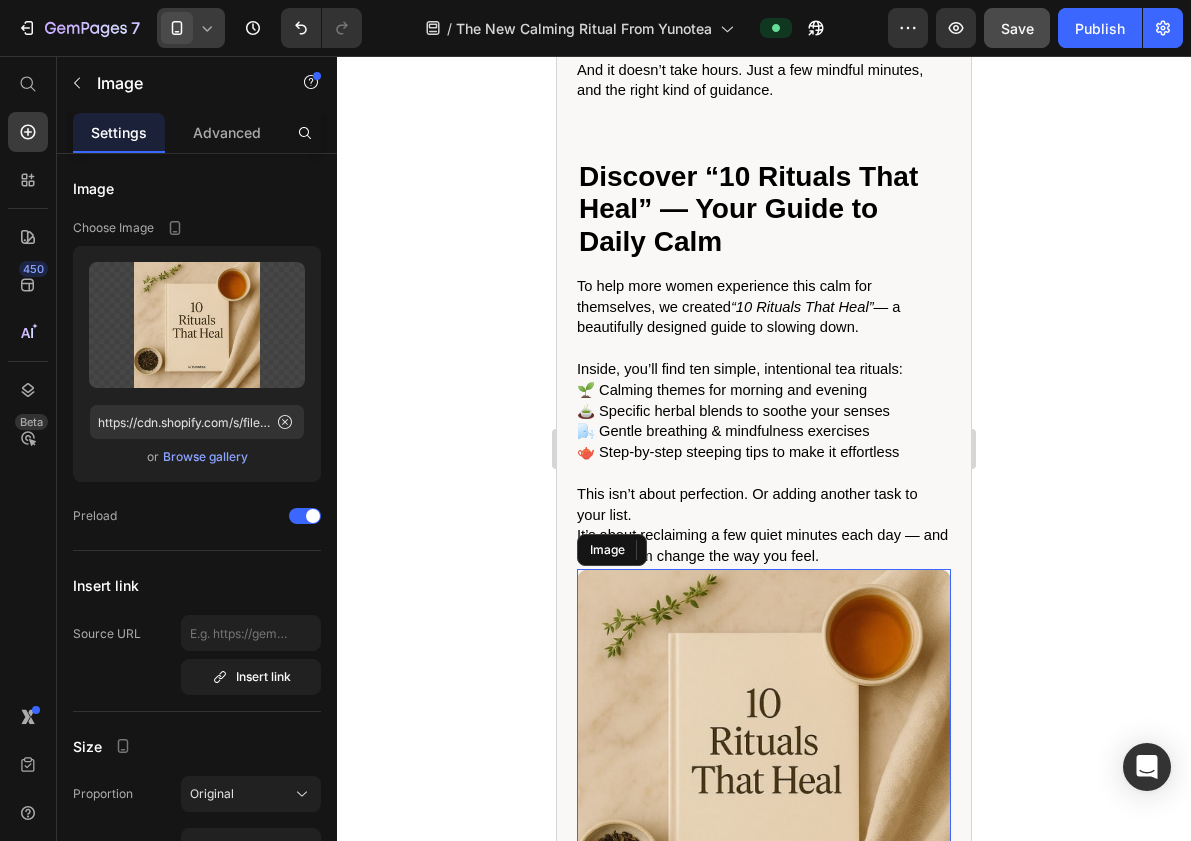 click on "Thousands of Women Are Using This Simple Ritual to Ease Daily Anxiety and Stress—Here’s Why Heading Image By [NAME] [NAME] Heading Last Updated [DATE], [YEAR] Text Block Row Between endless notifications, constant multitasking, and a to‑do list that never ends, anxiety and stress have quietly become part of daily life for so many women.
If you feel stretched thin — overwhelmed yet expected to keep going — you’re not alone. In fact, thousands of women just like you have embraced a gentle daily ritual that helps quiet their minds, ease tension, and restore a sense of calm.
And it’s  simpler — and more beautiful — than you might expect. Text Block Image Image We wake up to alarms. We check emails before we’ve even had coffee. We push through crowded commutes, endless meetings, constant notifications.
No wonder we feel on edge. No wonder it’s so hard to just… breathe.
But thousands of women have found another way — a moment in their day that belongs only to them.
Text Block" at bounding box center [764, 511] 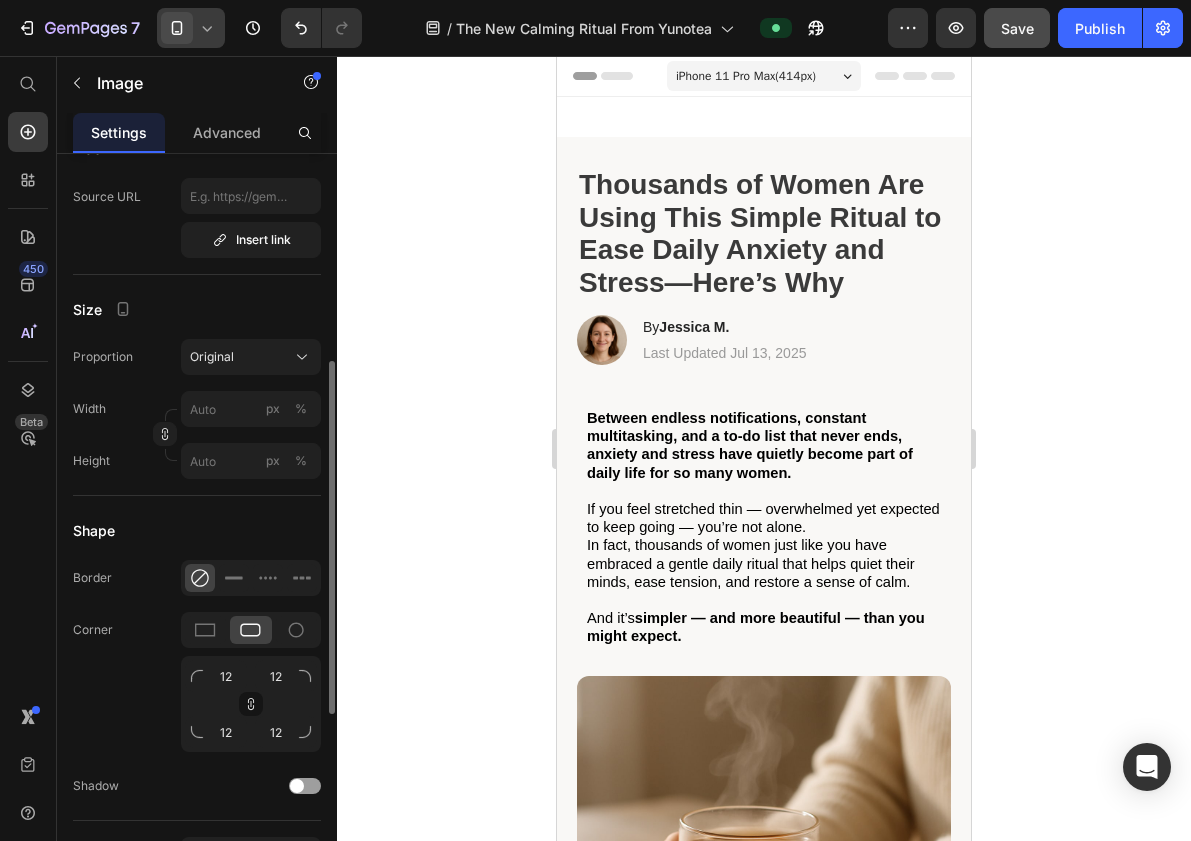 scroll, scrollTop: 456, scrollLeft: 0, axis: vertical 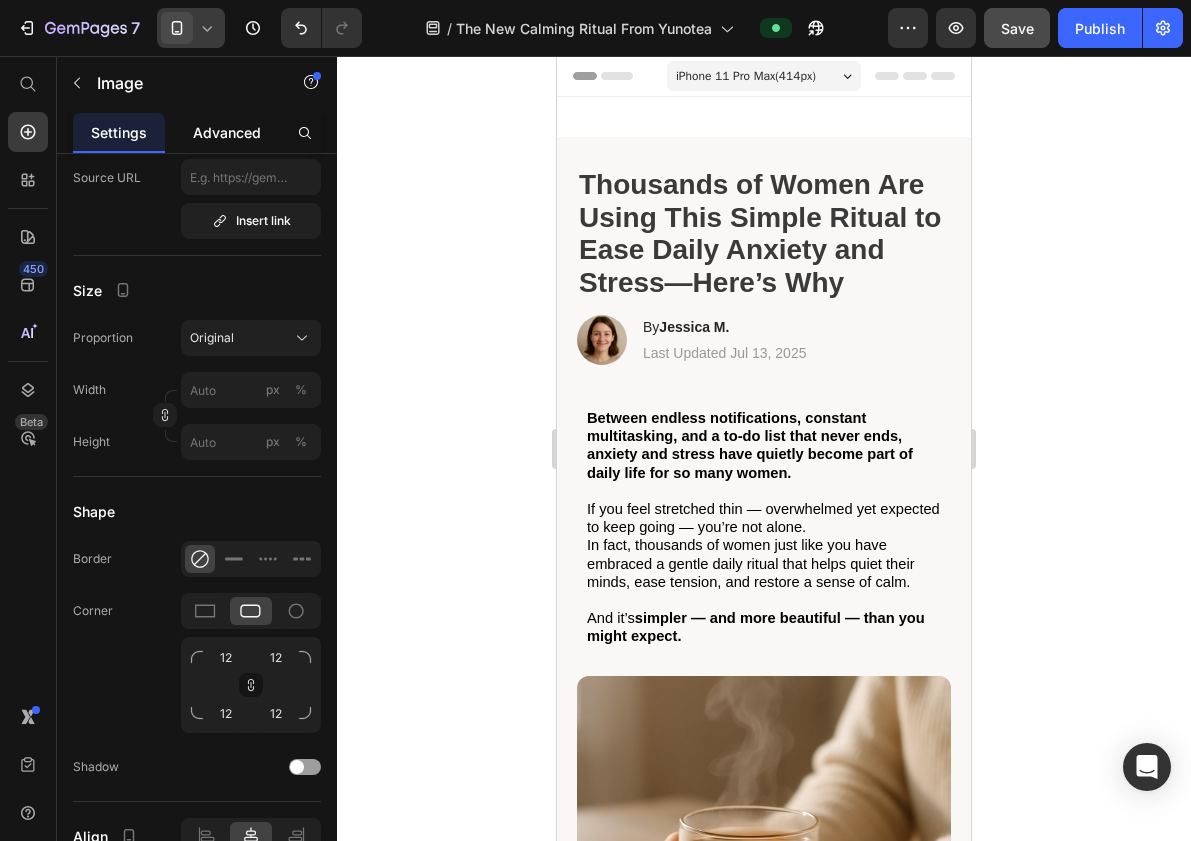 click on "Advanced" at bounding box center (227, 132) 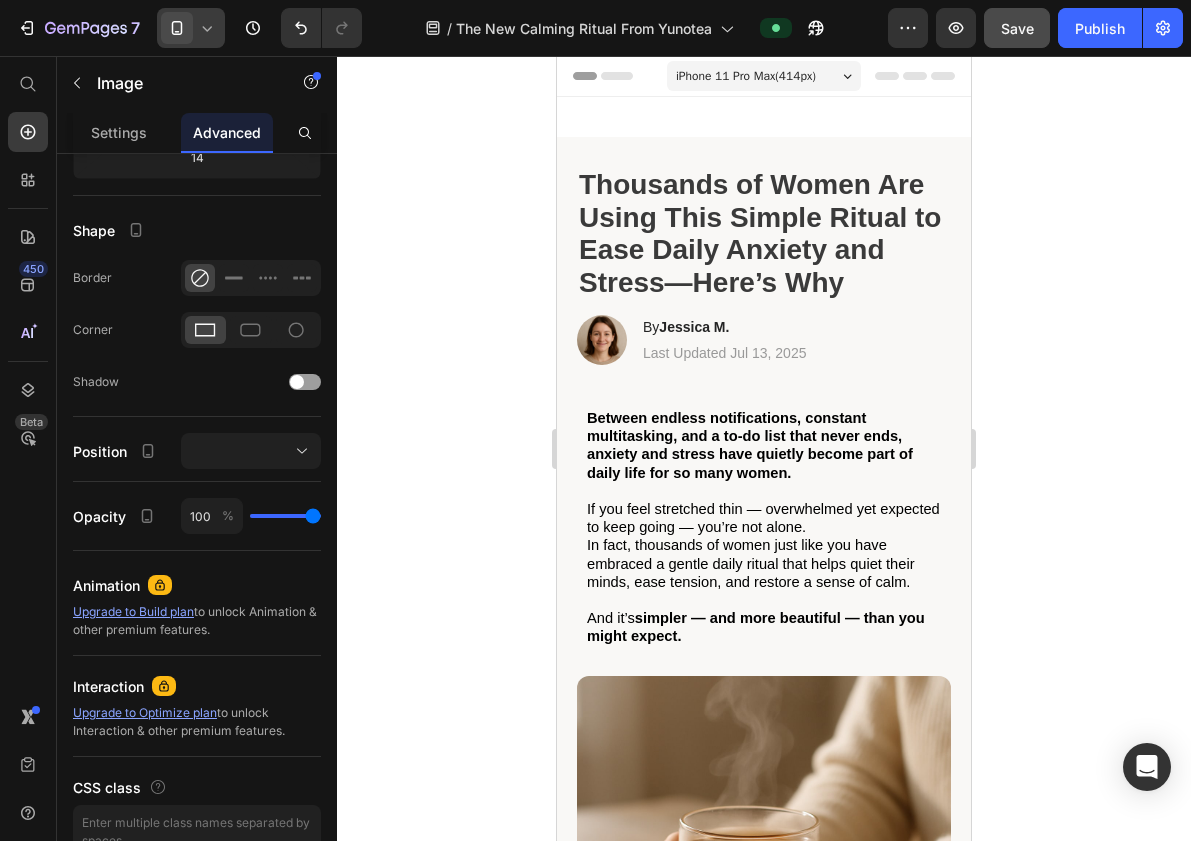 scroll, scrollTop: 0, scrollLeft: 0, axis: both 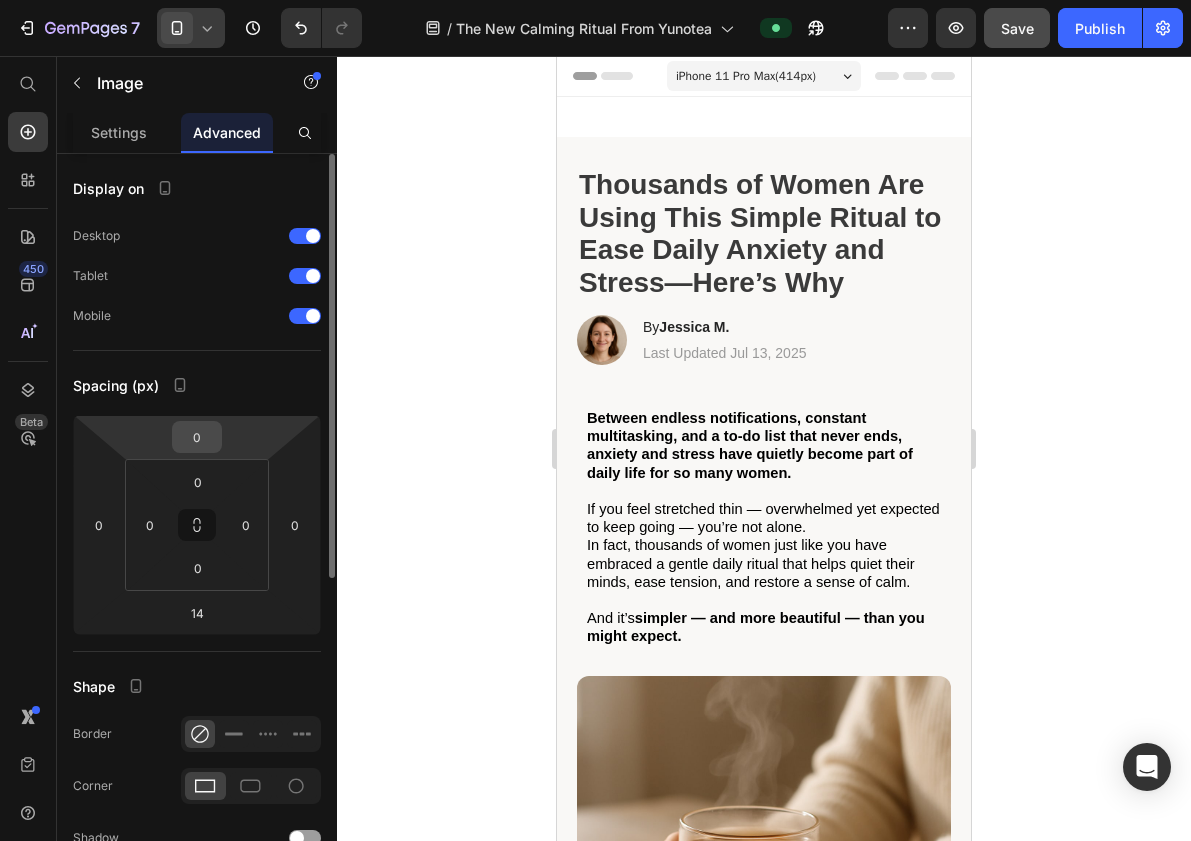 click on "0" at bounding box center [197, 437] 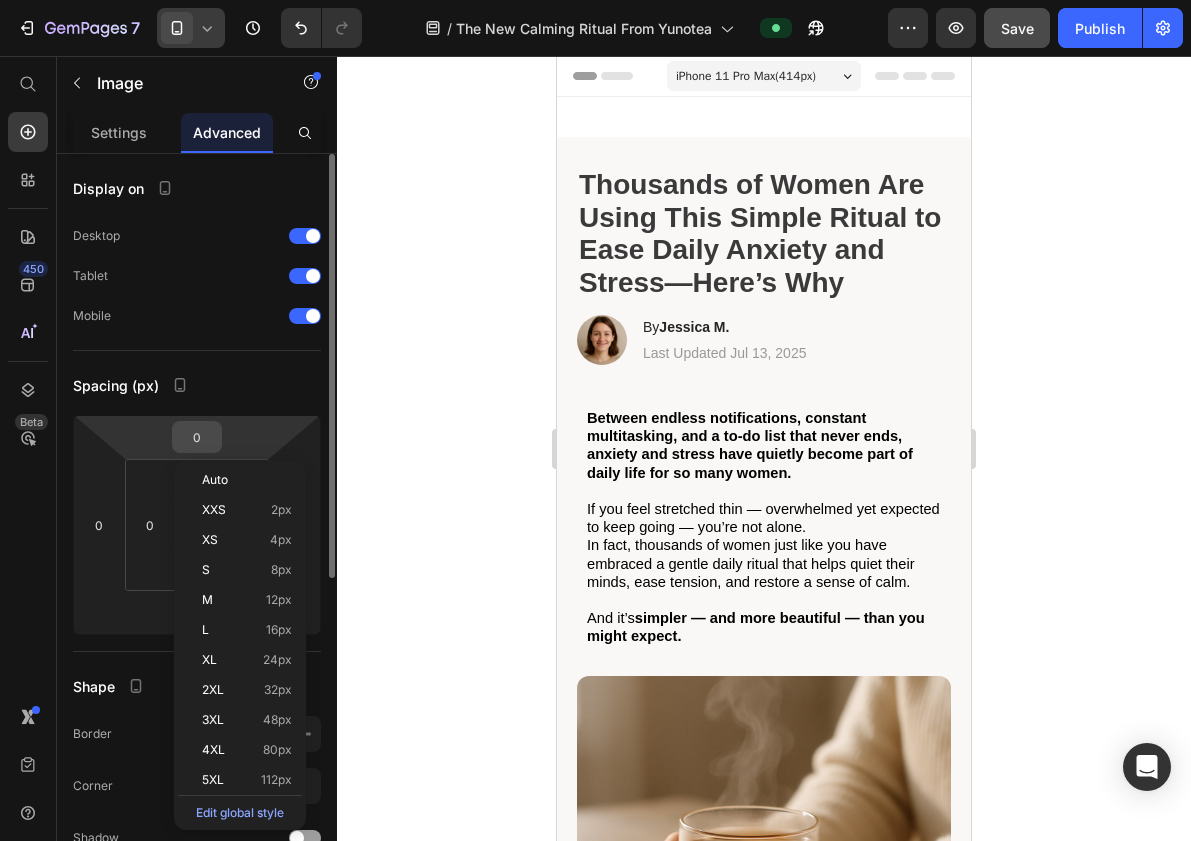 click on "0" at bounding box center (197, 437) 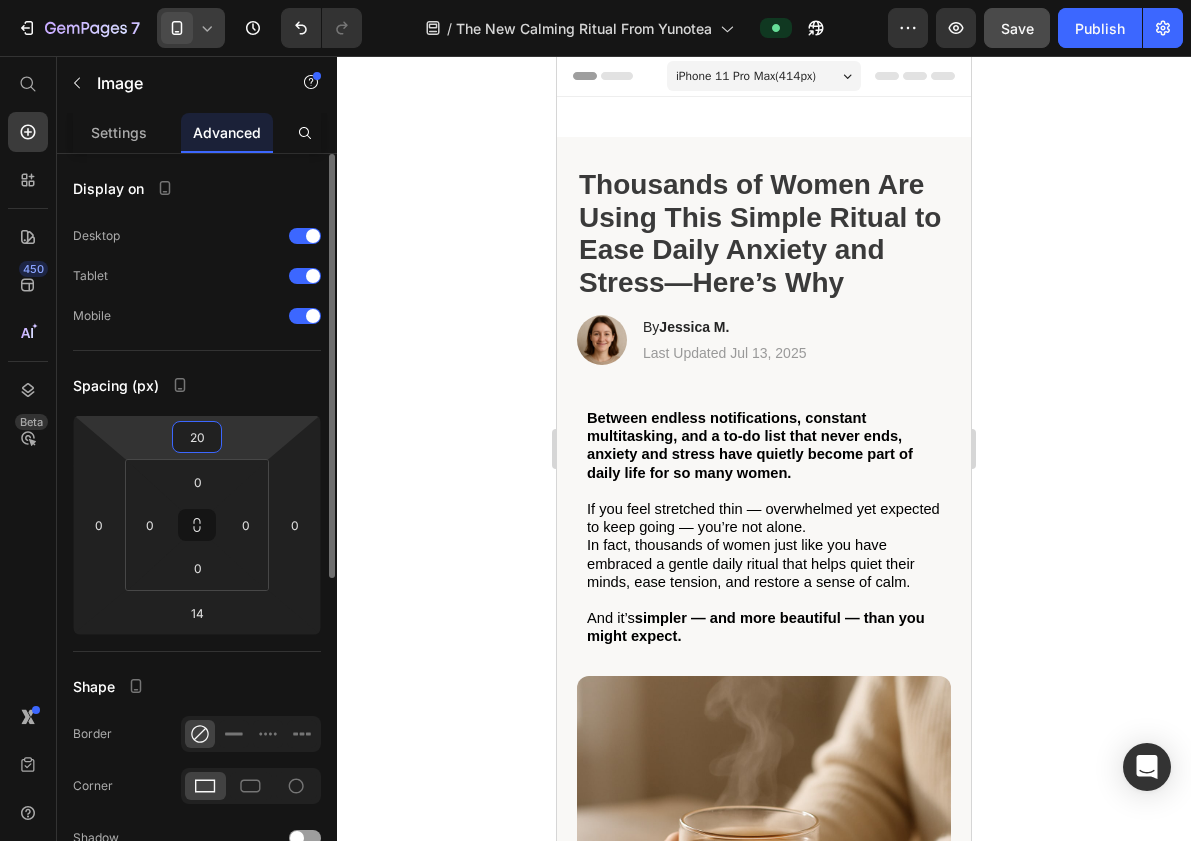 type on "20" 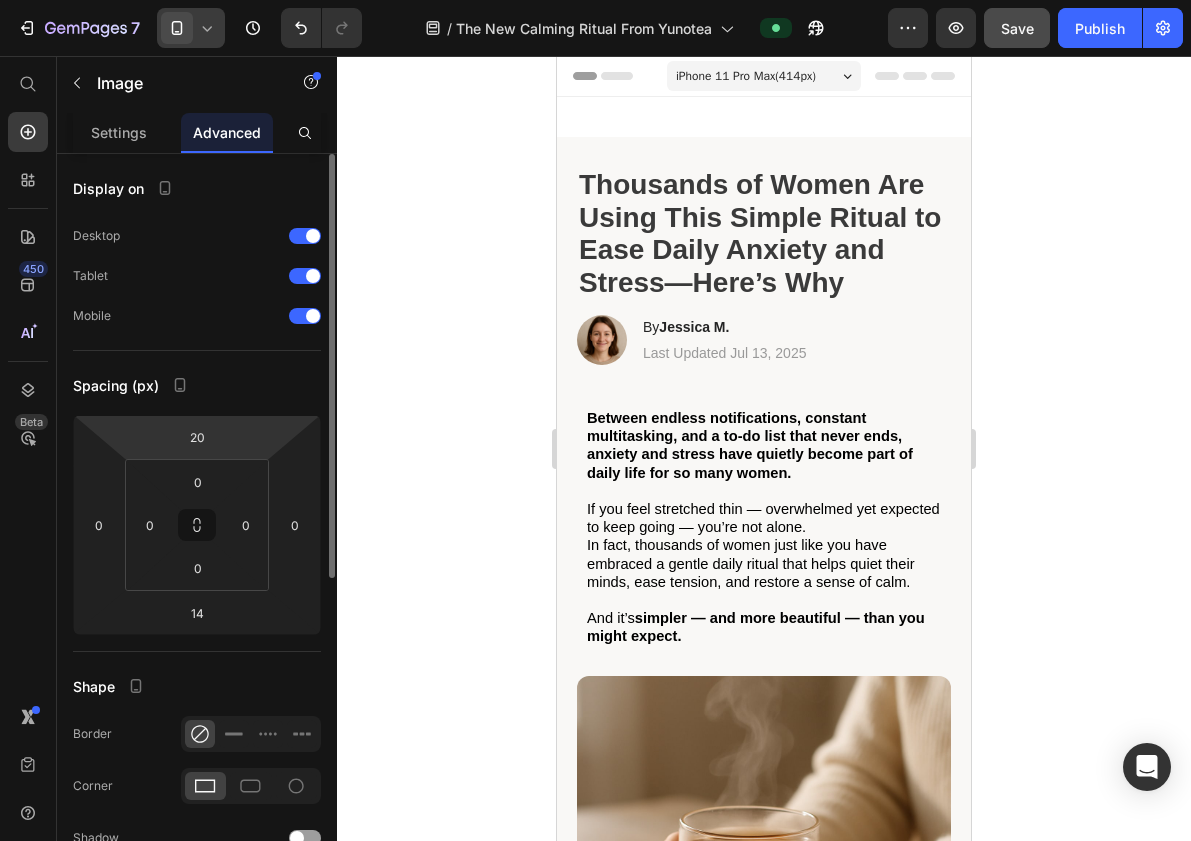 click on "Display on Desktop Tablet Mobile Spacing (px) 20 0 14 0 0 0 0 0 Shape Border Corner Shadow Position Opacity 100 % Animation Upgrade to Build plan  to unlock Animation & other premium features. Interaction Upgrade to Optimize plan  to unlock Interaction & other premium features. CSS class" at bounding box center [197, 757] 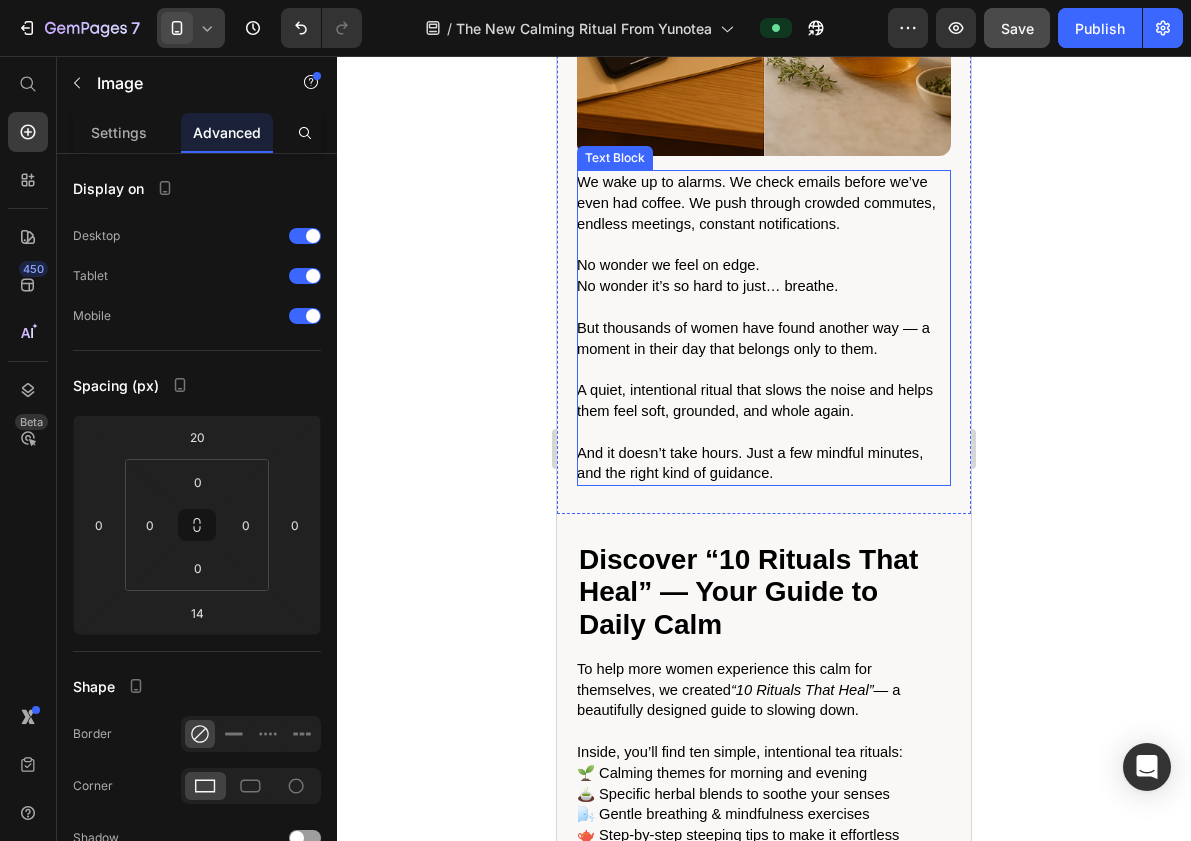 scroll, scrollTop: 1437, scrollLeft: 0, axis: vertical 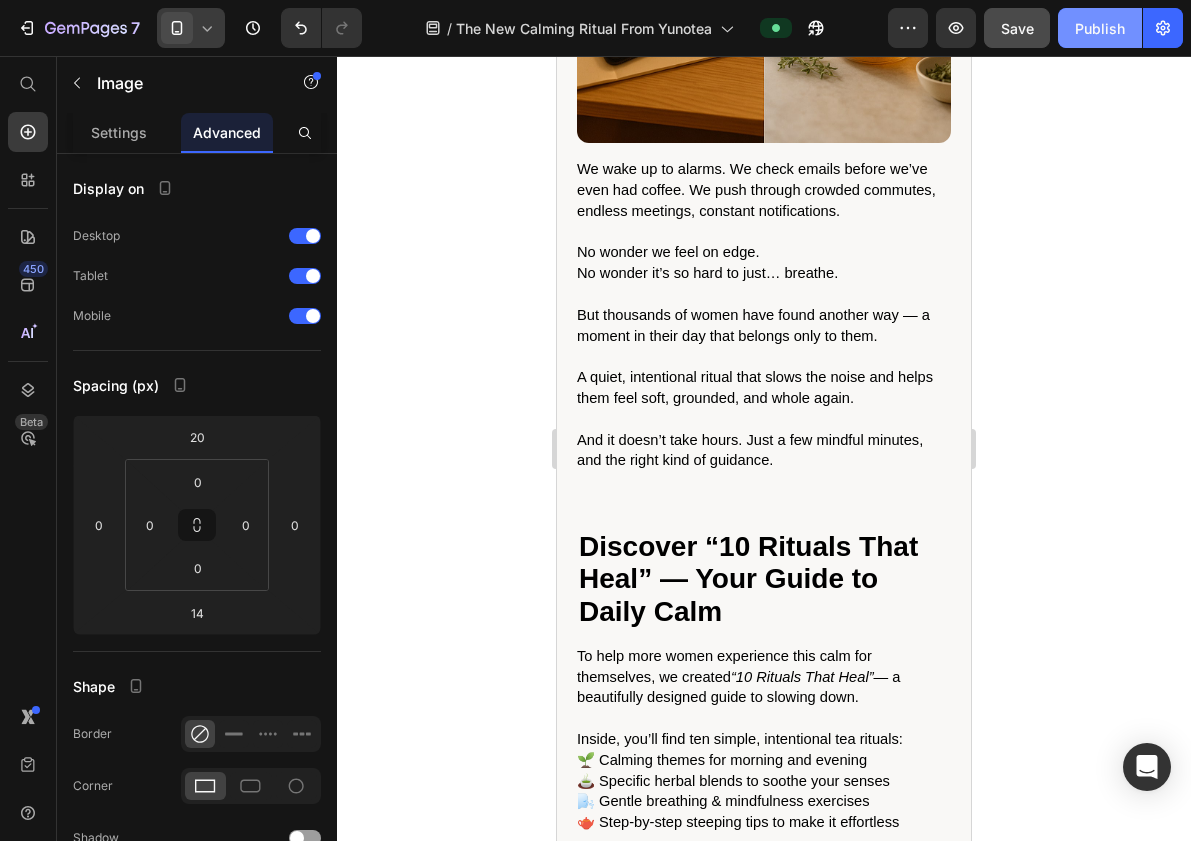 click on "Publish" at bounding box center (1100, 28) 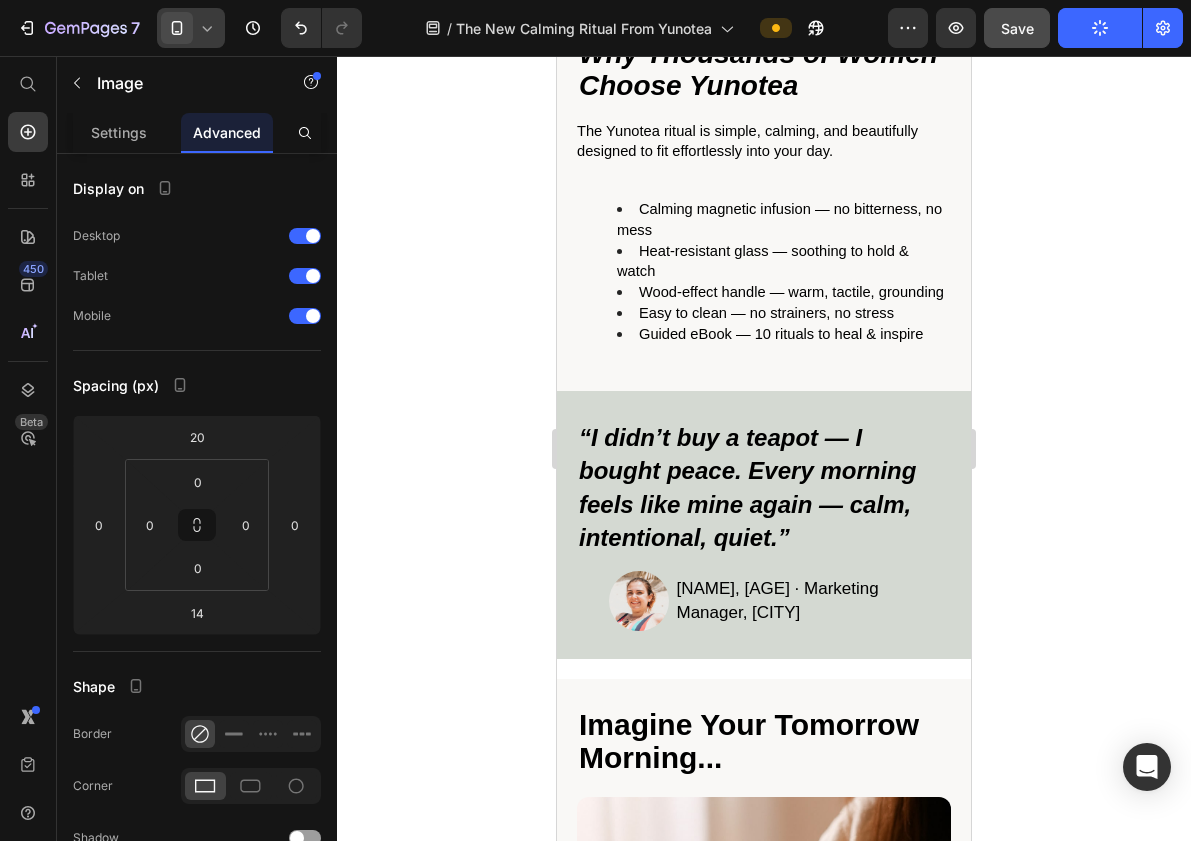 scroll, scrollTop: 3874, scrollLeft: 0, axis: vertical 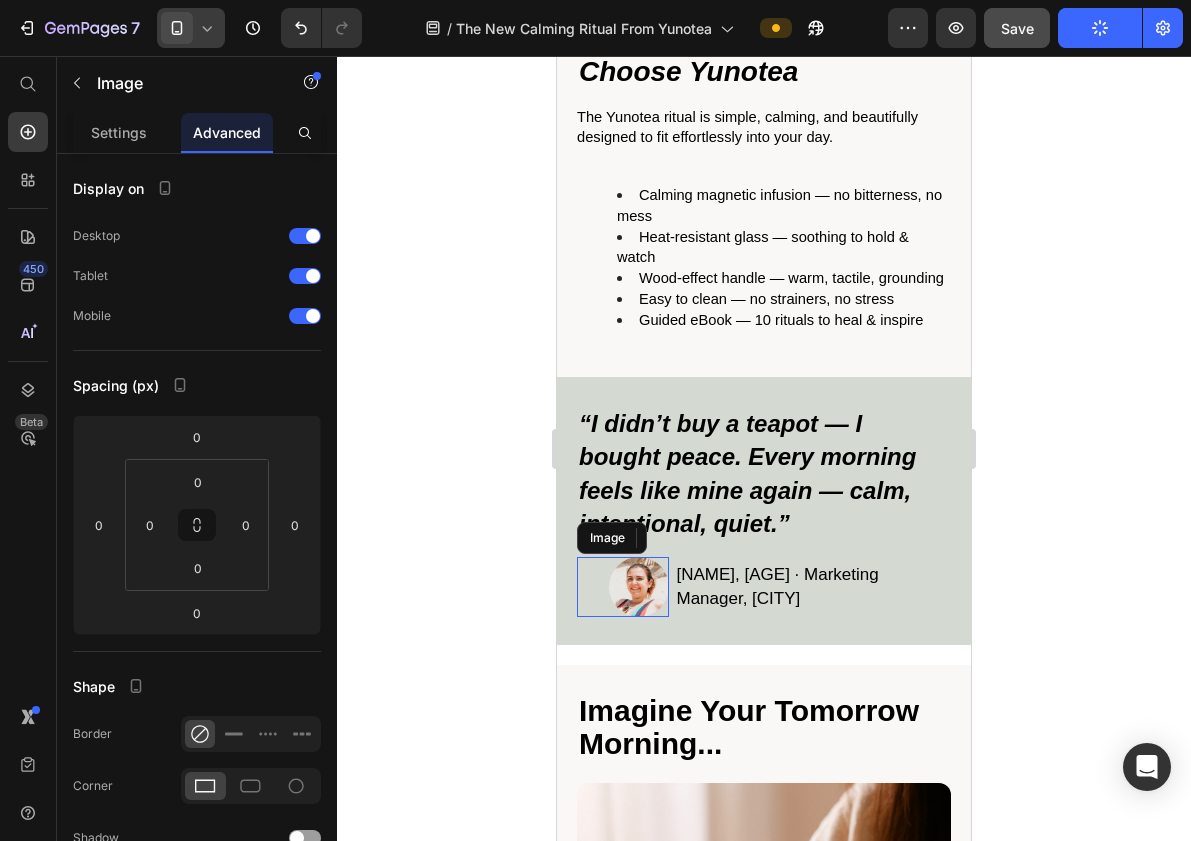 click at bounding box center (623, 587) 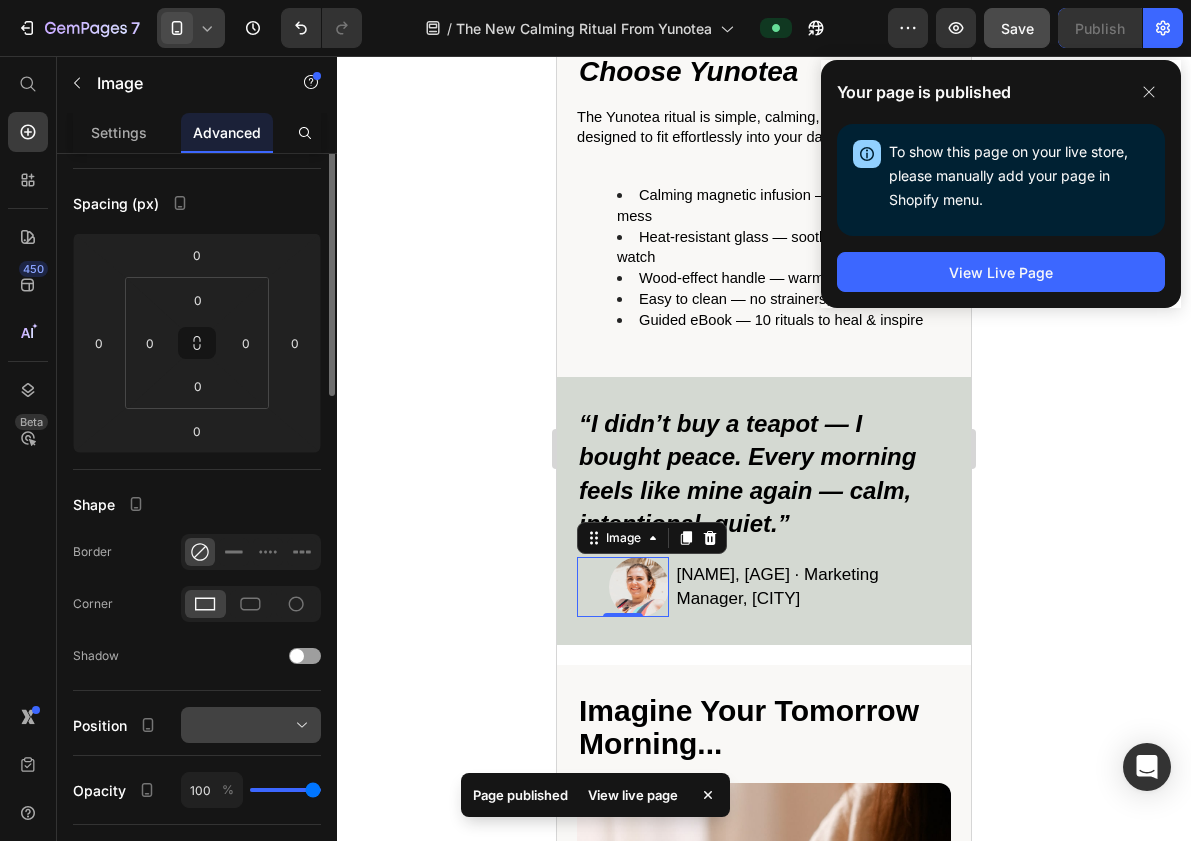scroll, scrollTop: 0, scrollLeft: 0, axis: both 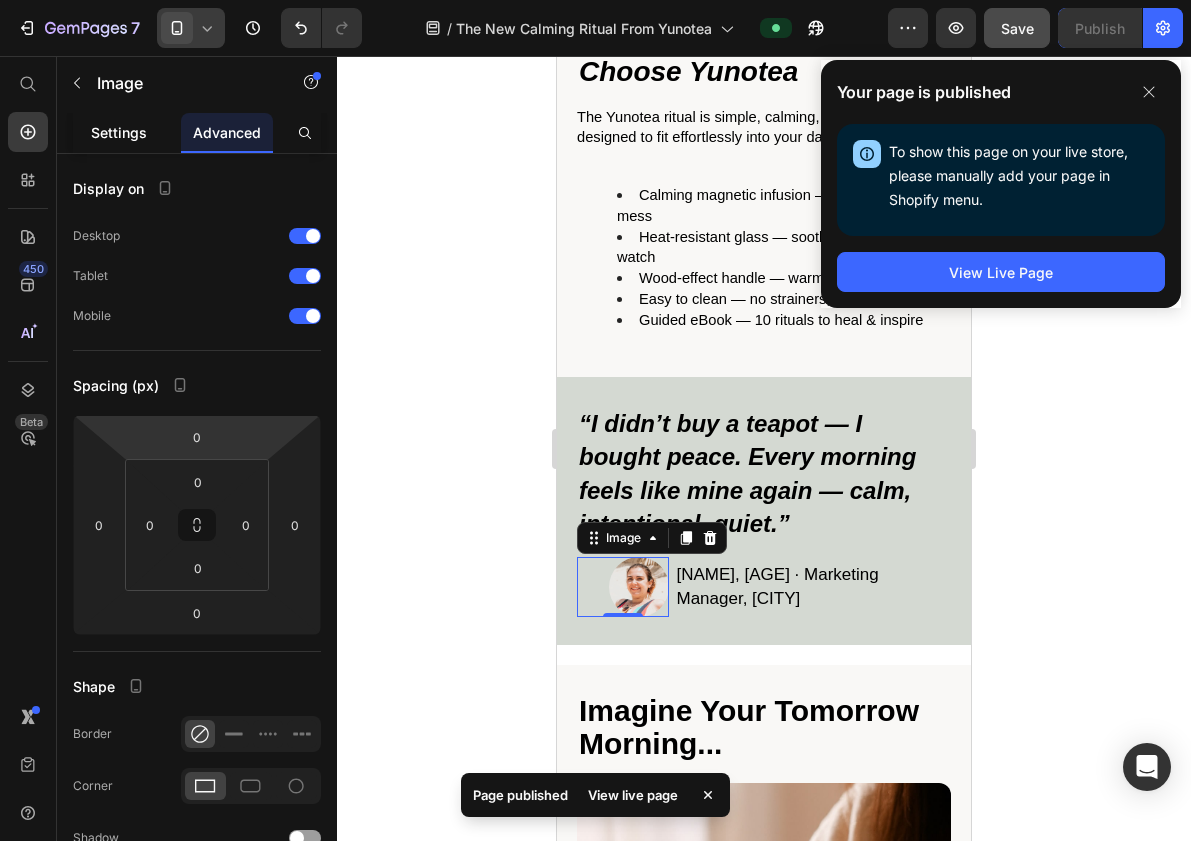 click on "Settings" at bounding box center [119, 132] 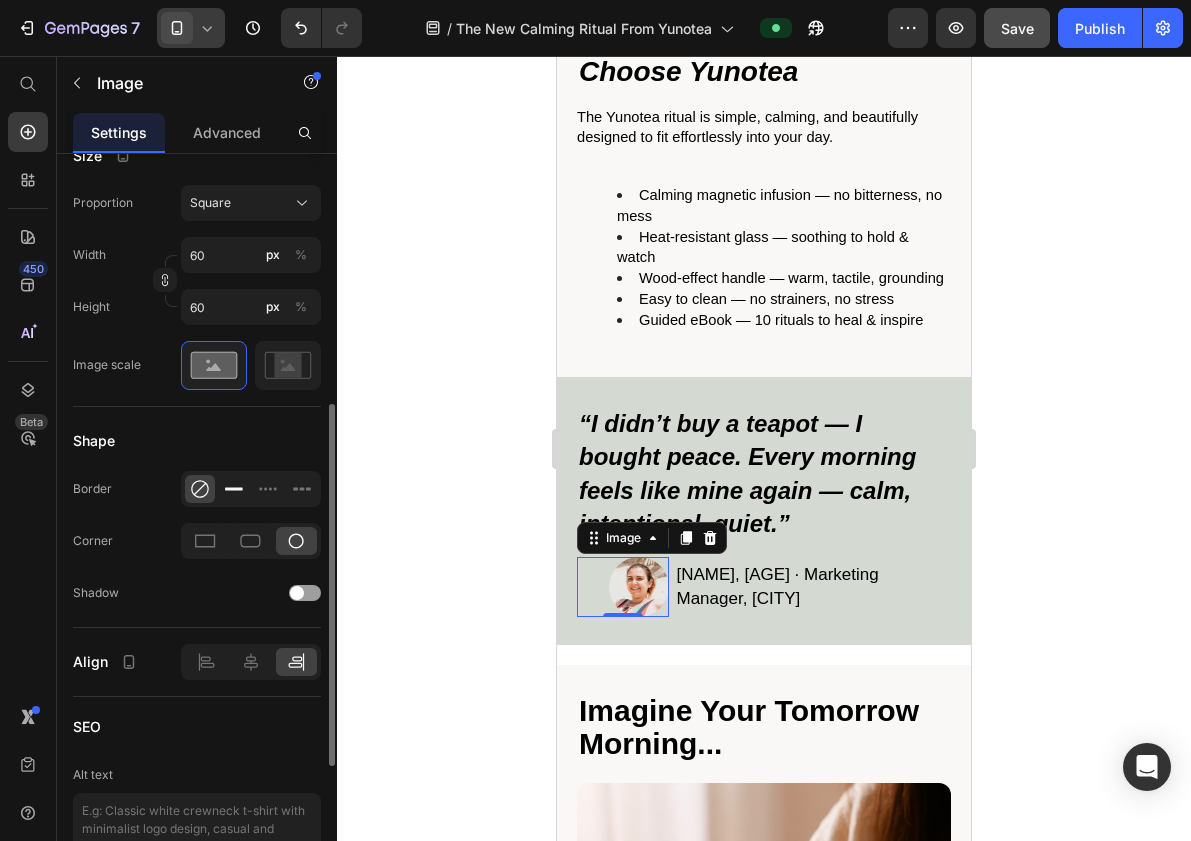 scroll, scrollTop: 607, scrollLeft: 0, axis: vertical 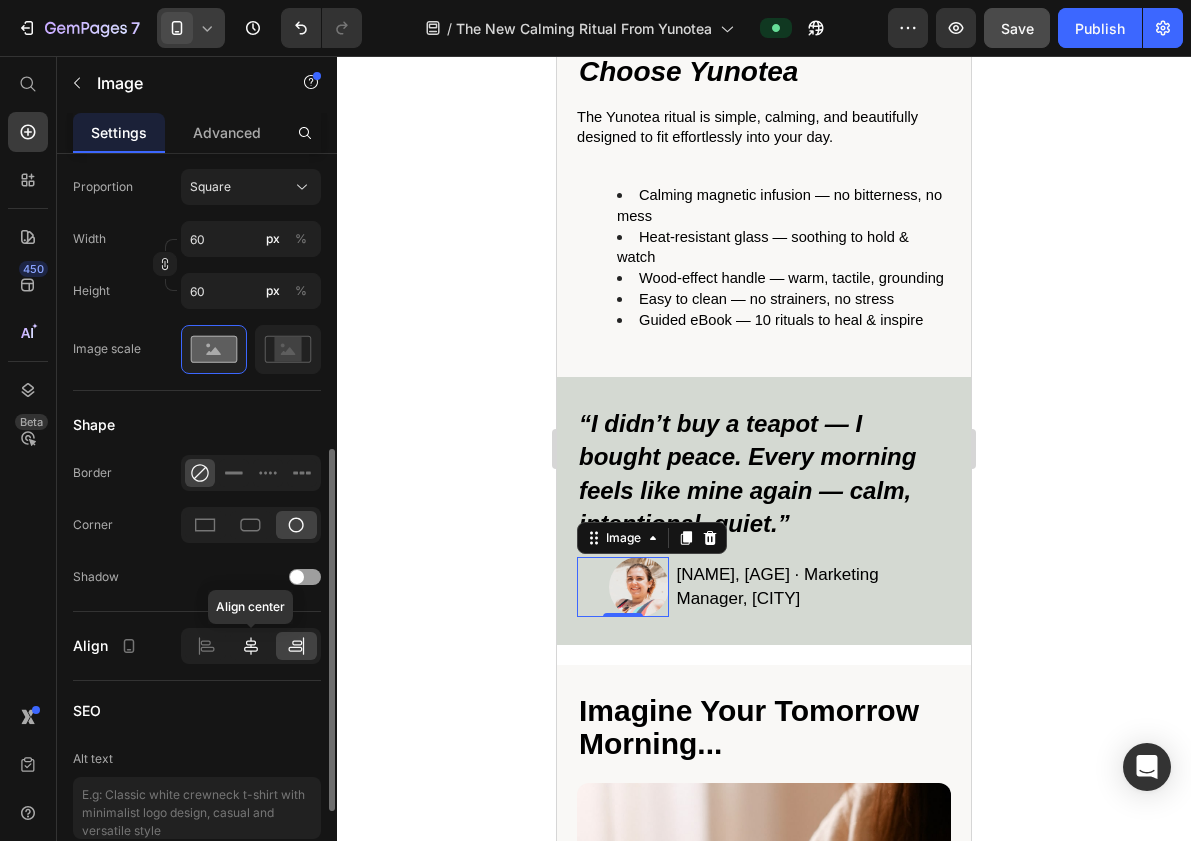 click 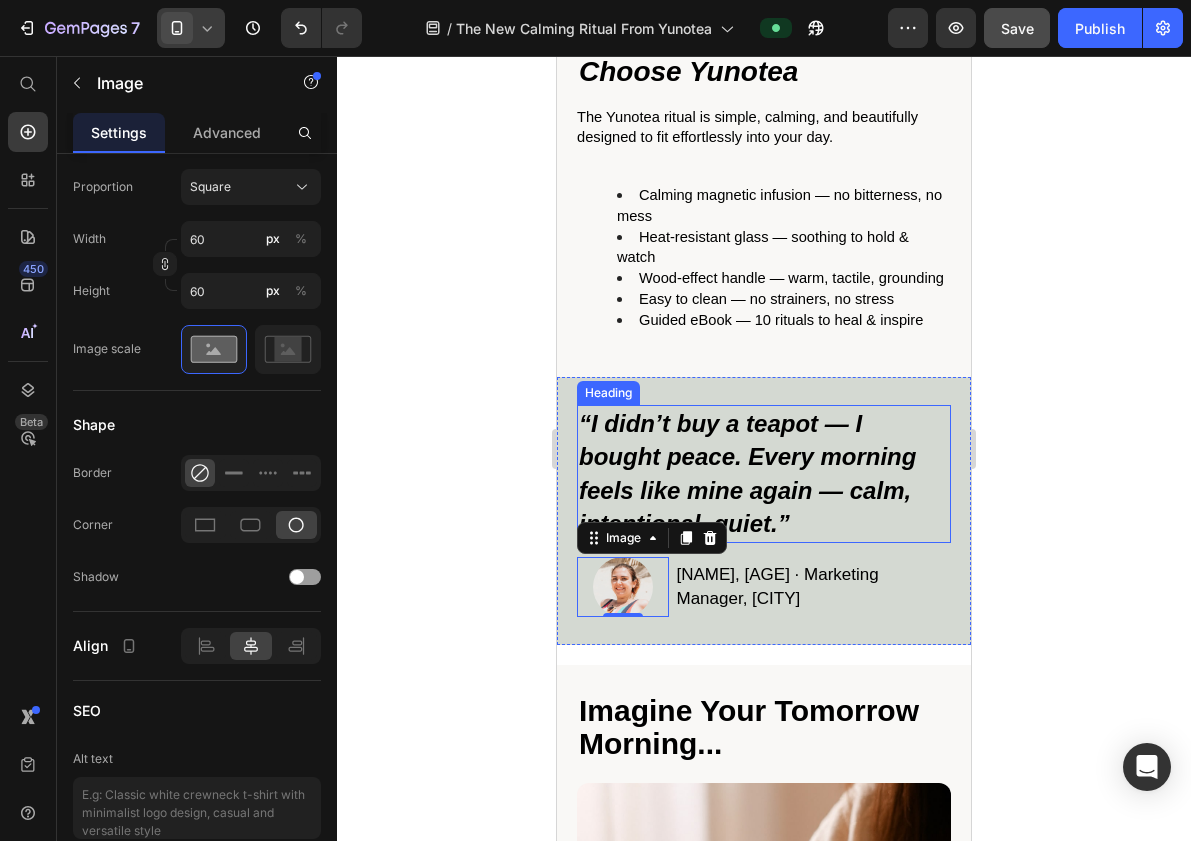 click on "“I didn’t buy a teapot — I bought peace. Every morning feels like mine again — calm, intentional, quiet.”" at bounding box center (747, 474) 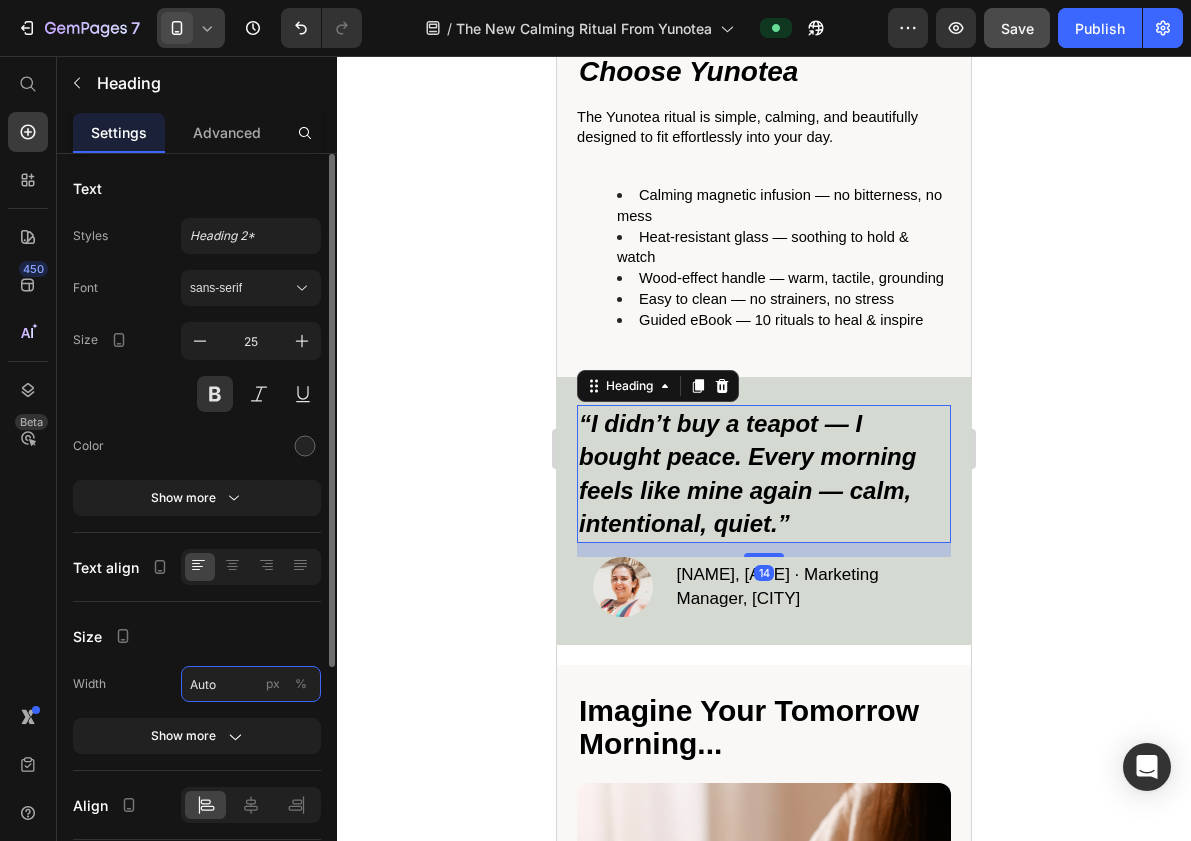 click on "Auto" at bounding box center (251, 684) 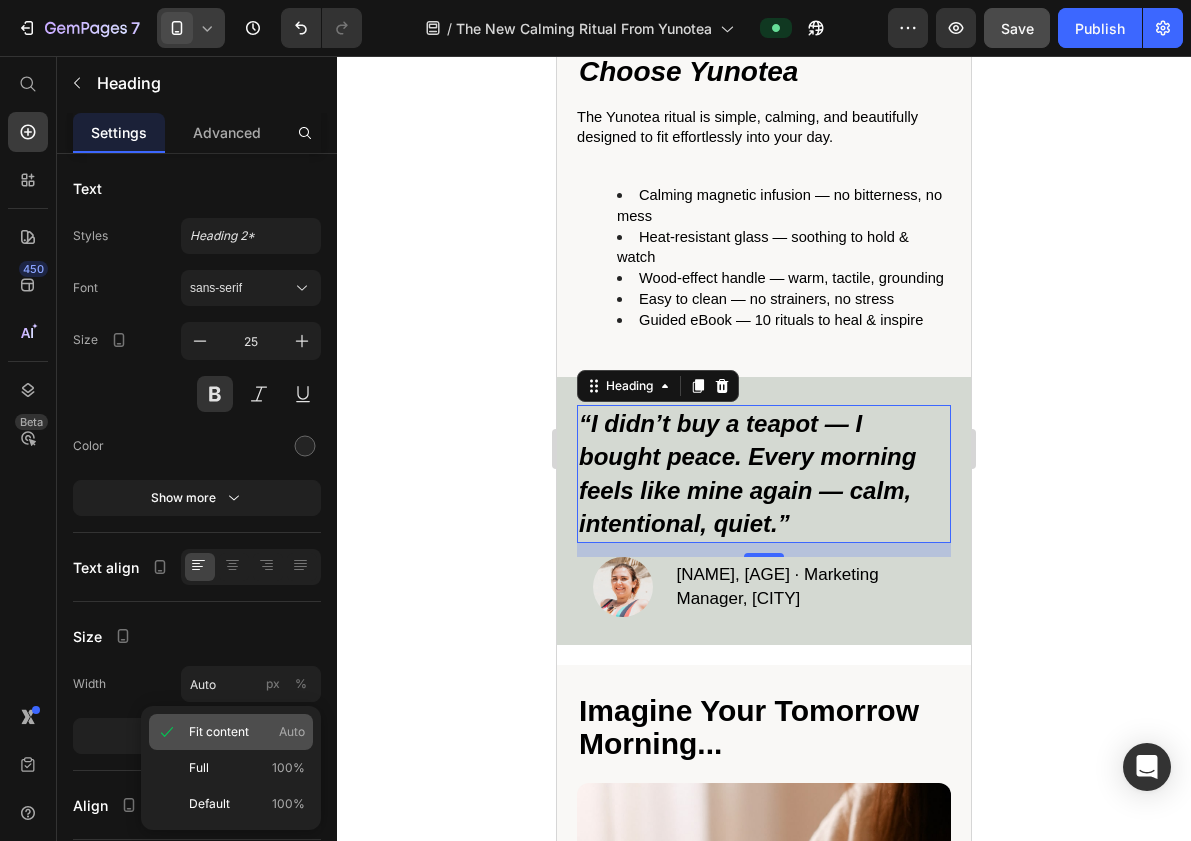 click on "Fit content" at bounding box center [219, 732] 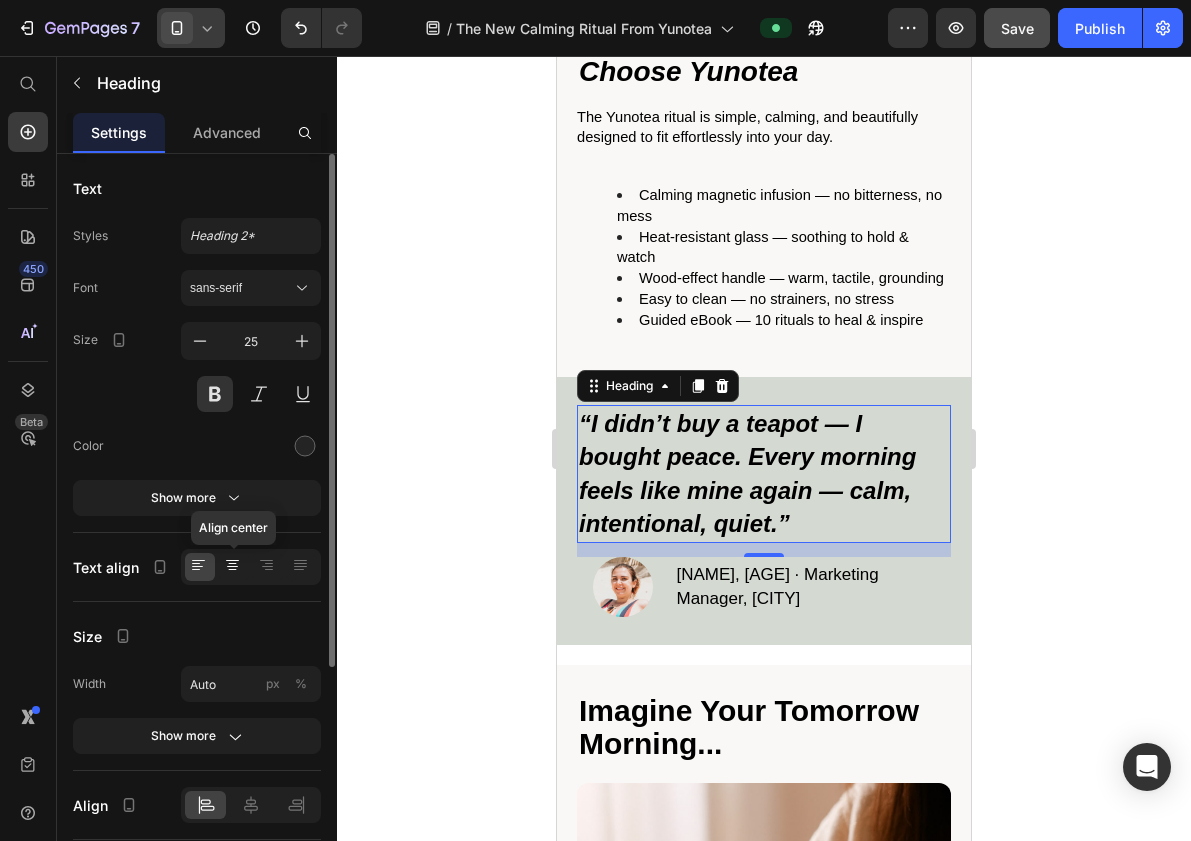 click 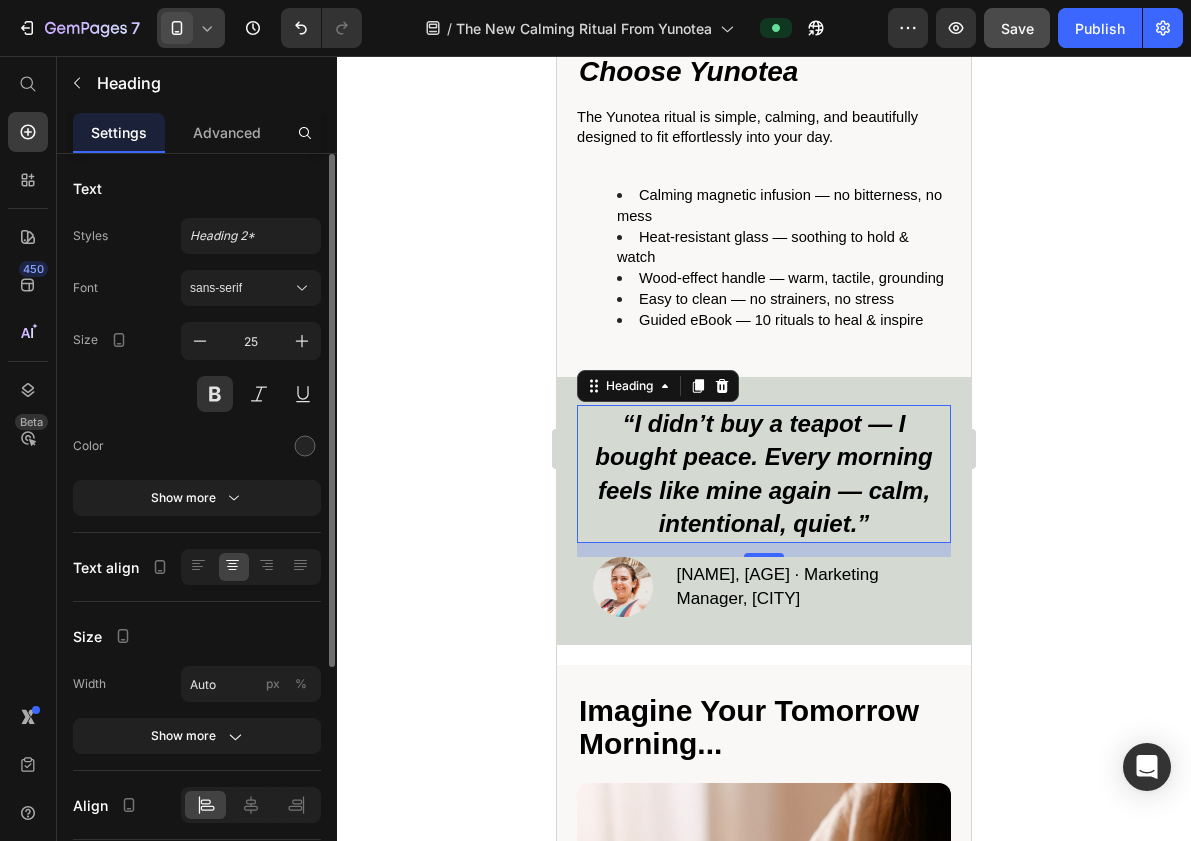 click 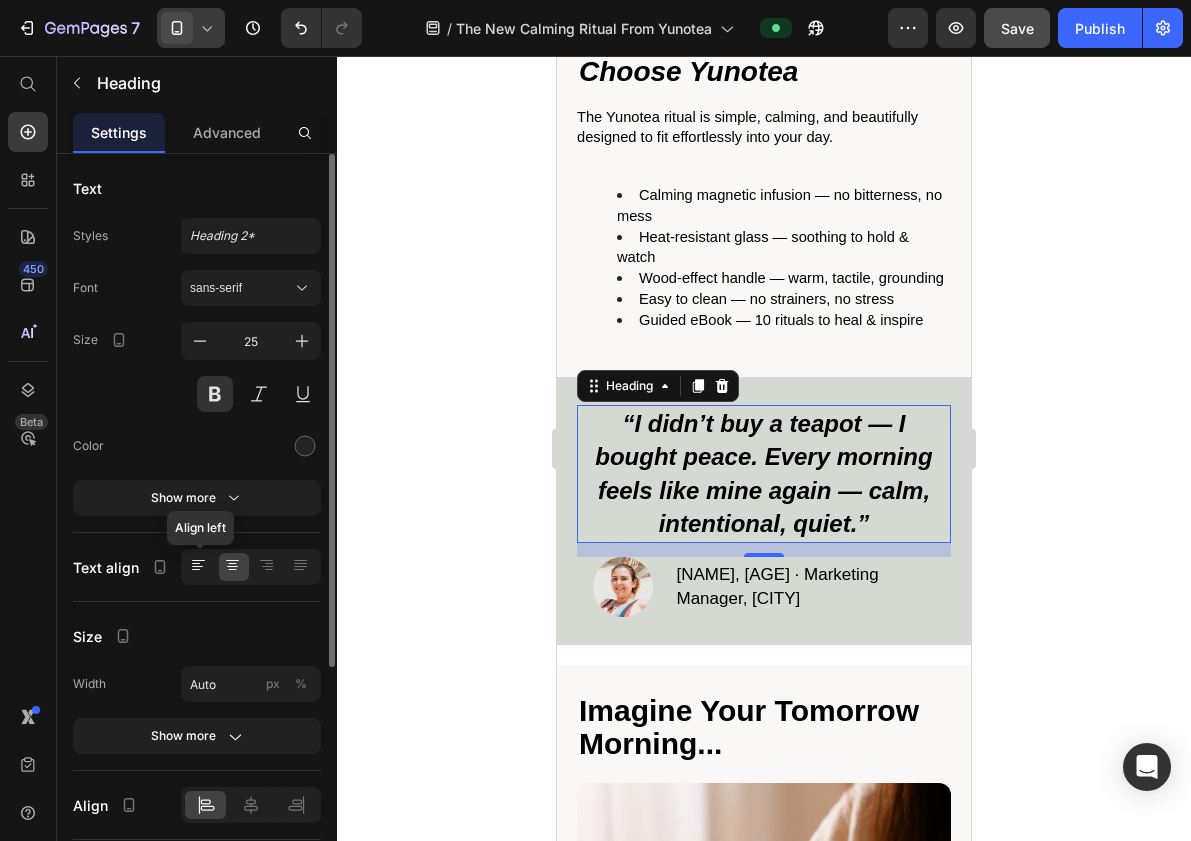click 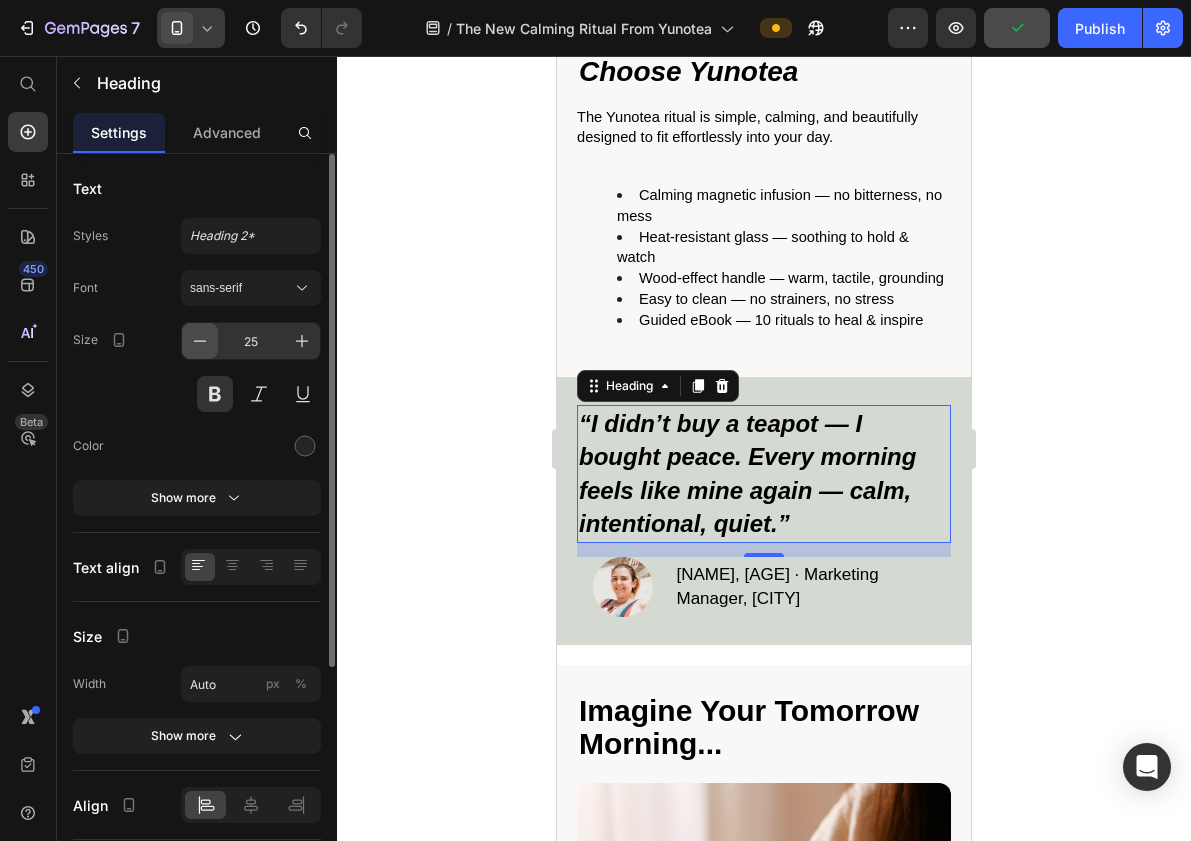 click 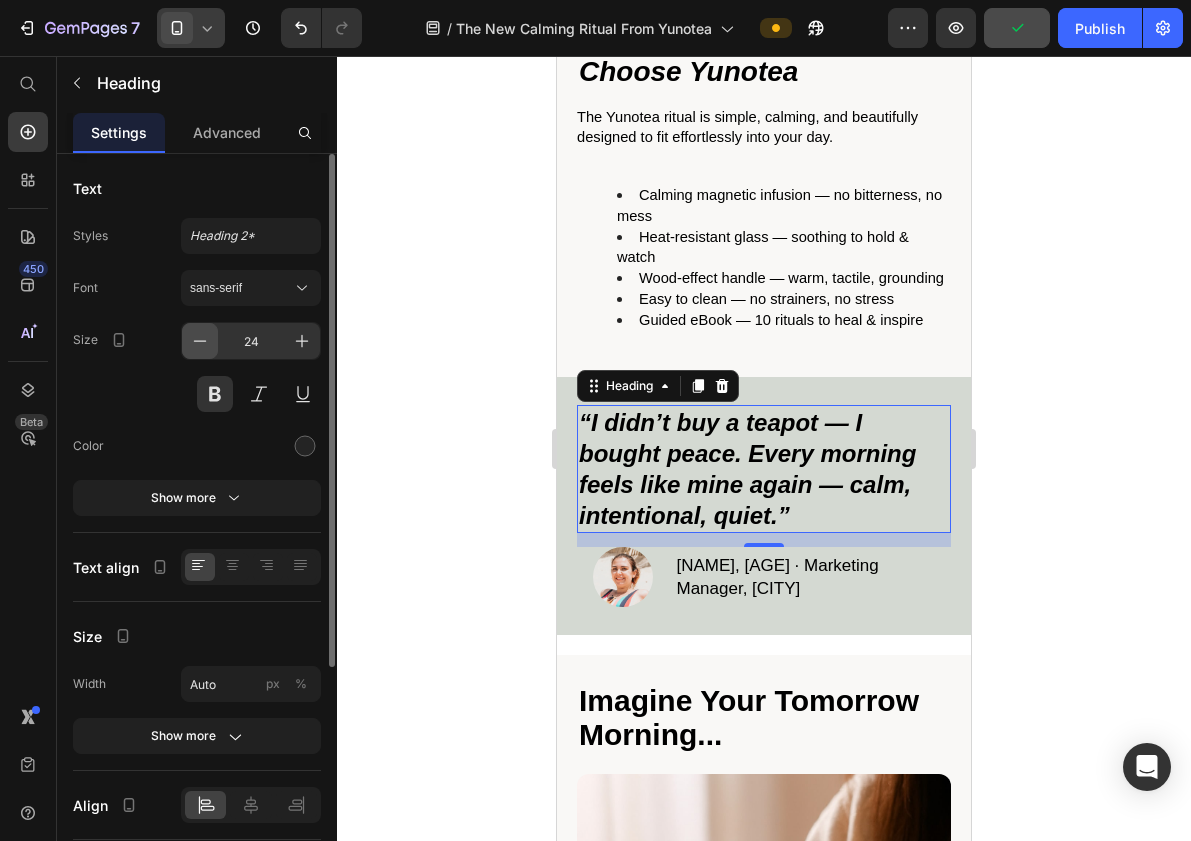 click 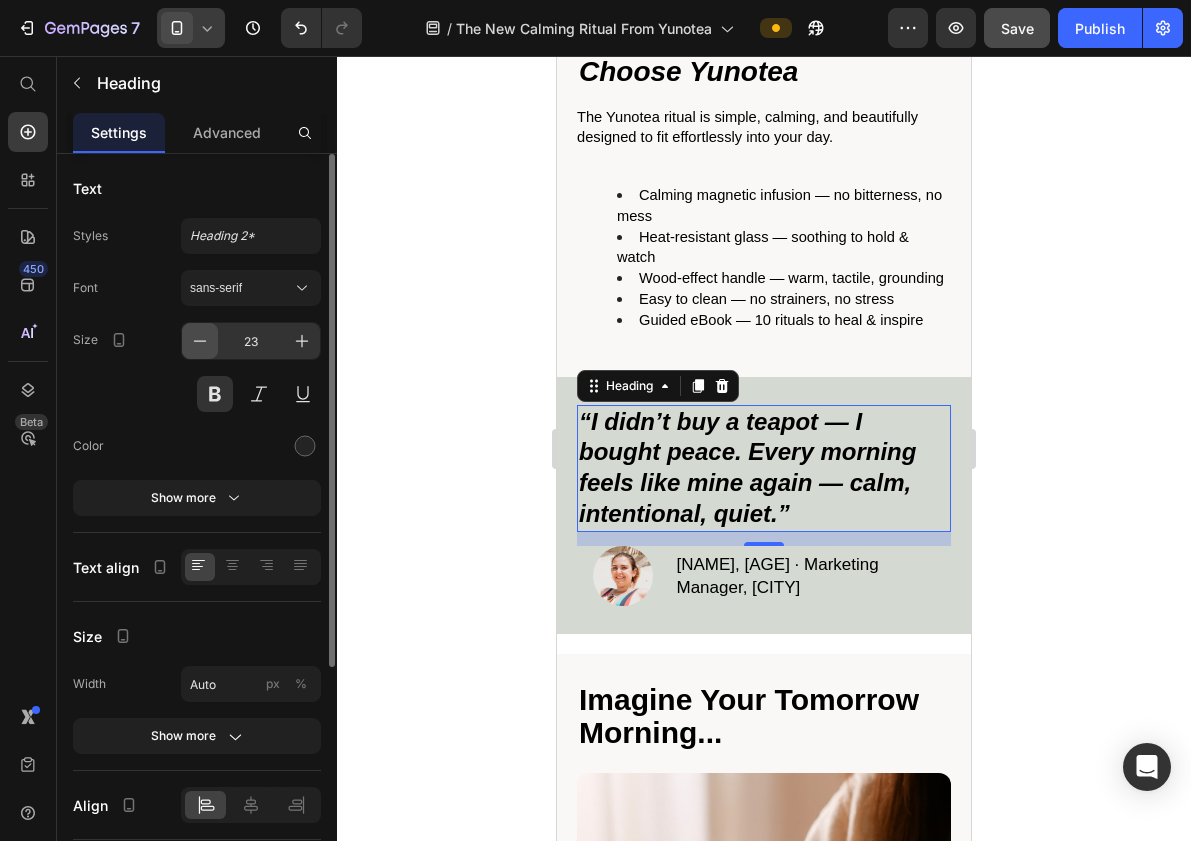click 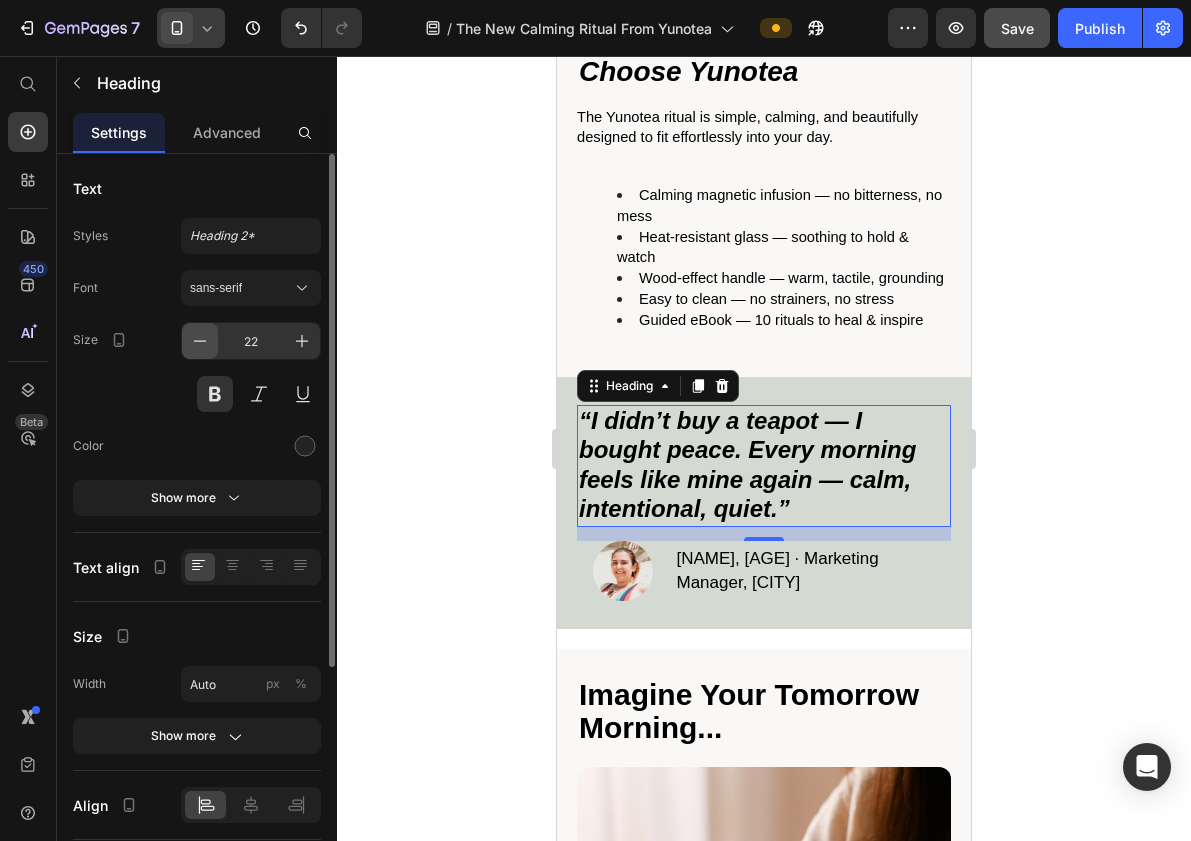 click 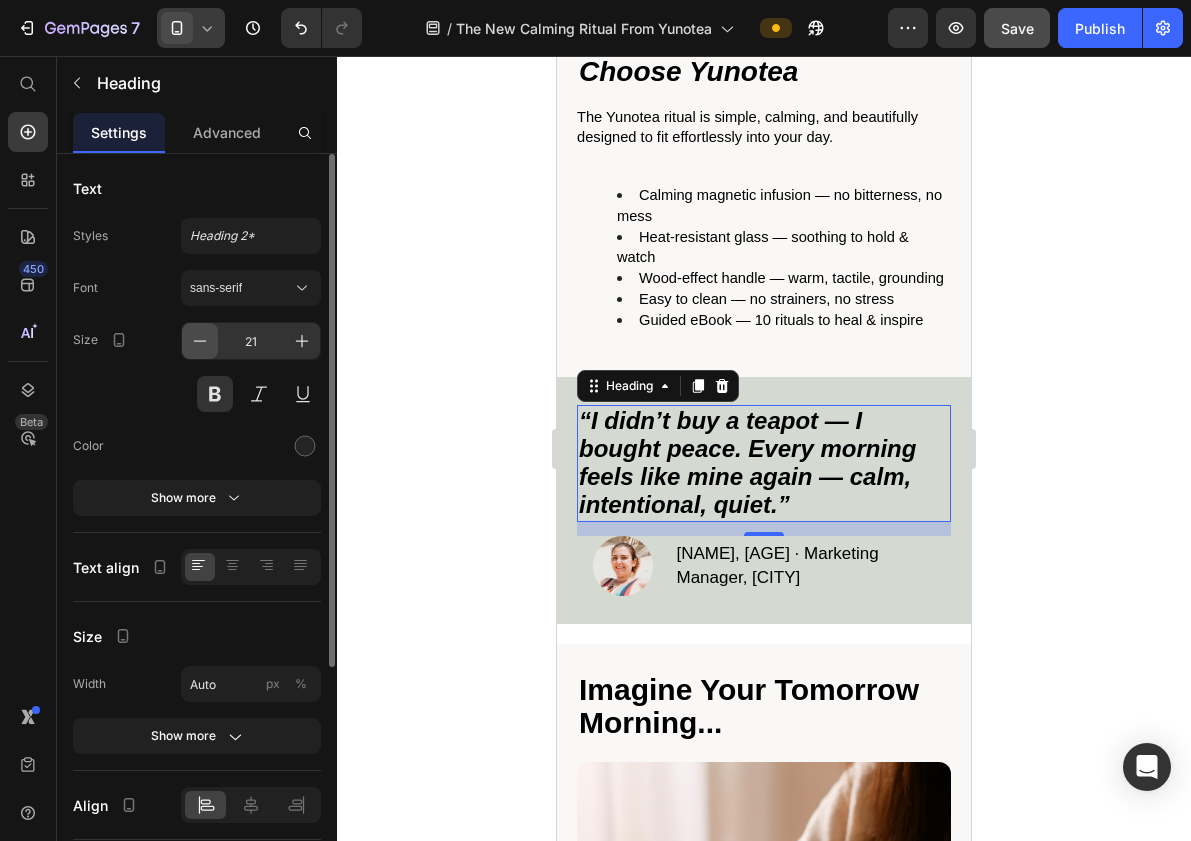 click 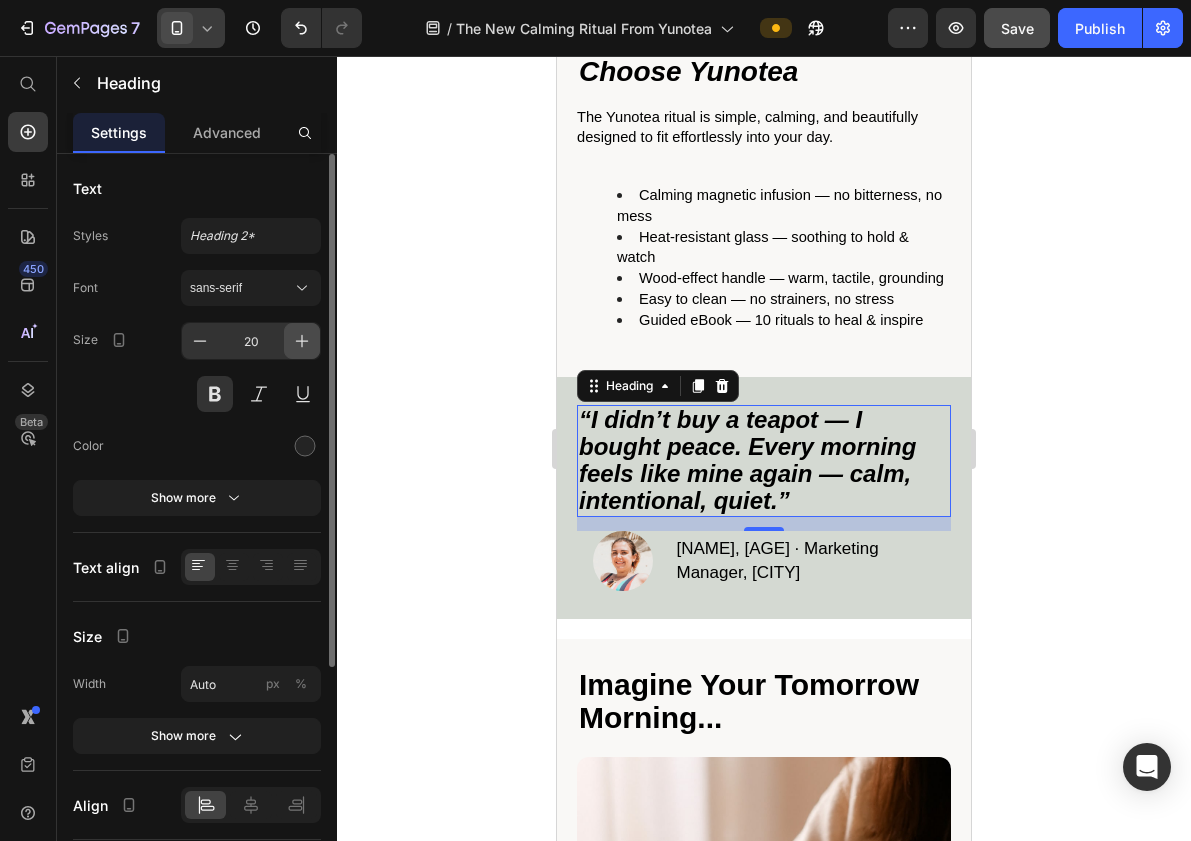 click 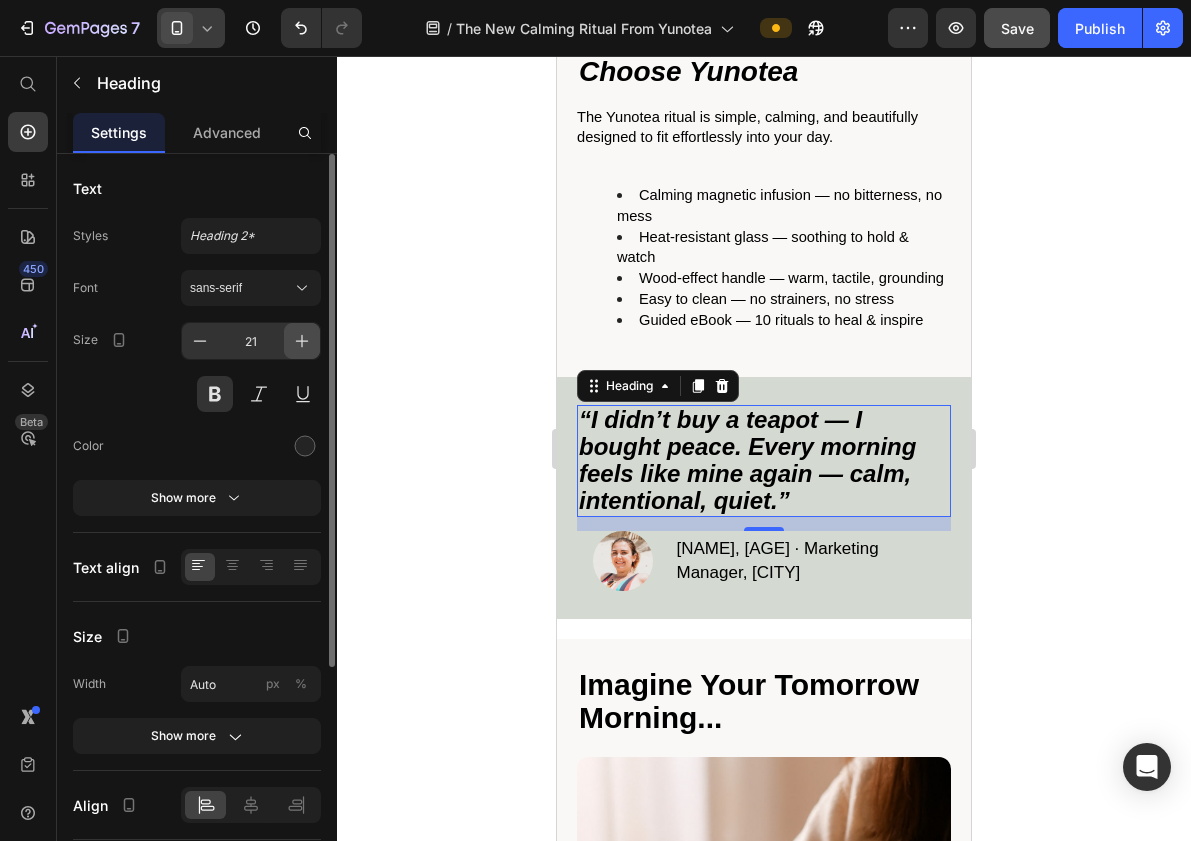 click 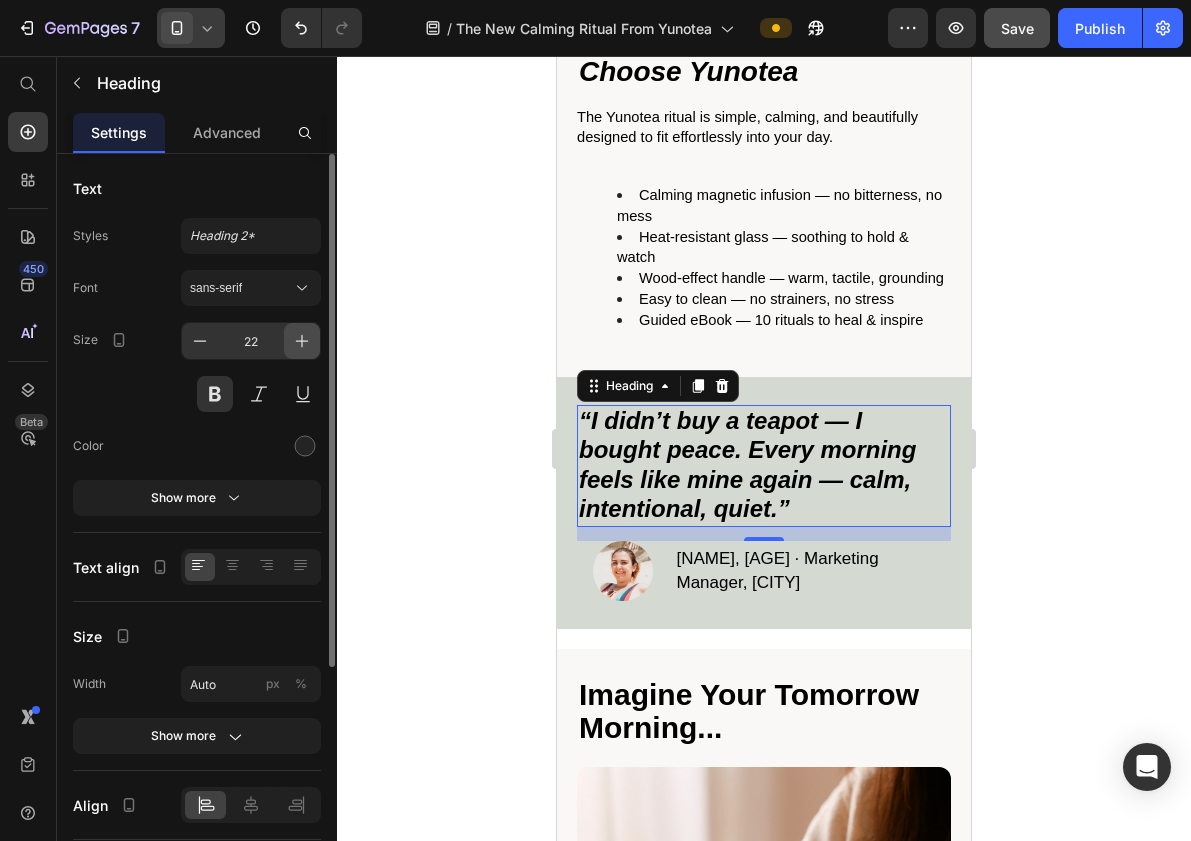 click 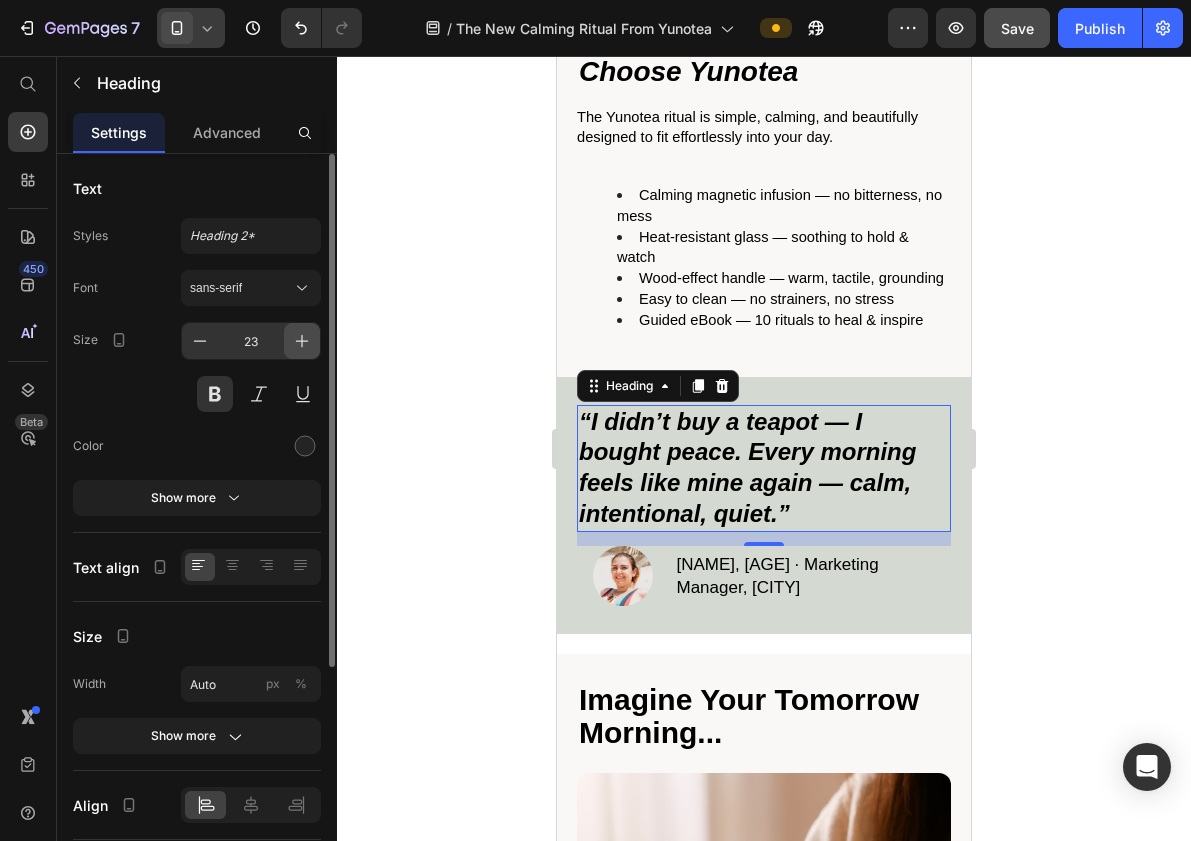 click 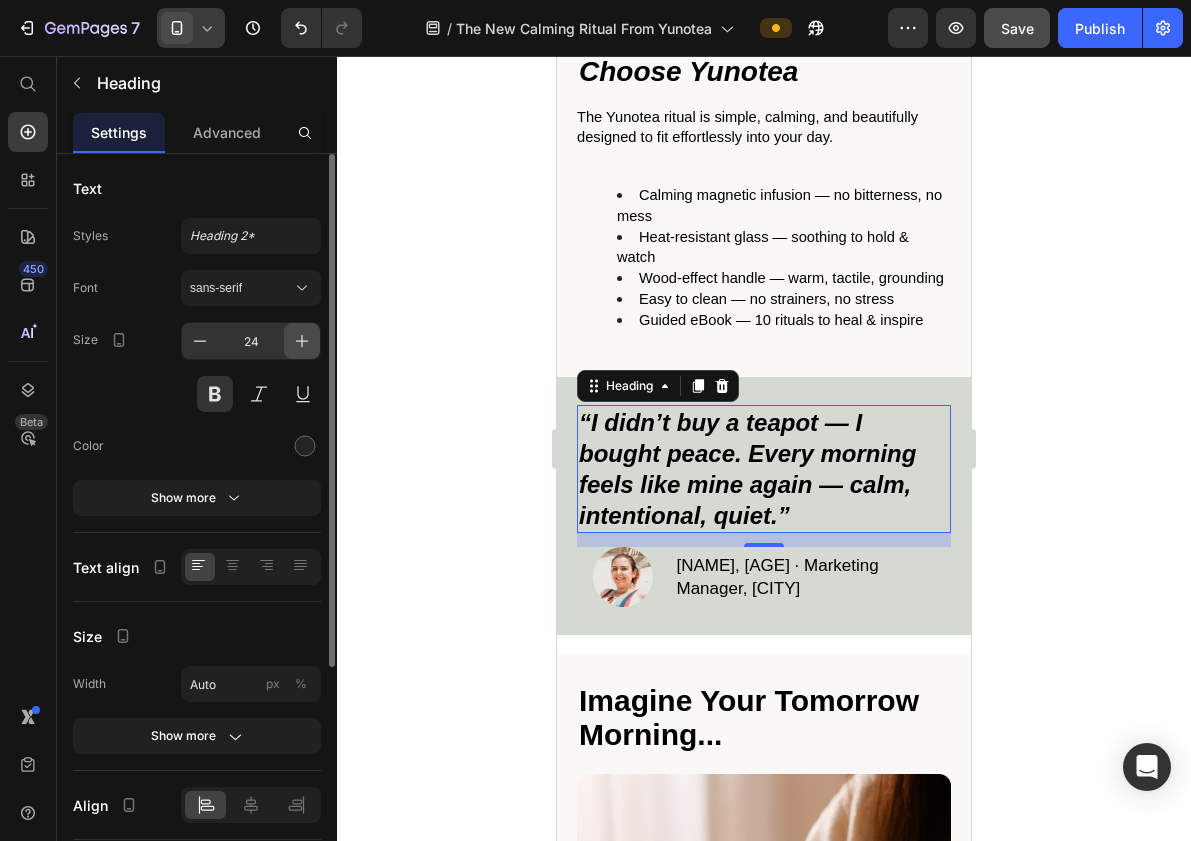 click 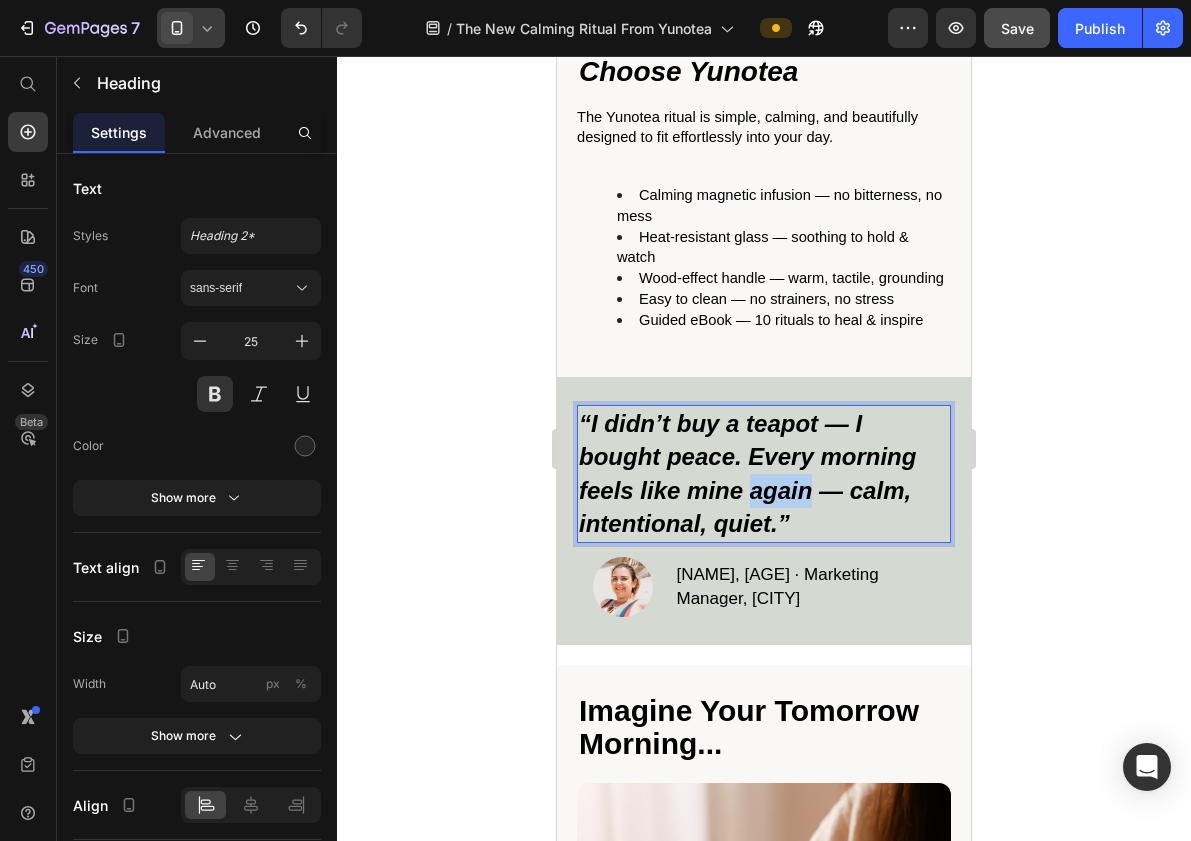 click on "“I didn’t buy a teapot — I bought peace. Every morning feels like mine again — calm, intentional, quiet.”" at bounding box center [747, 474] 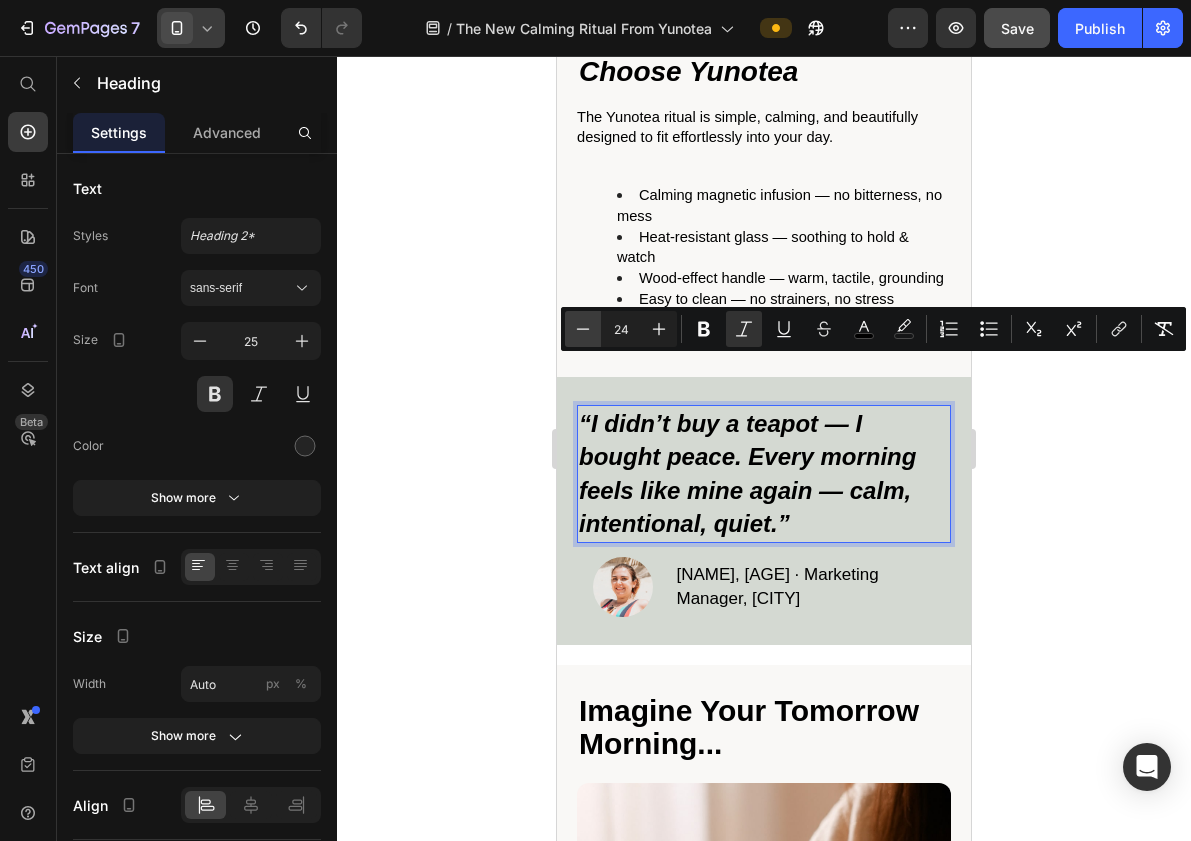 click 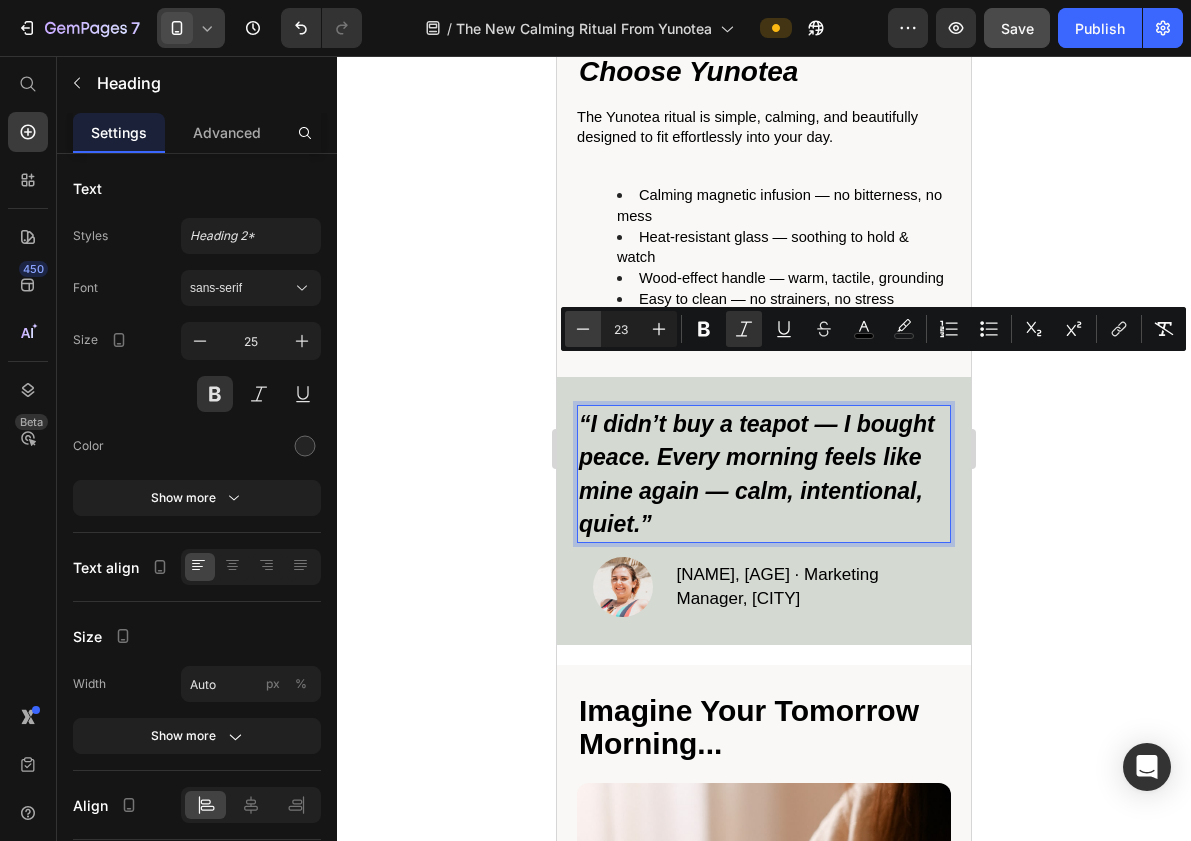 click 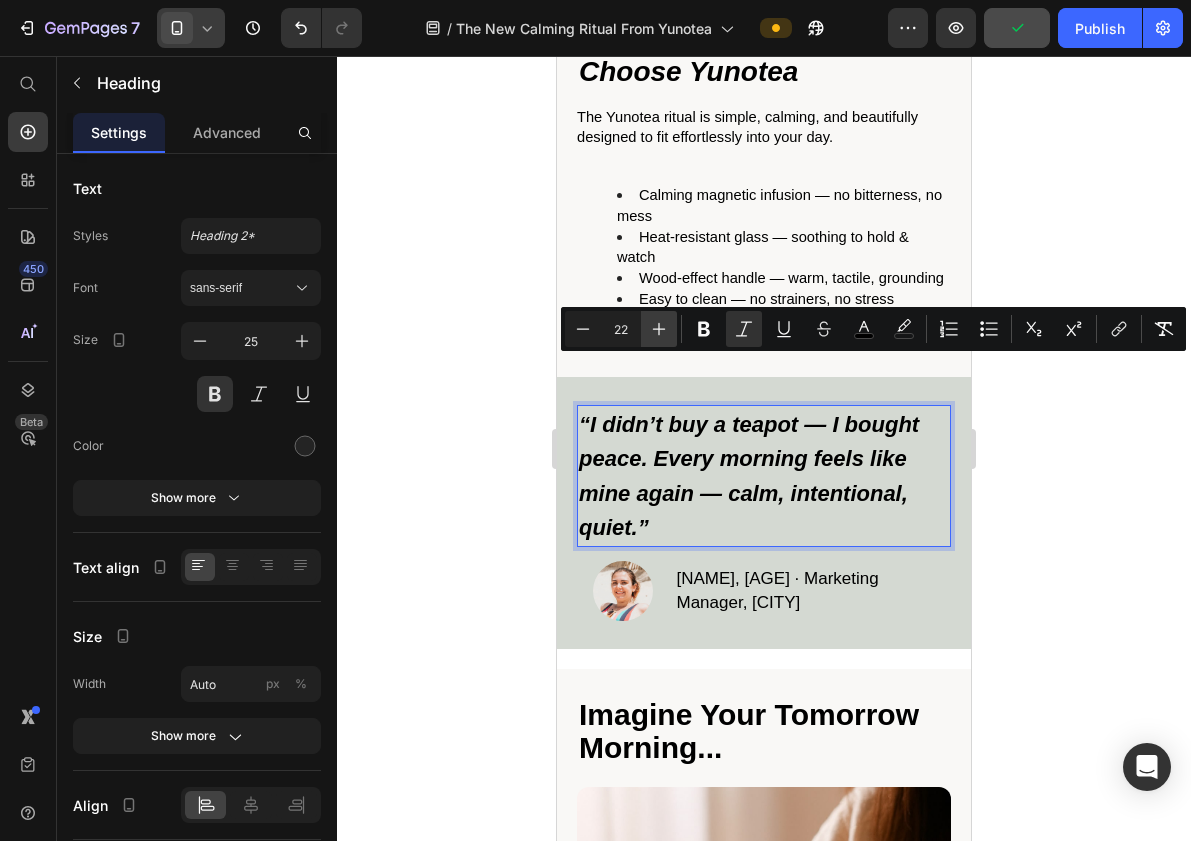 click 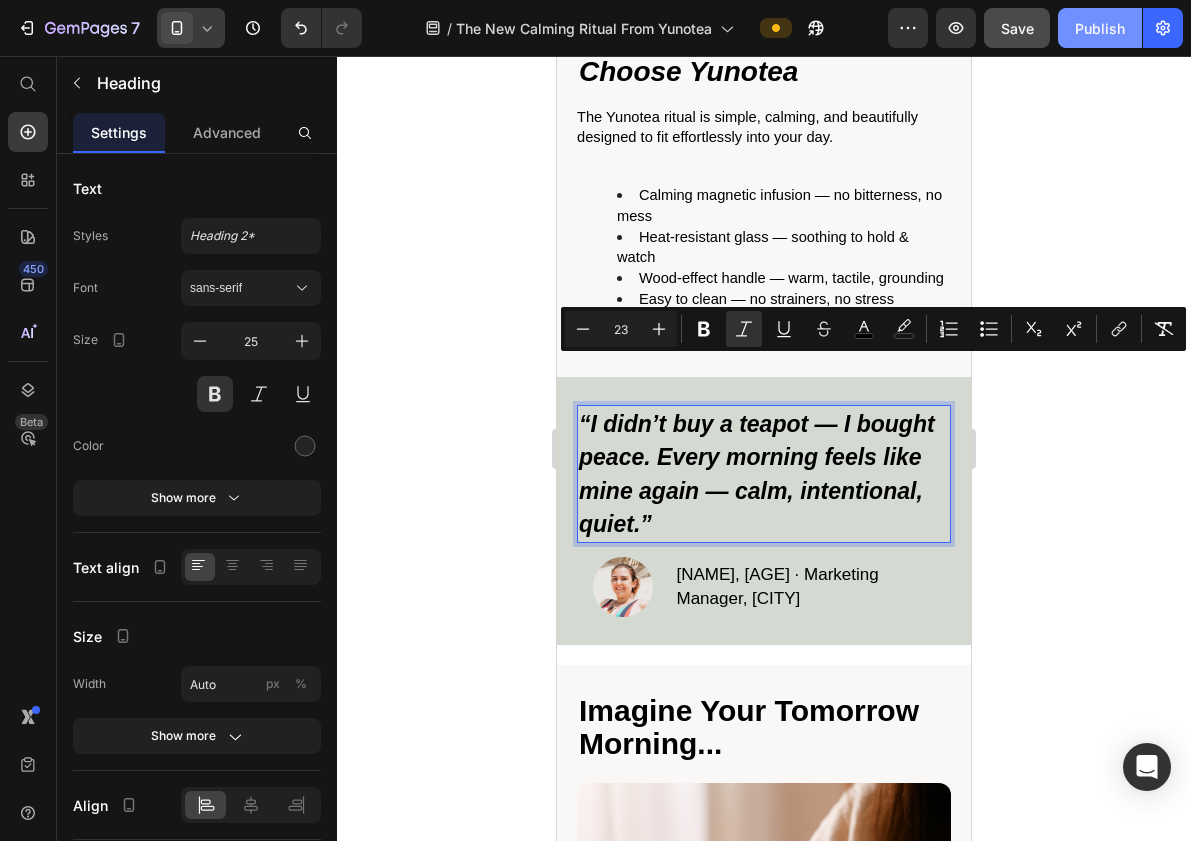 click on "Publish" at bounding box center (1100, 28) 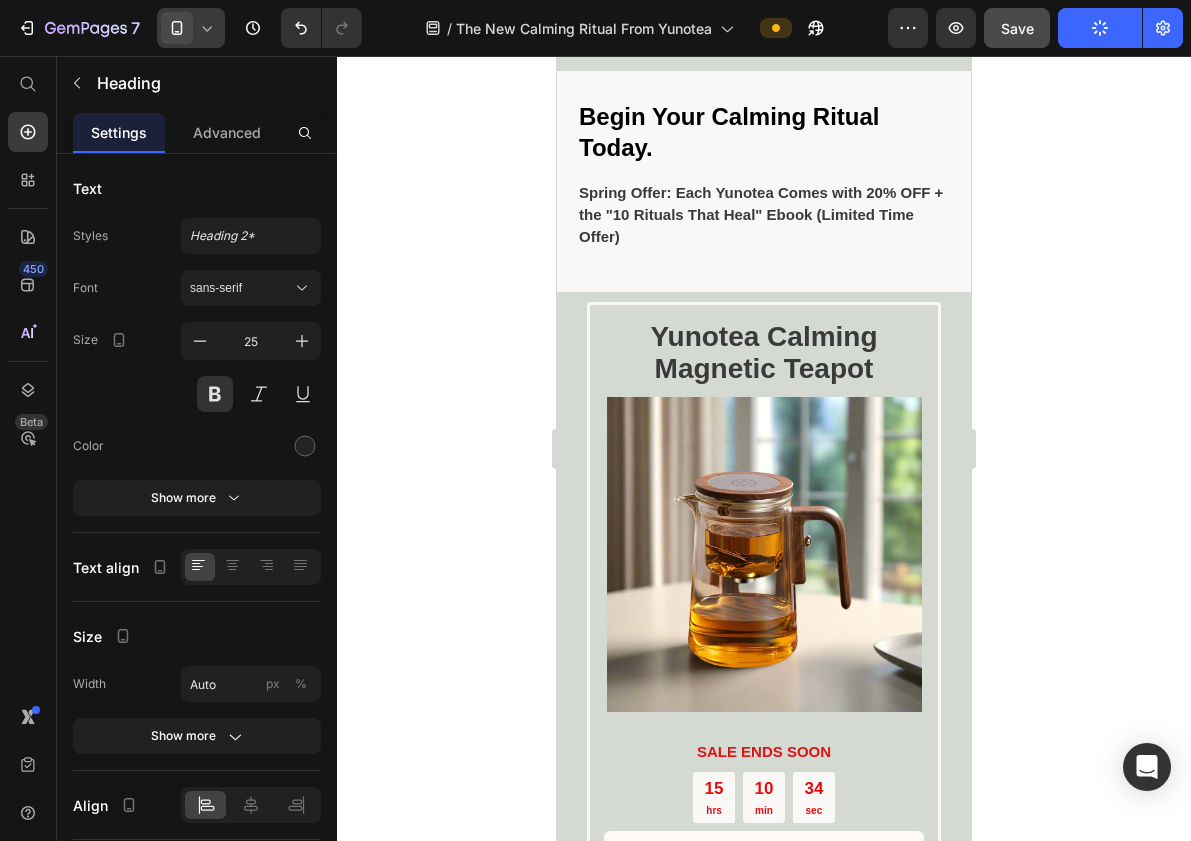 scroll, scrollTop: 5440, scrollLeft: 0, axis: vertical 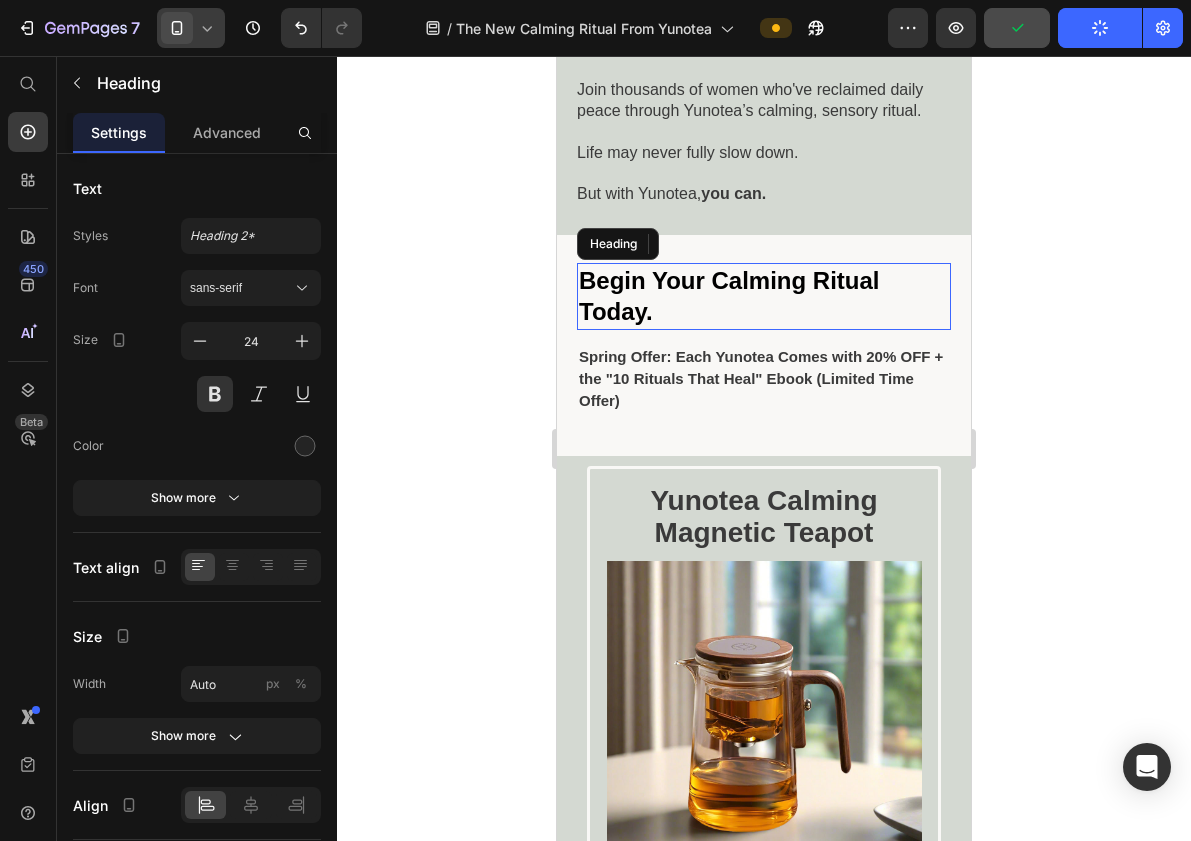 click on "Begin Your Calming Ritual Today." at bounding box center [729, 296] 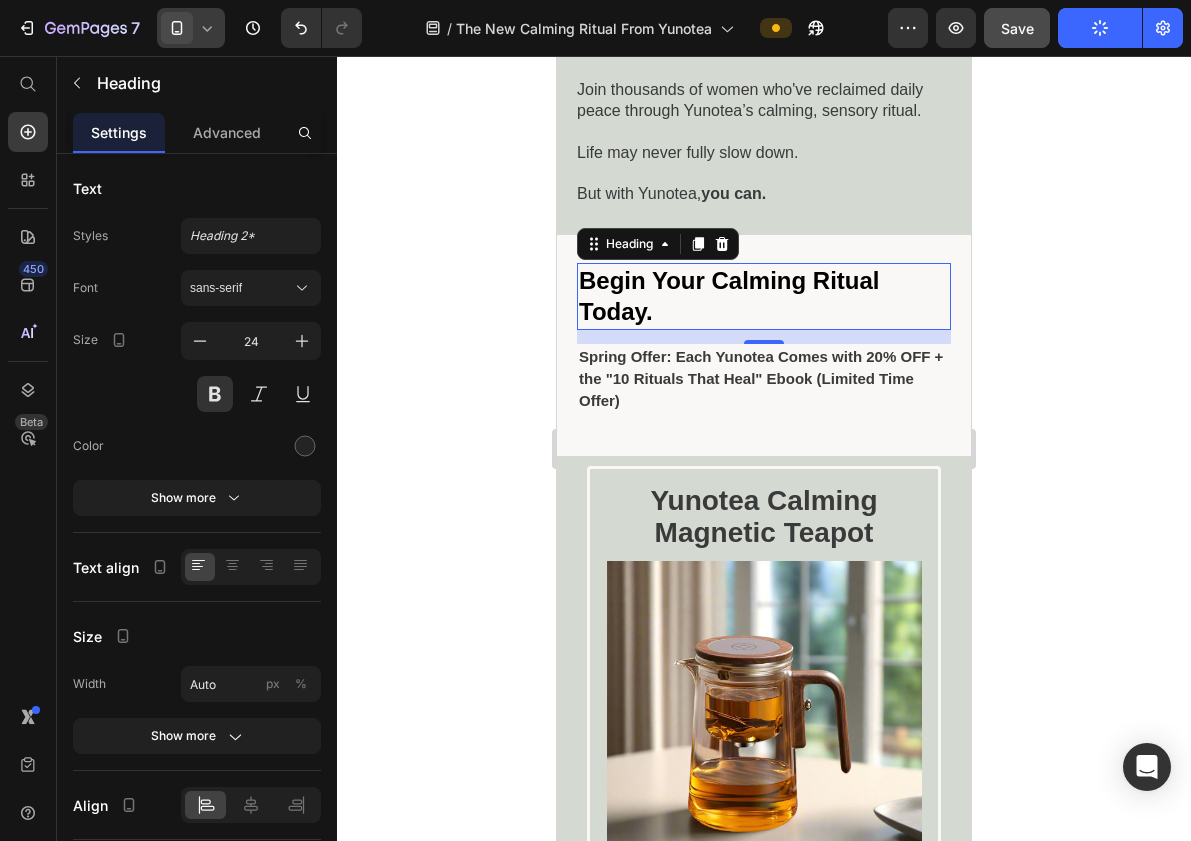click on "Begin Your Calming Ritual Today." at bounding box center (764, 296) 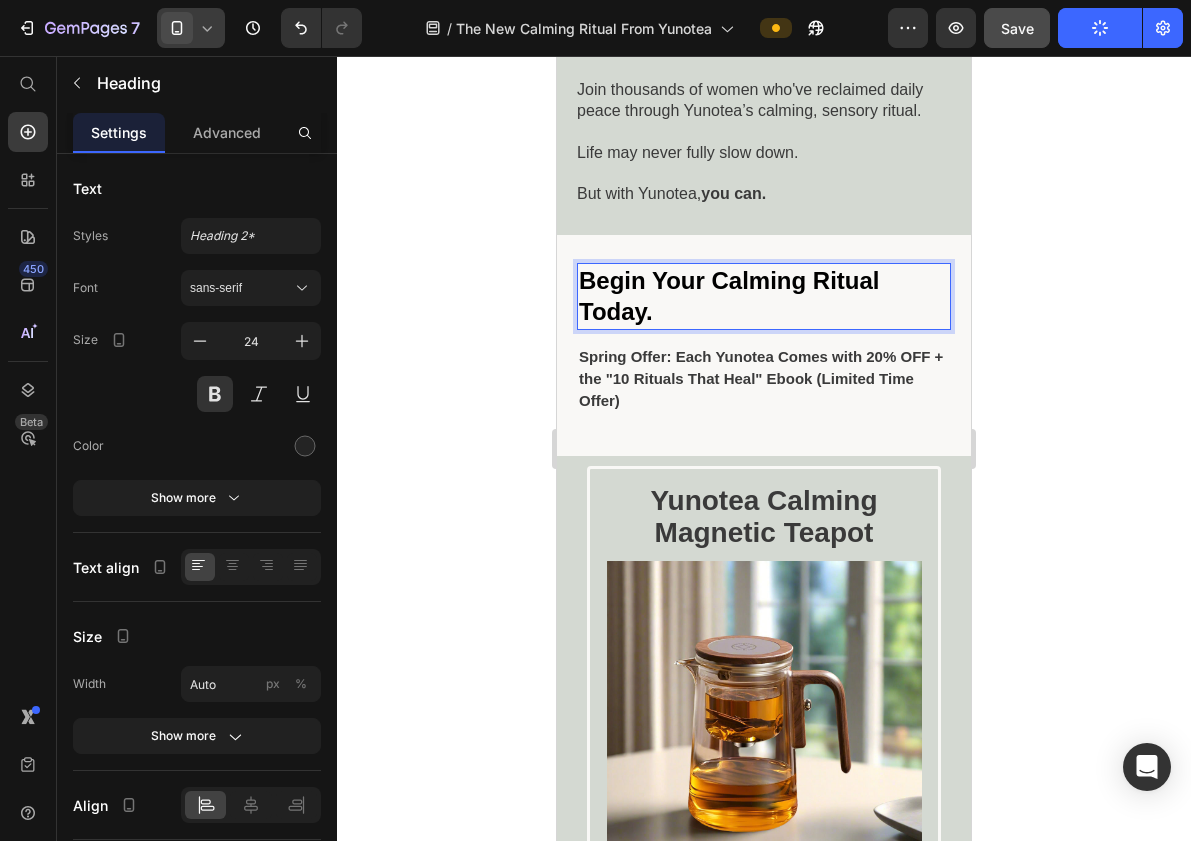 click on "Begin Your Calming Ritual Today." at bounding box center (764, 296) 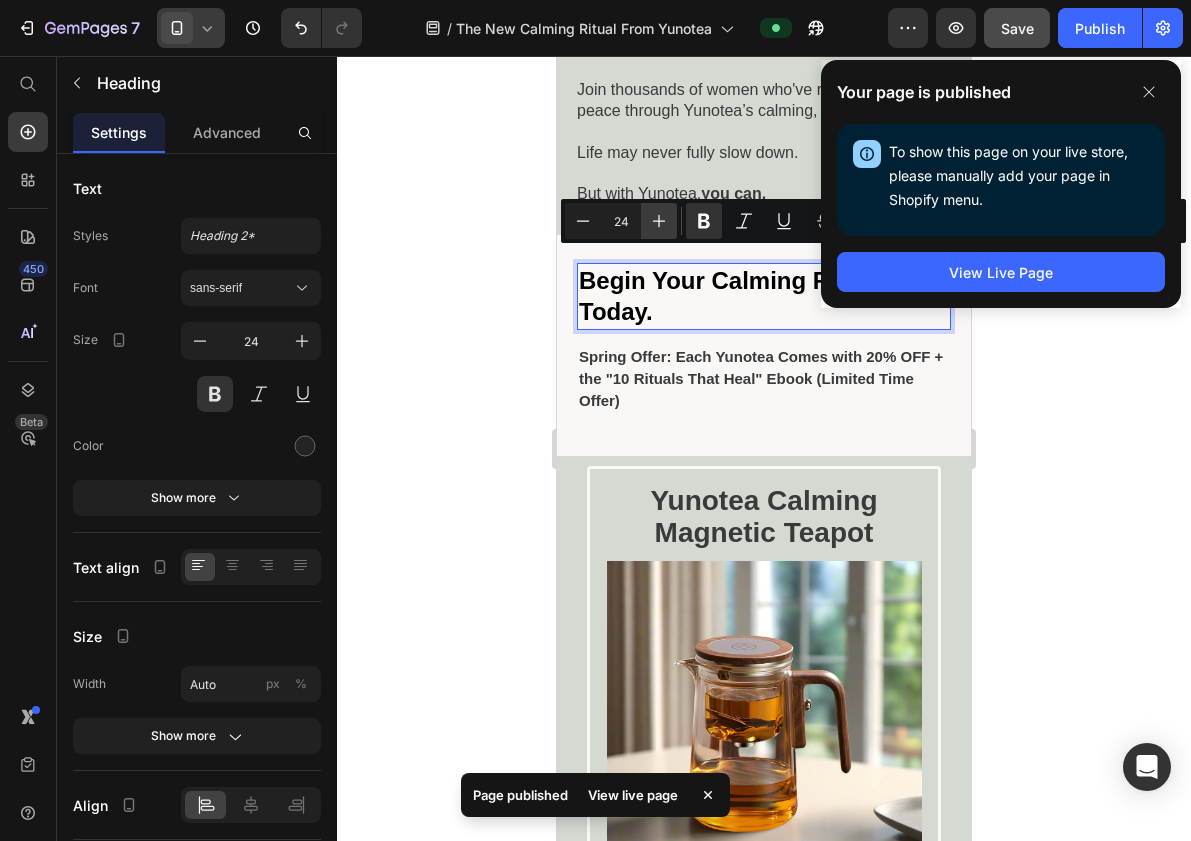 click 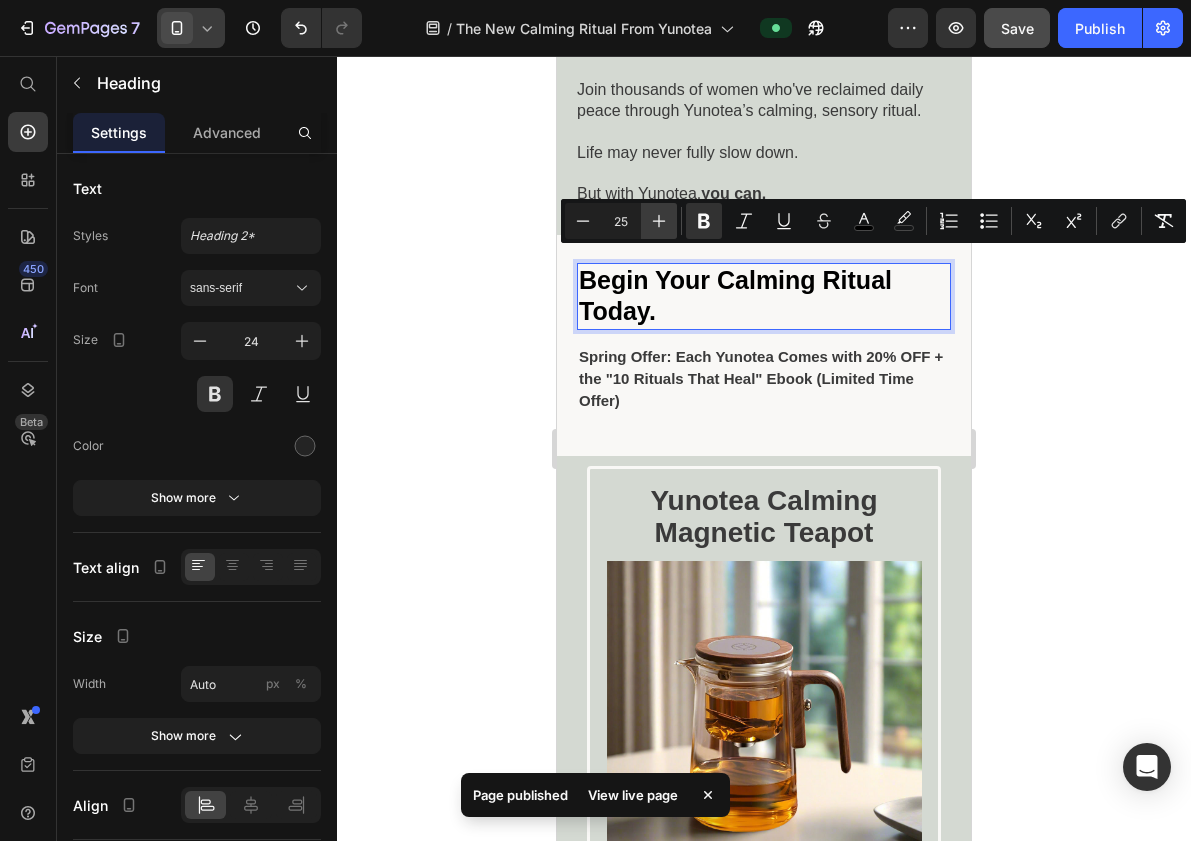 click 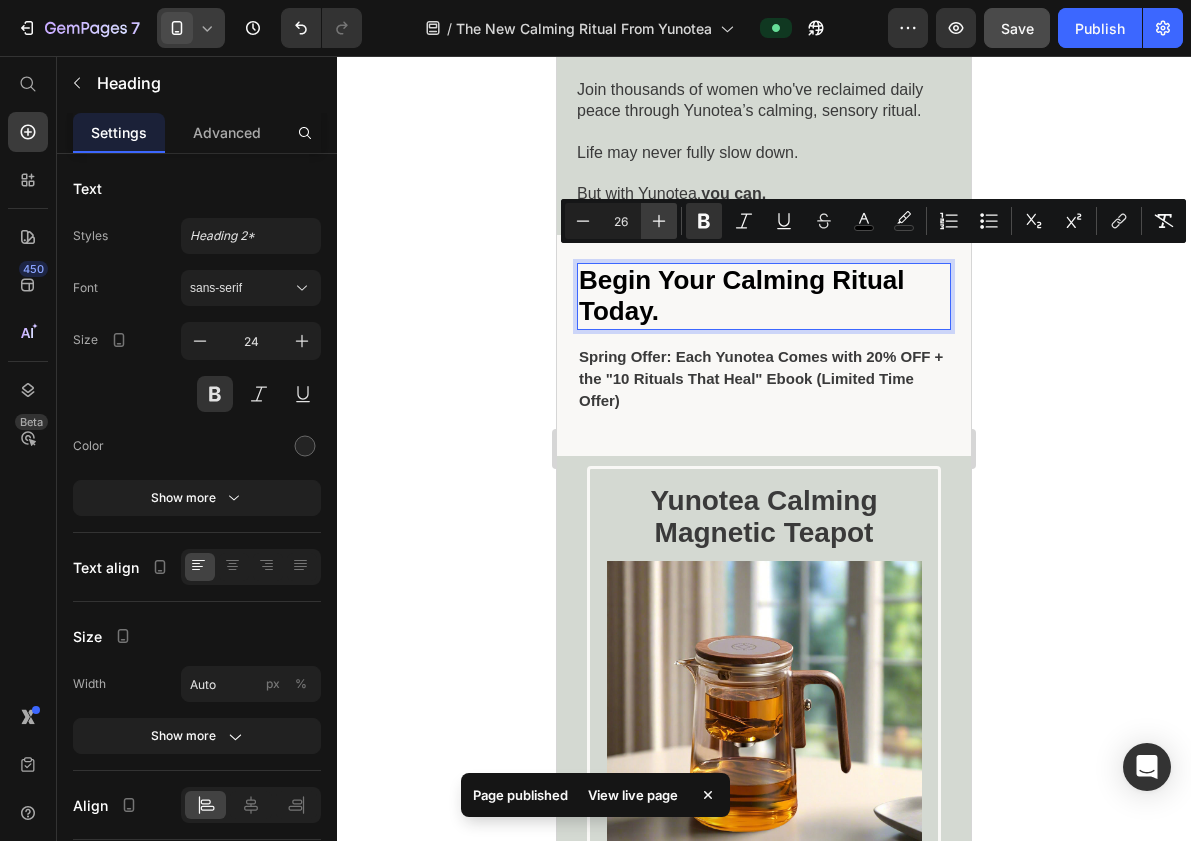 click 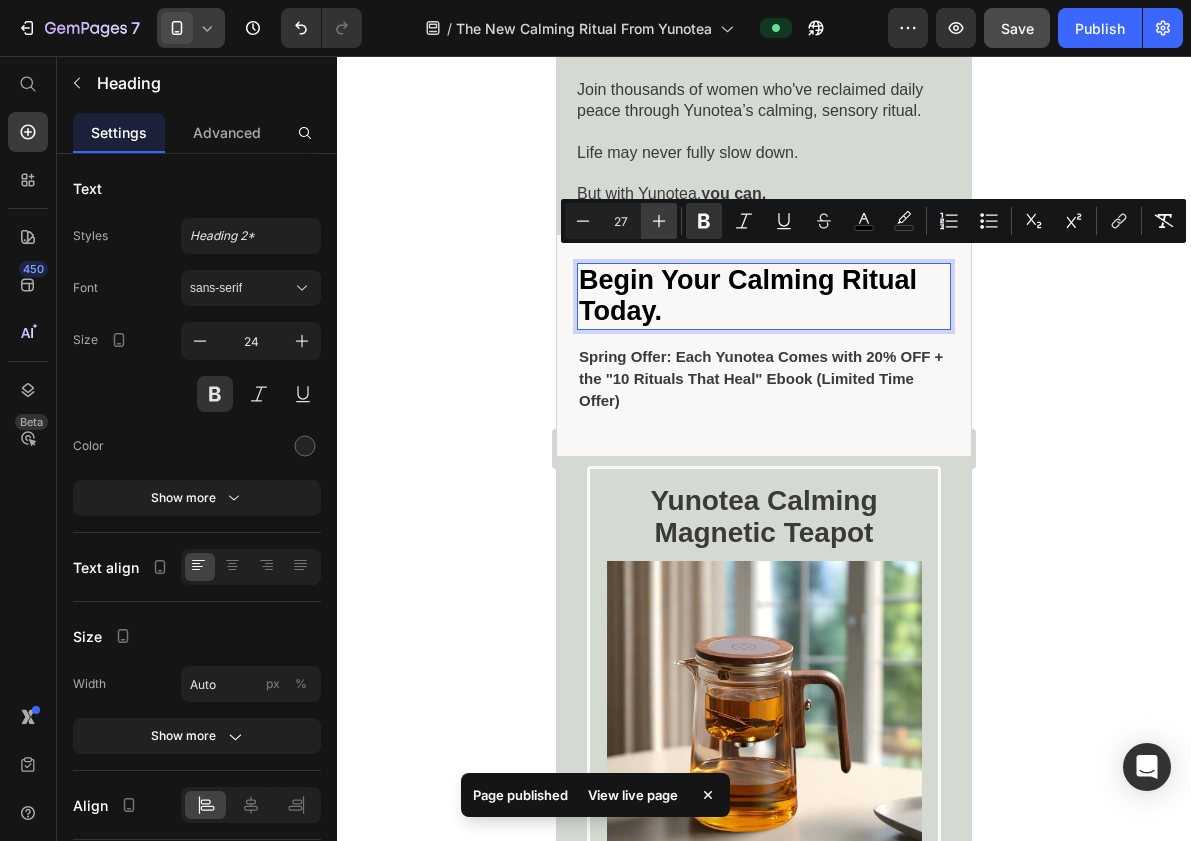 click 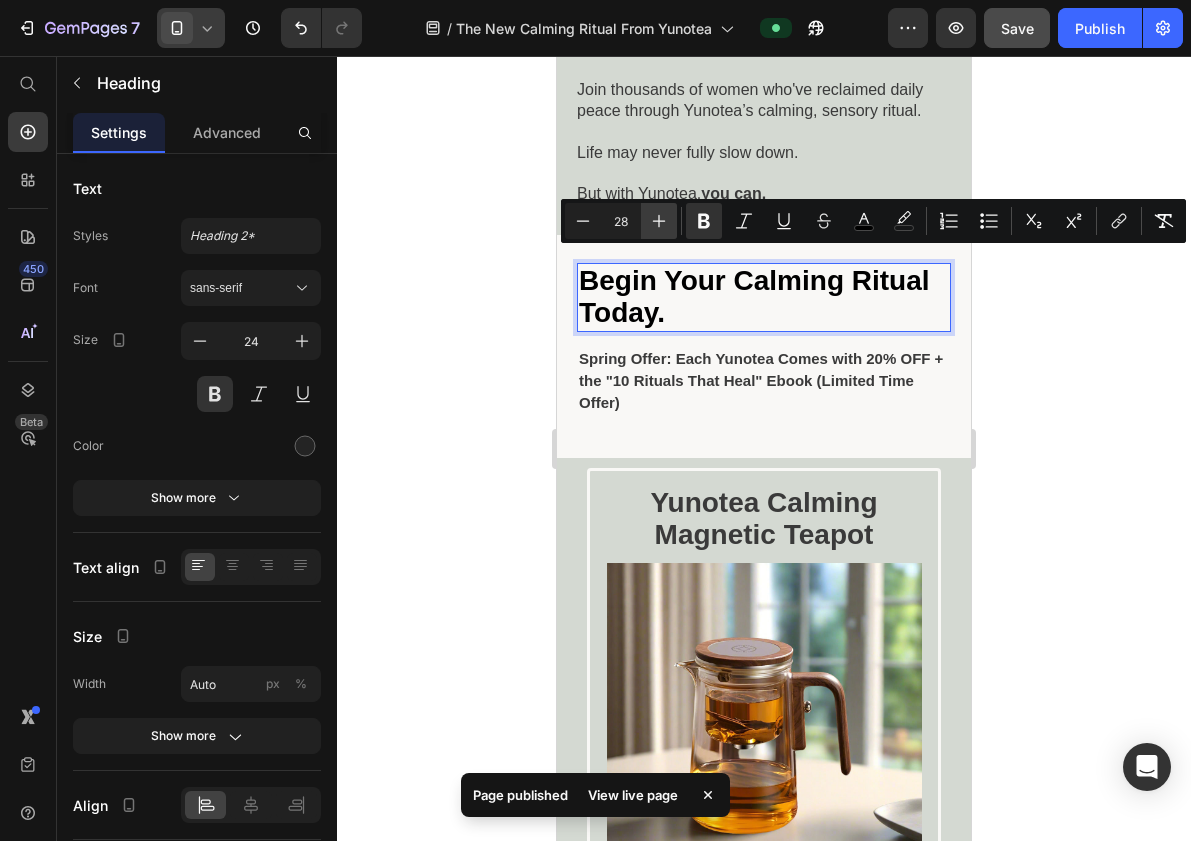 click 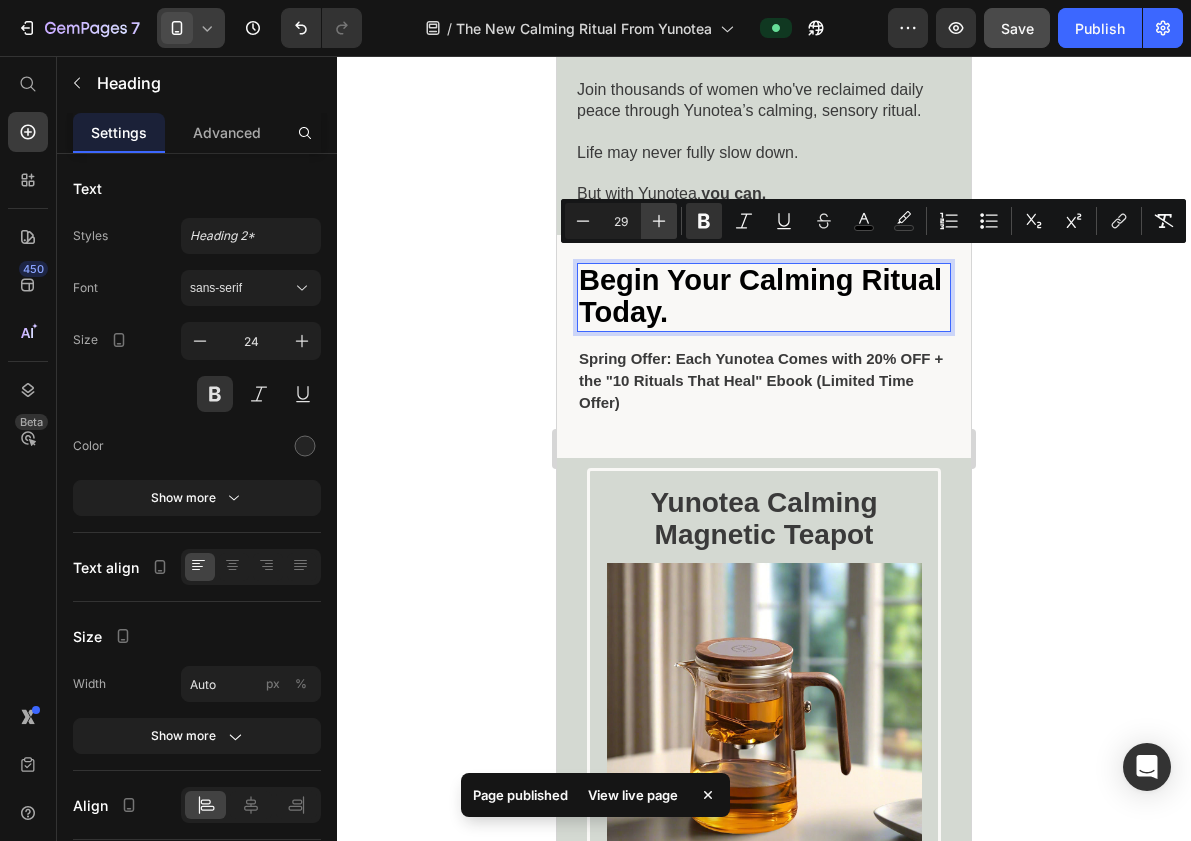 click 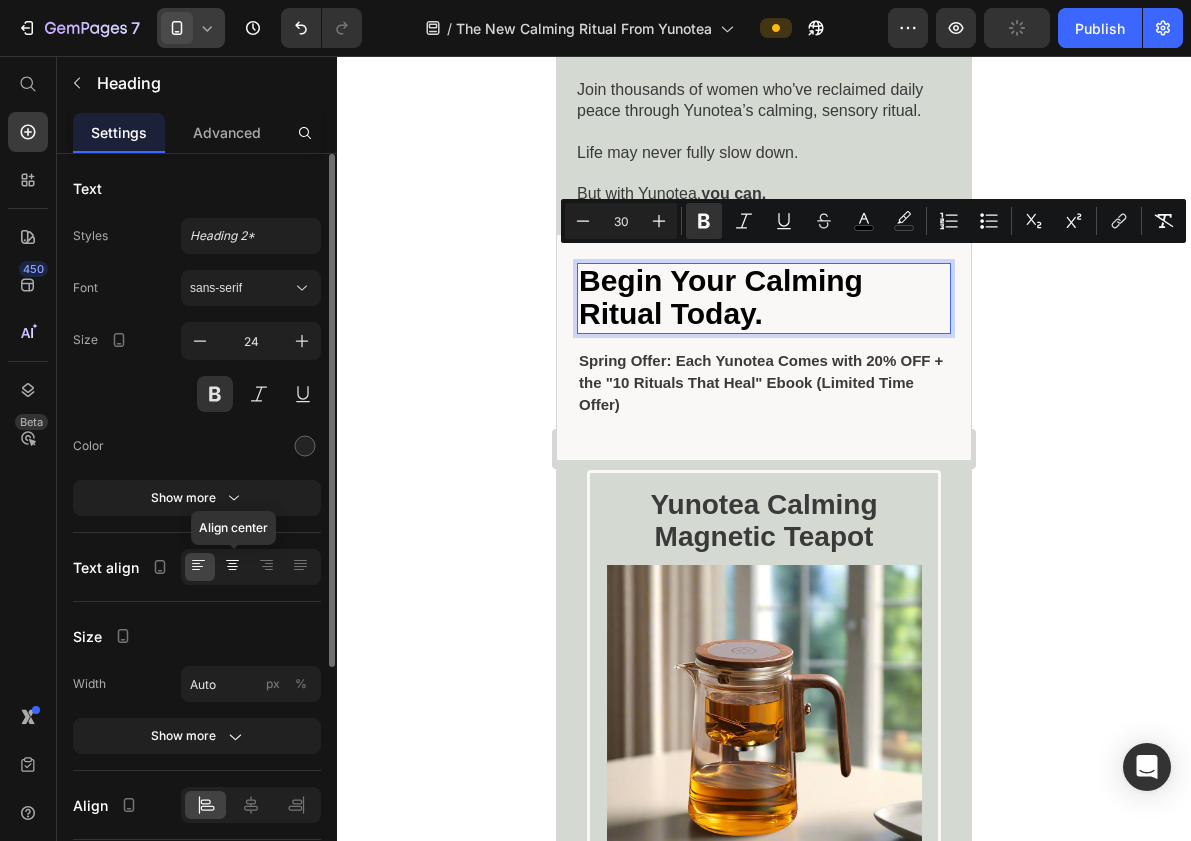 click 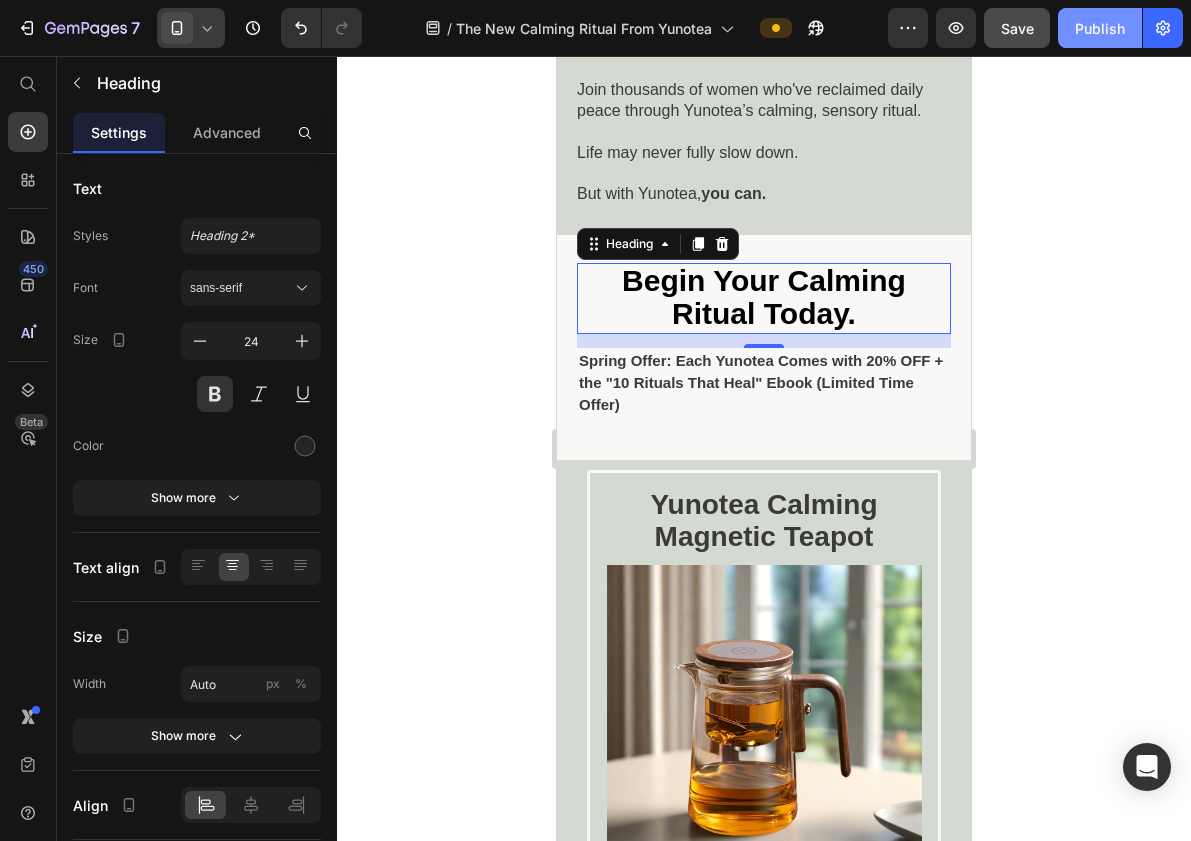 click on "Publish" at bounding box center [1100, 28] 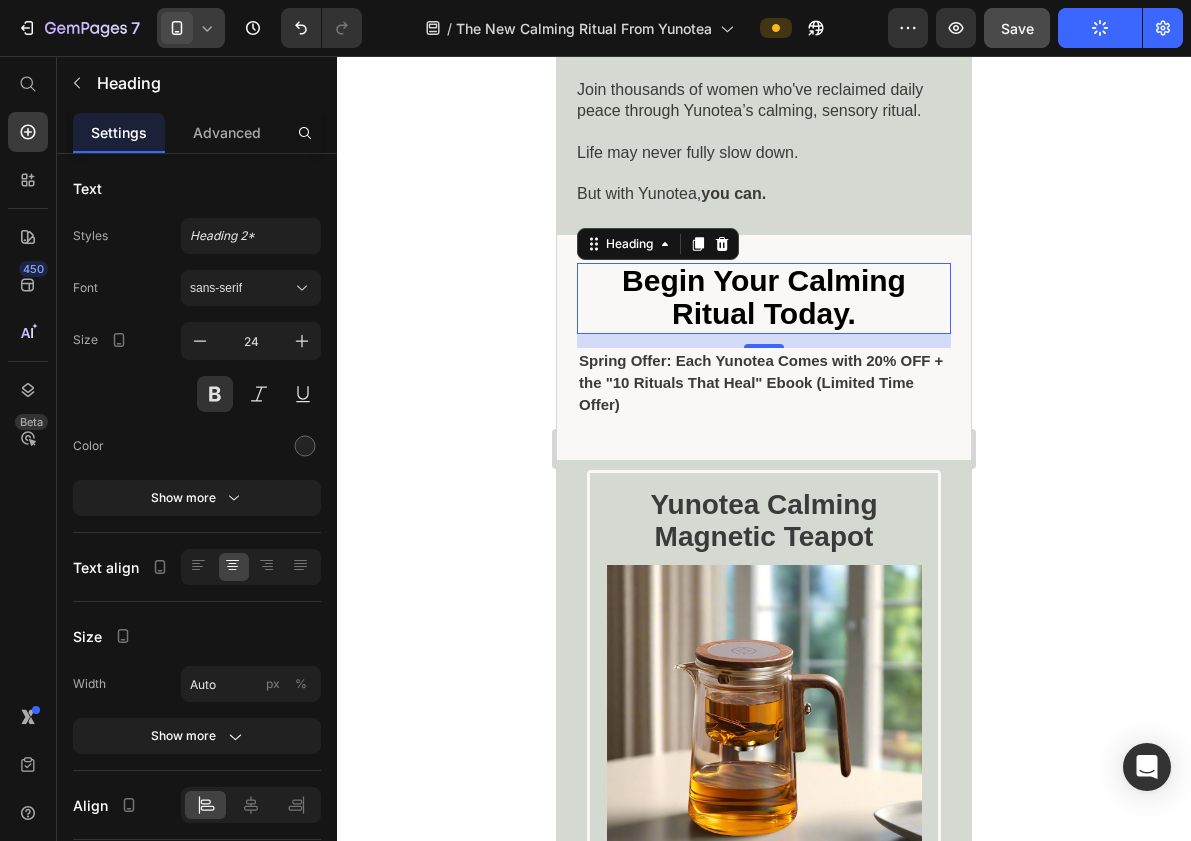click 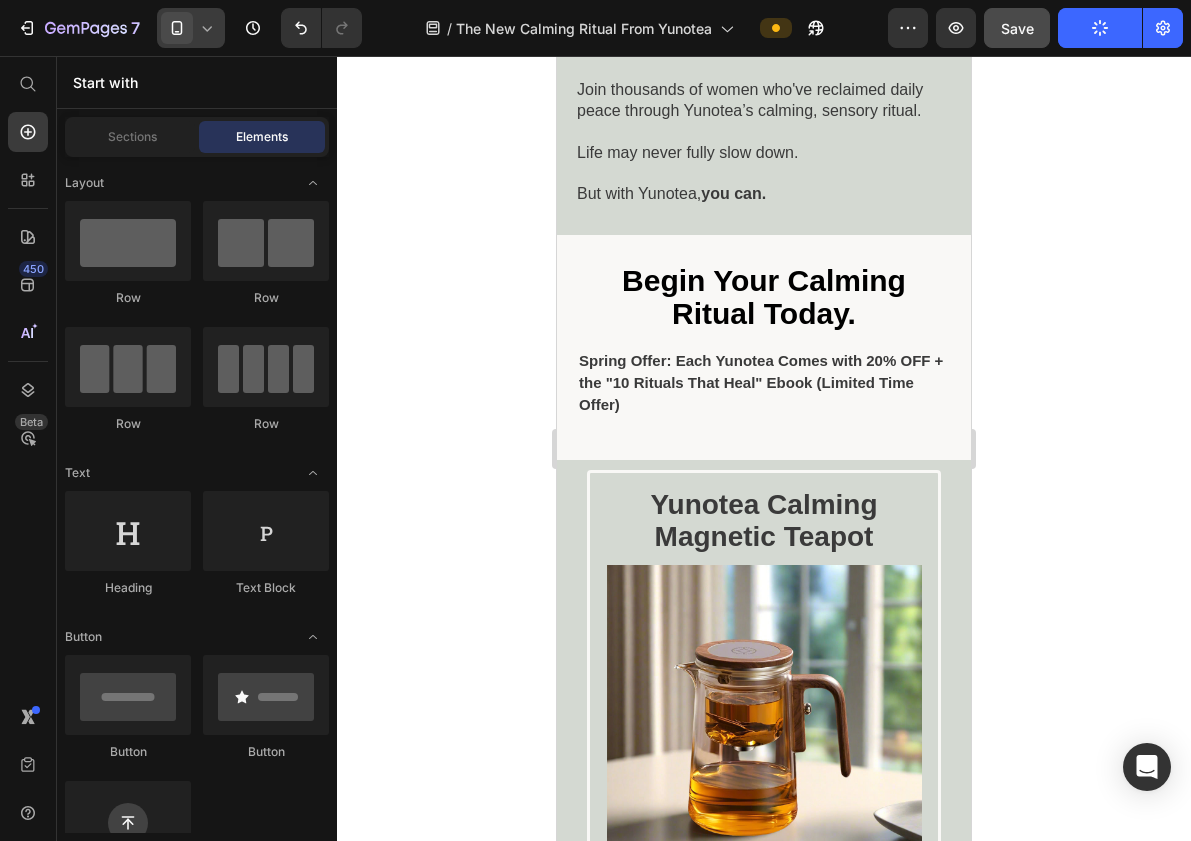 click 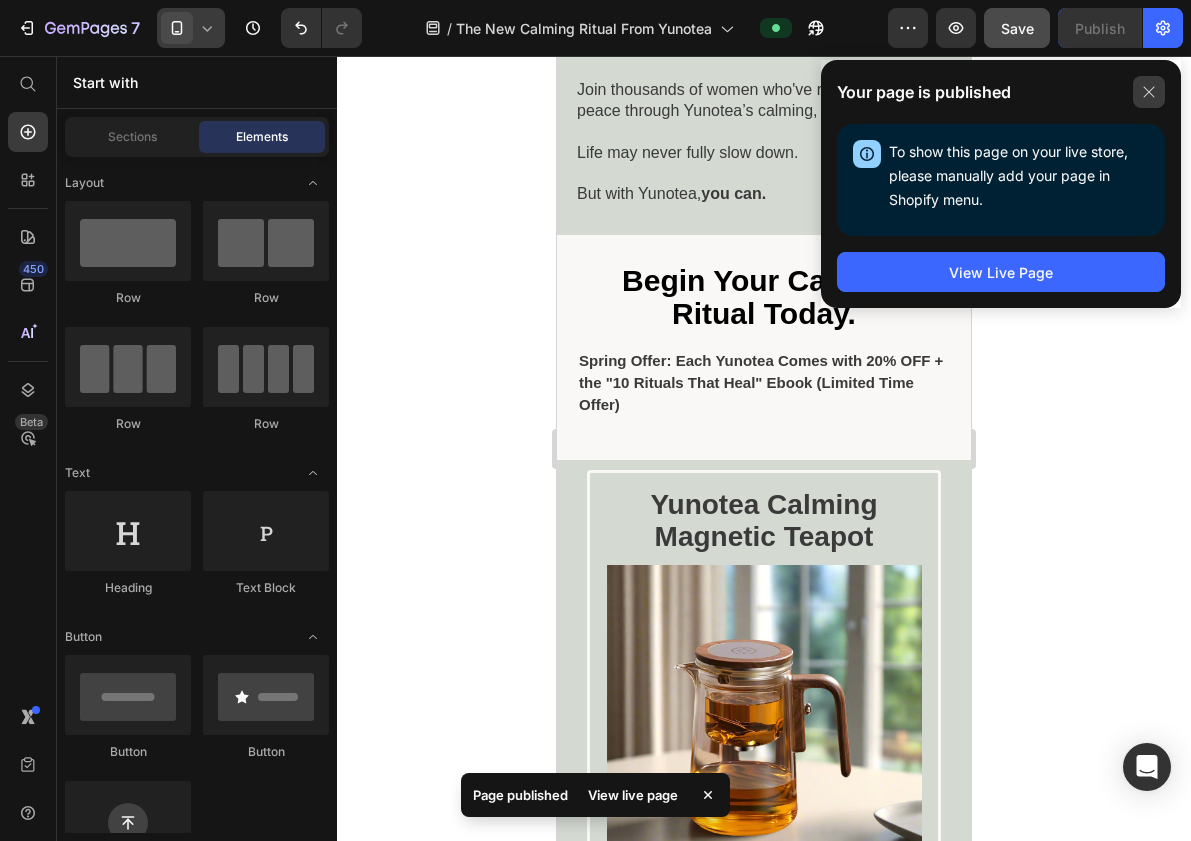 click 